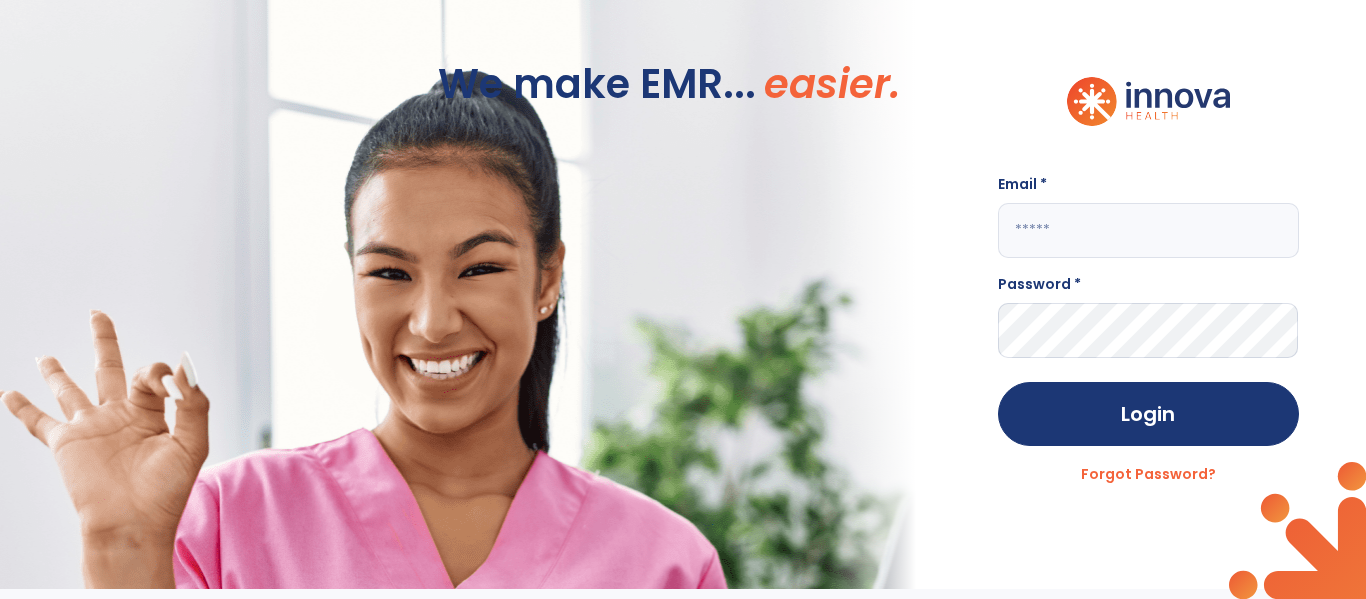 scroll, scrollTop: 0, scrollLeft: 0, axis: both 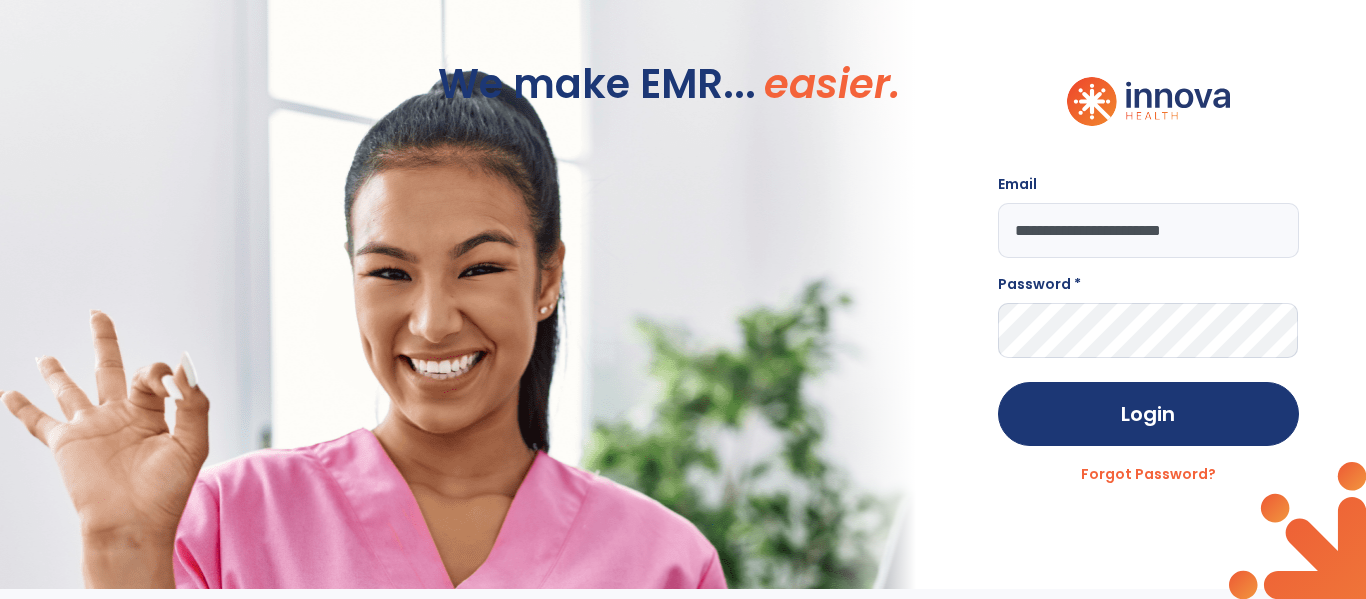 type on "**********" 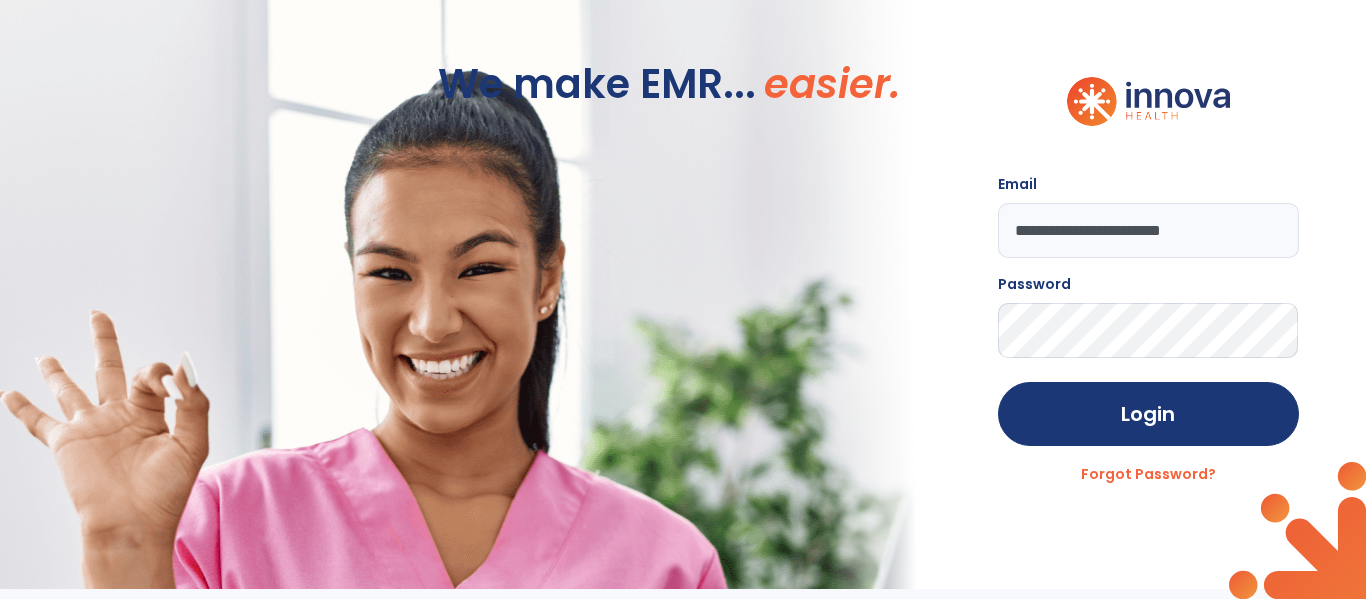 click on "Login" 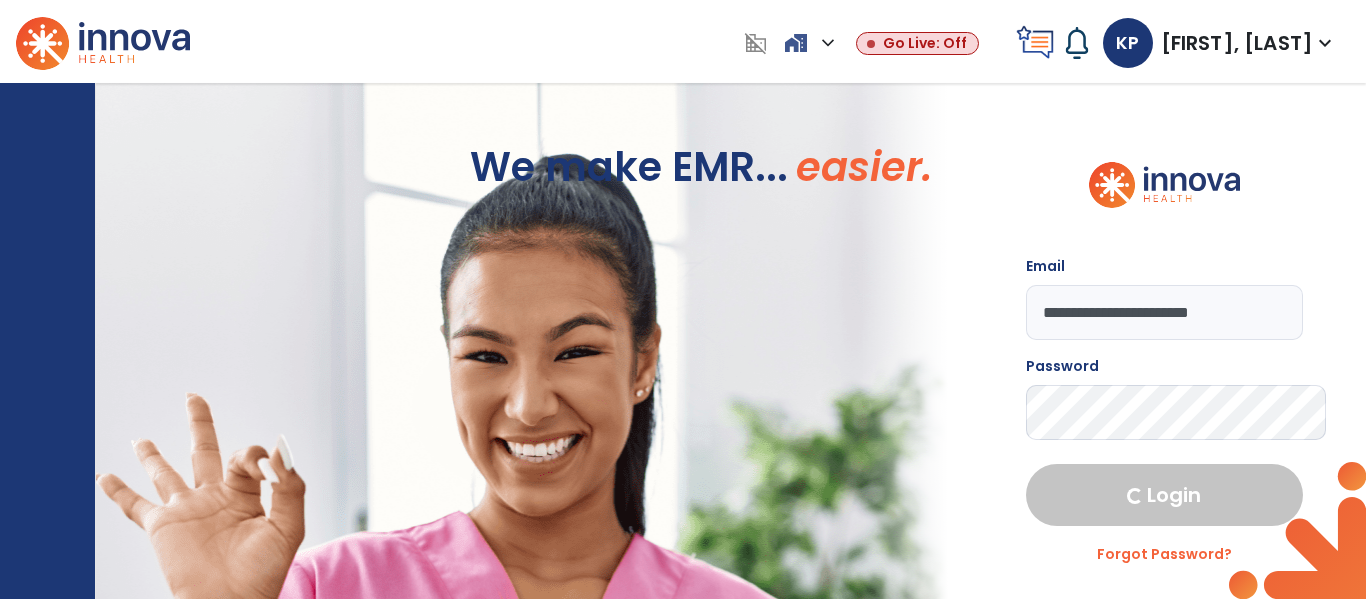 select on "****" 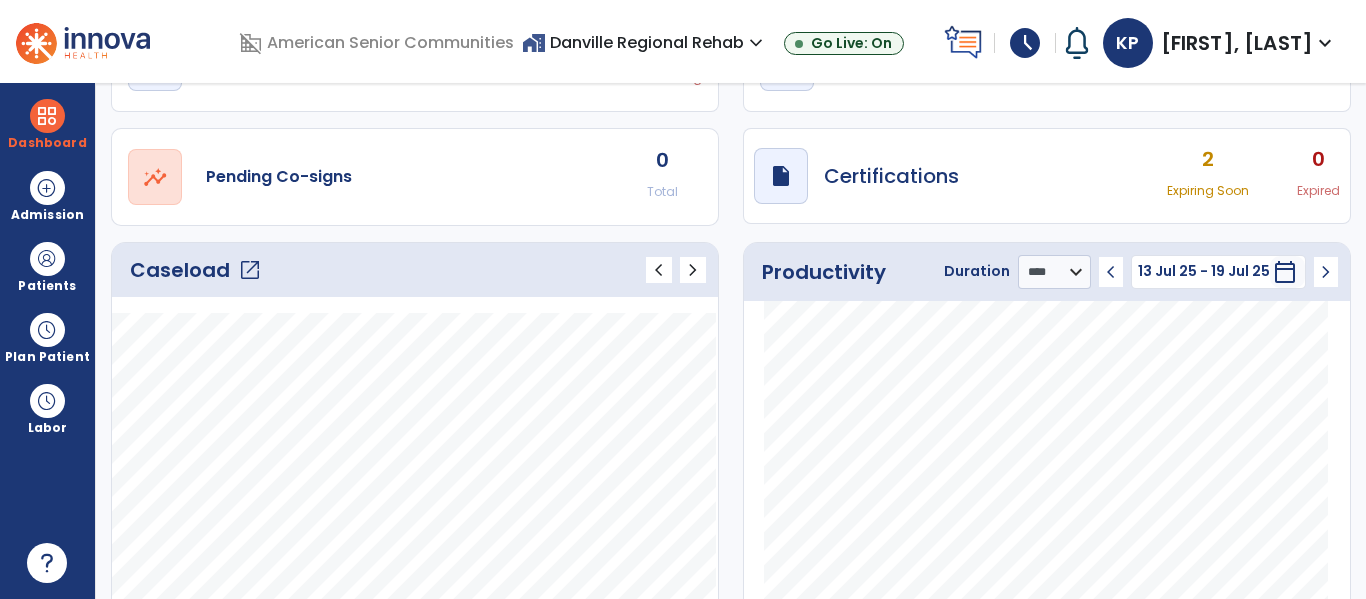 click on "open_in_new" 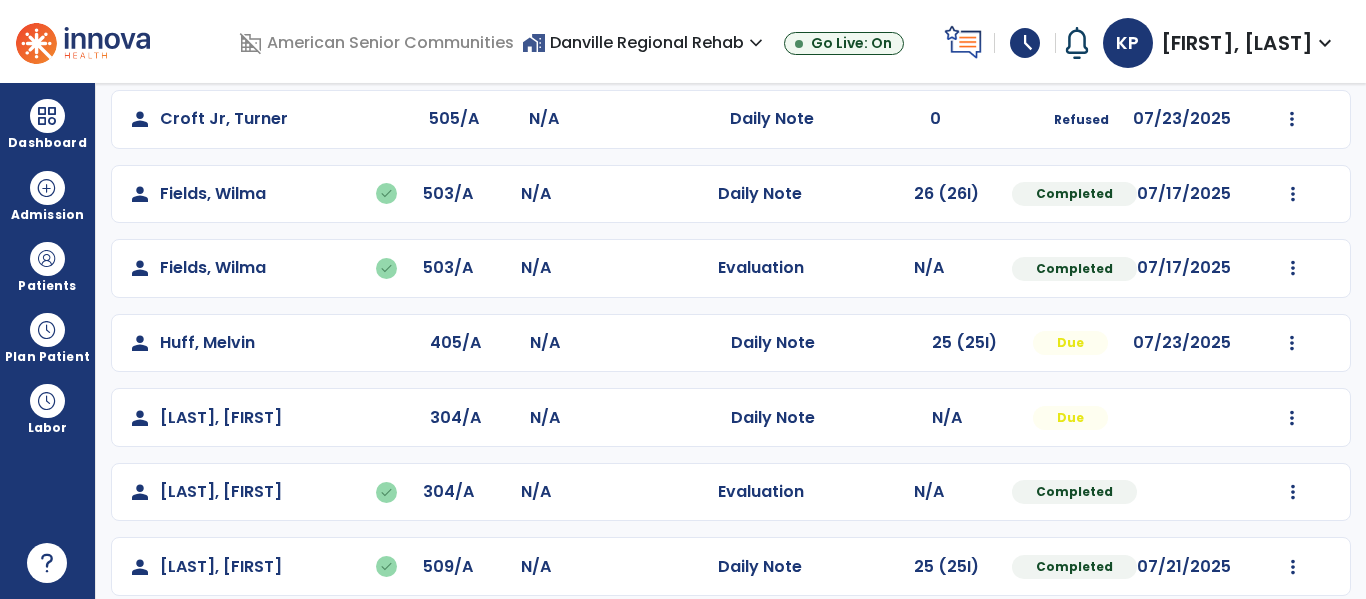 scroll, scrollTop: 551, scrollLeft: 0, axis: vertical 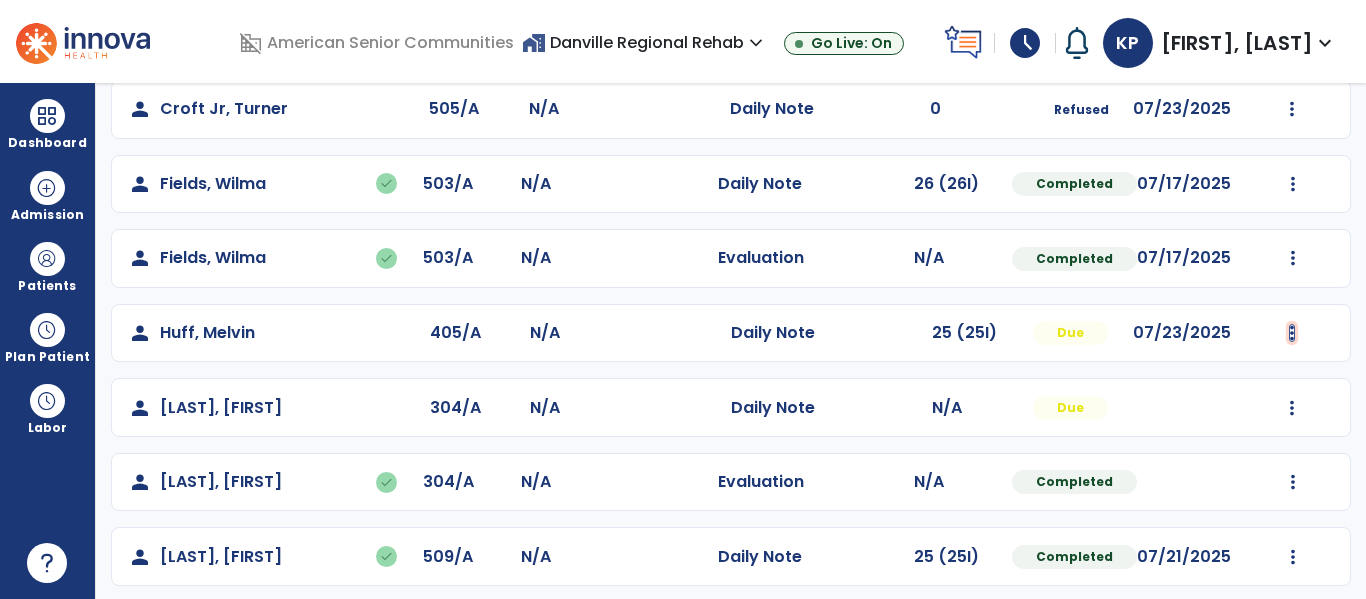 click at bounding box center (1292, -263) 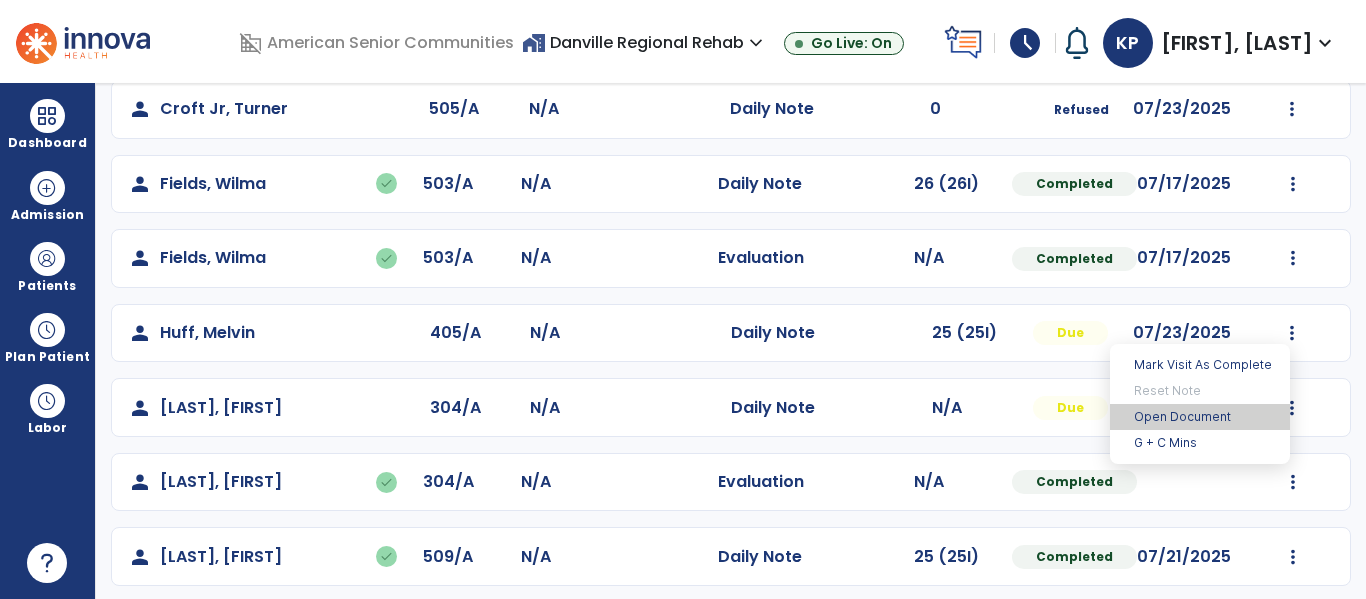 click on "Open Document" at bounding box center [1200, 417] 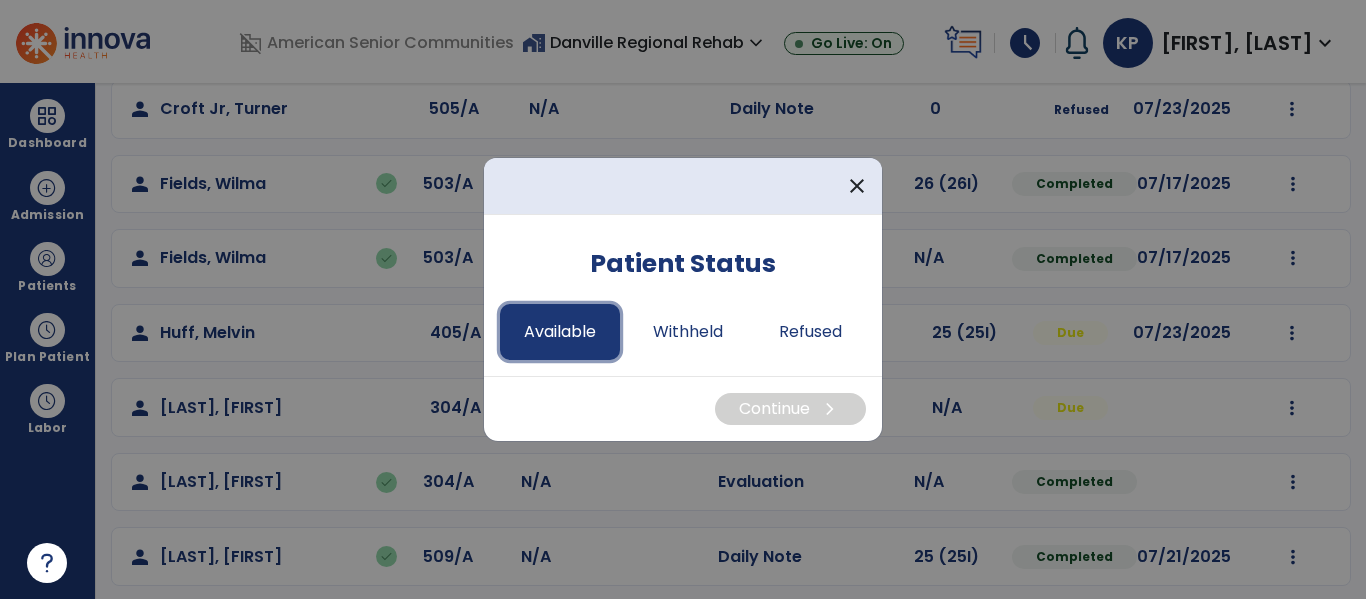 click on "Available" at bounding box center [560, 332] 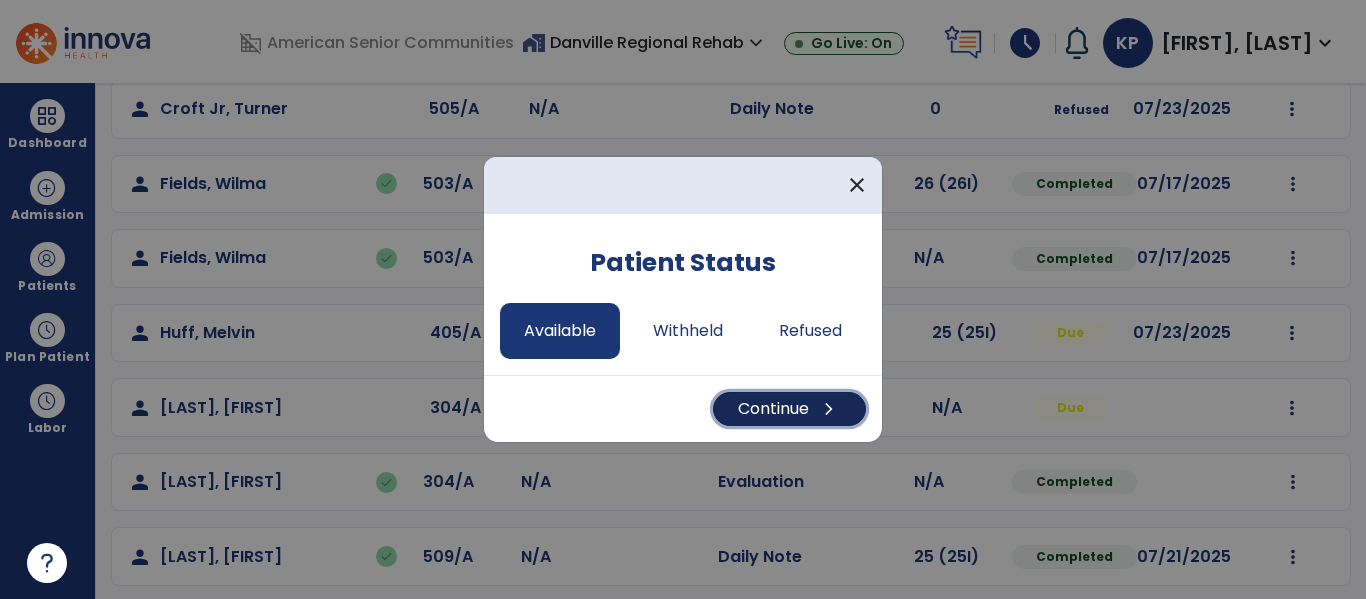 click on "Continue   chevron_right" at bounding box center (789, 409) 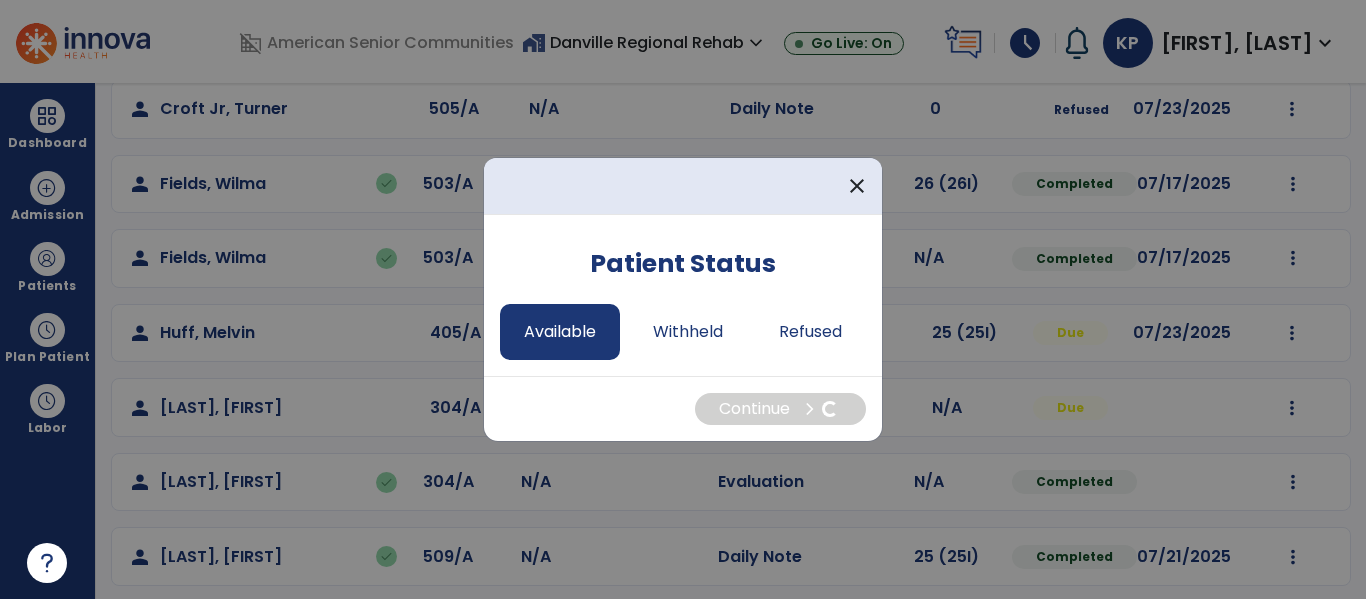 select on "*" 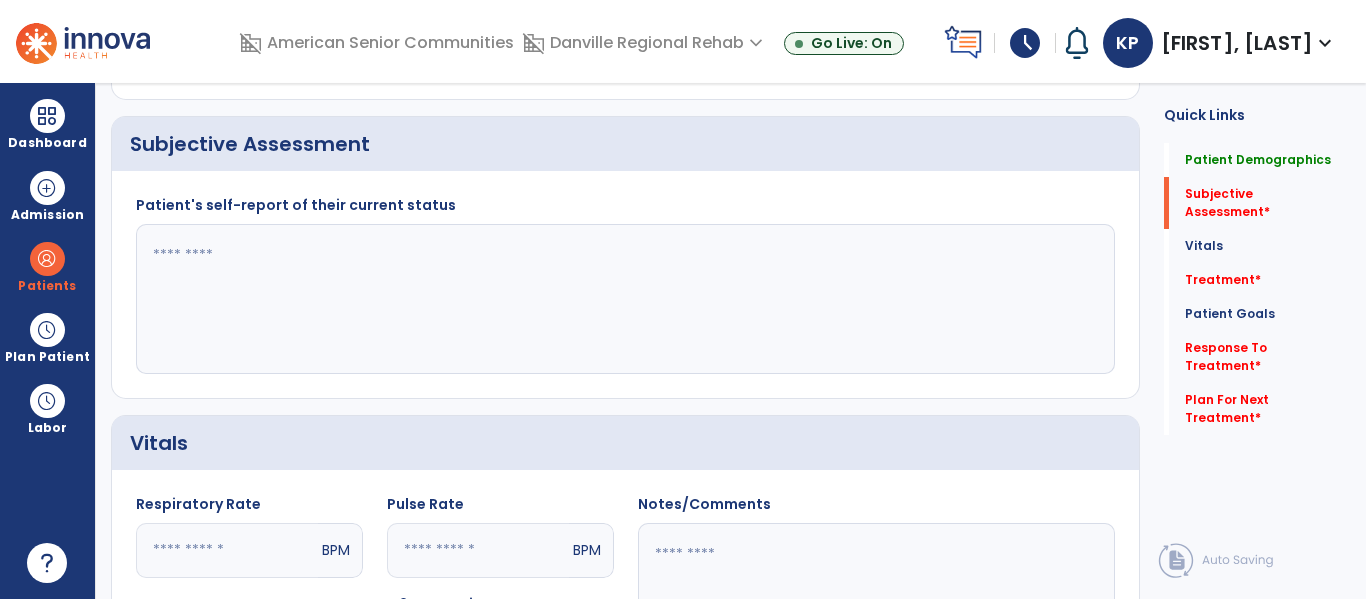 click 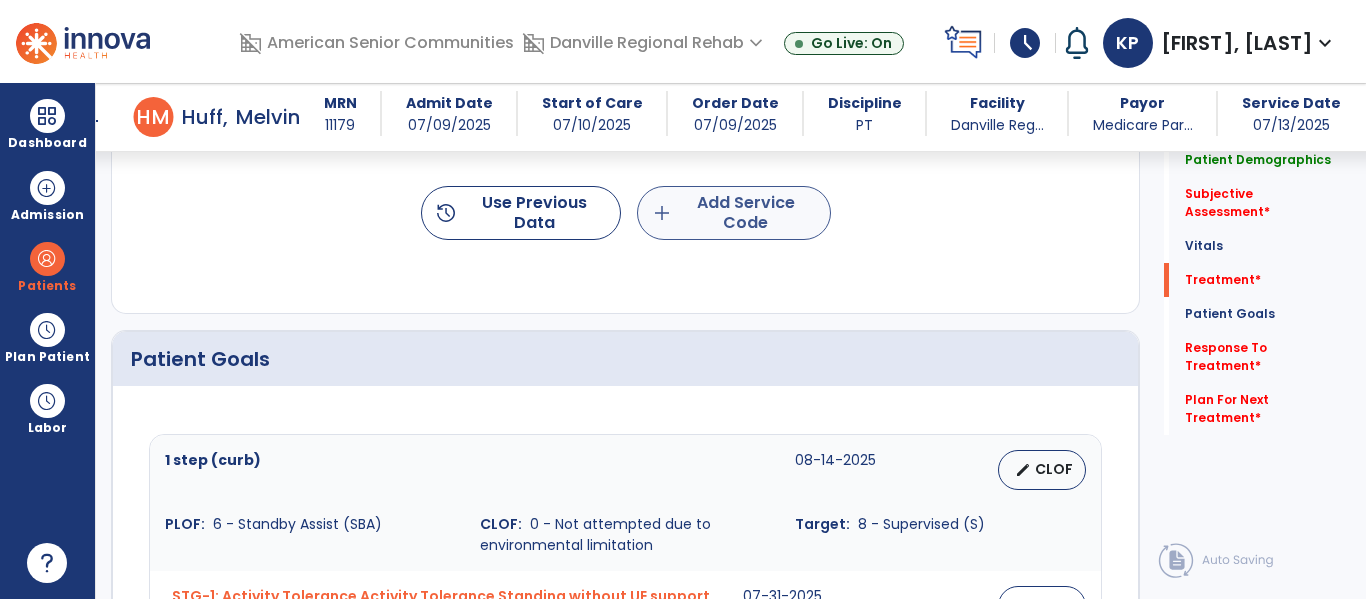 type on "**********" 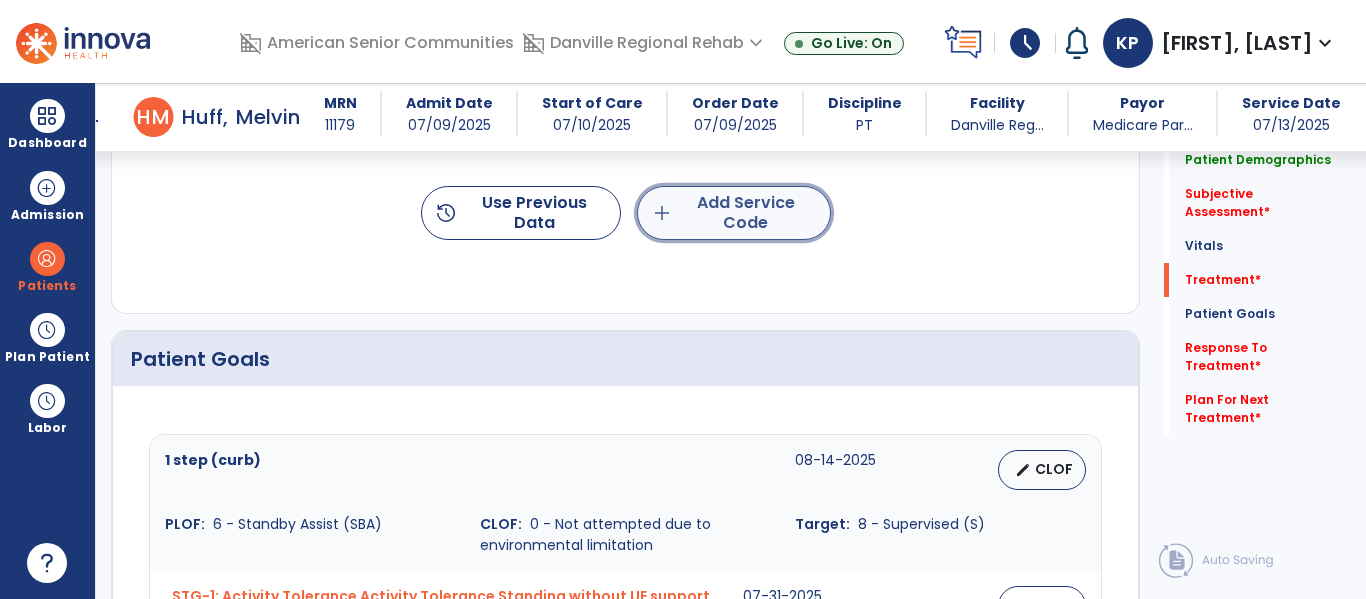 click on "add  Add Service Code" 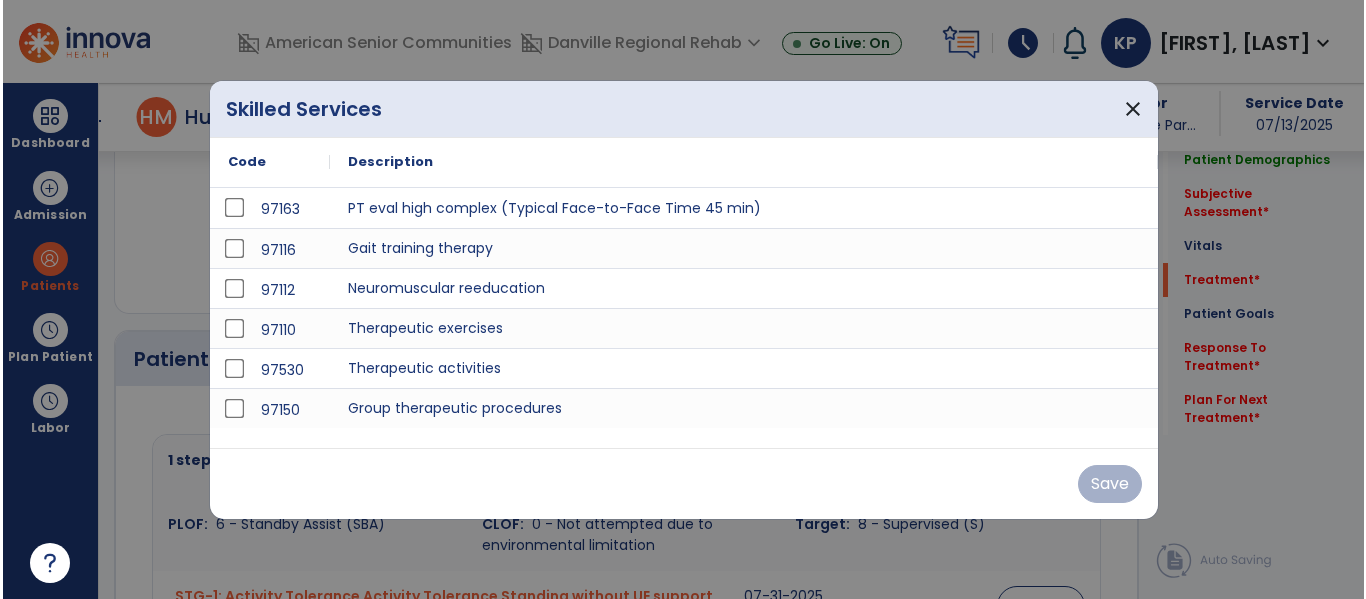 scroll, scrollTop: 1311, scrollLeft: 0, axis: vertical 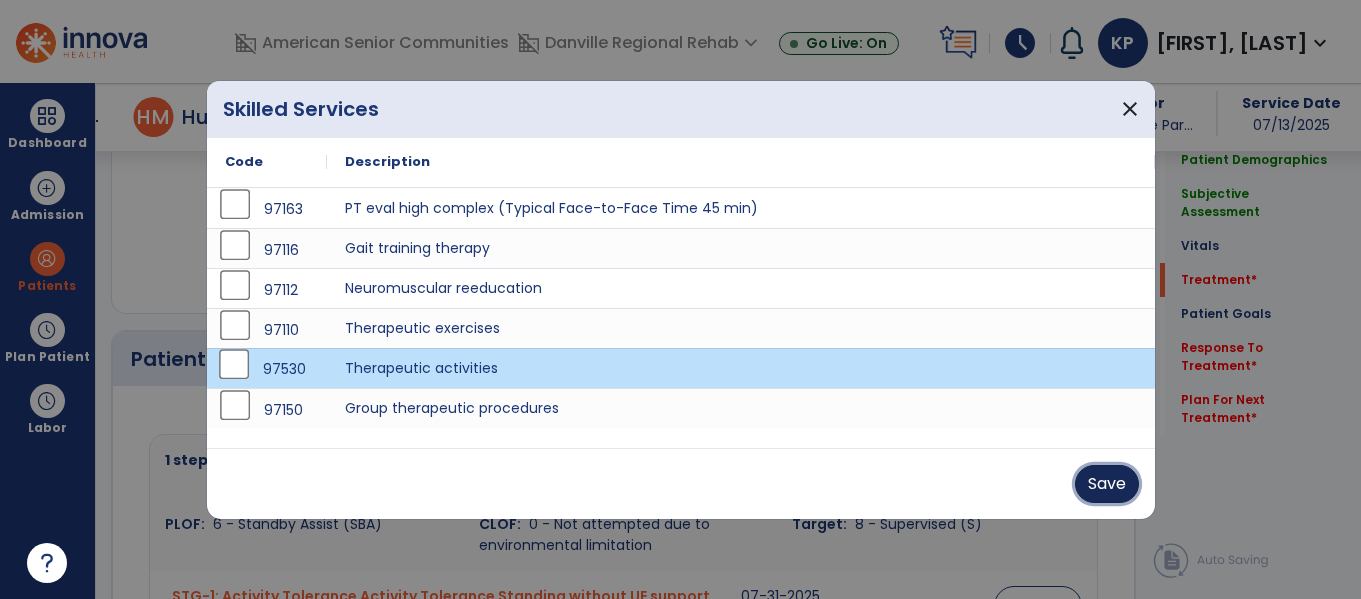 click on "Save" at bounding box center (1107, 484) 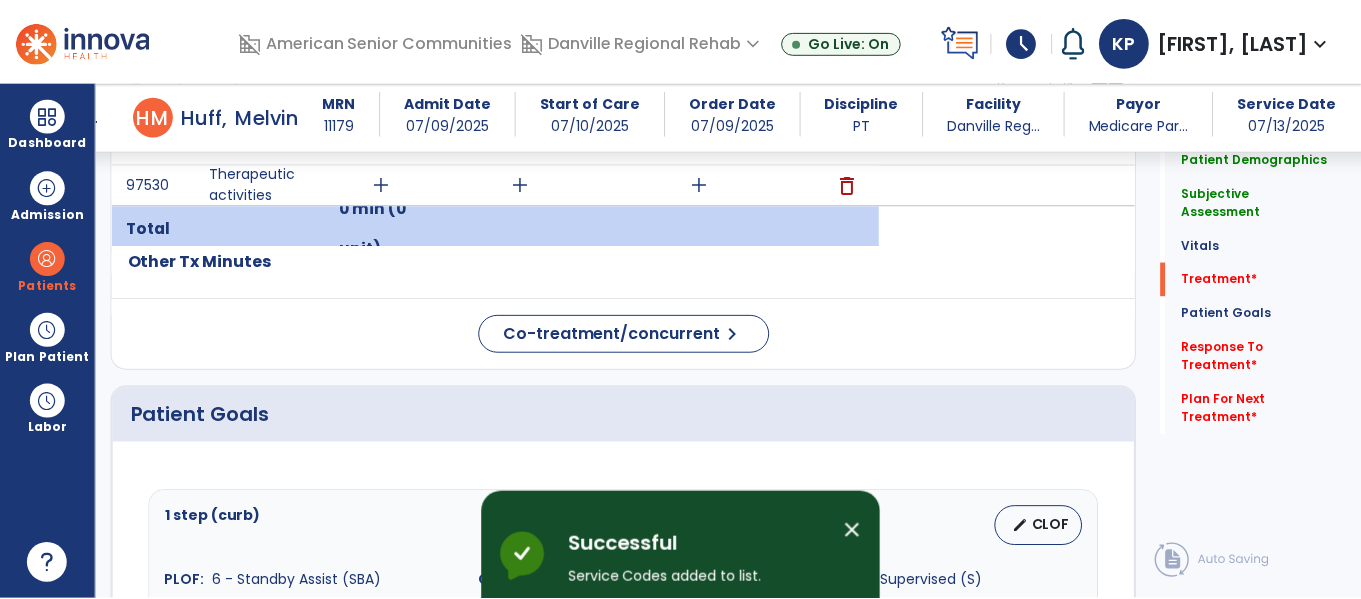 scroll, scrollTop: 1312, scrollLeft: 0, axis: vertical 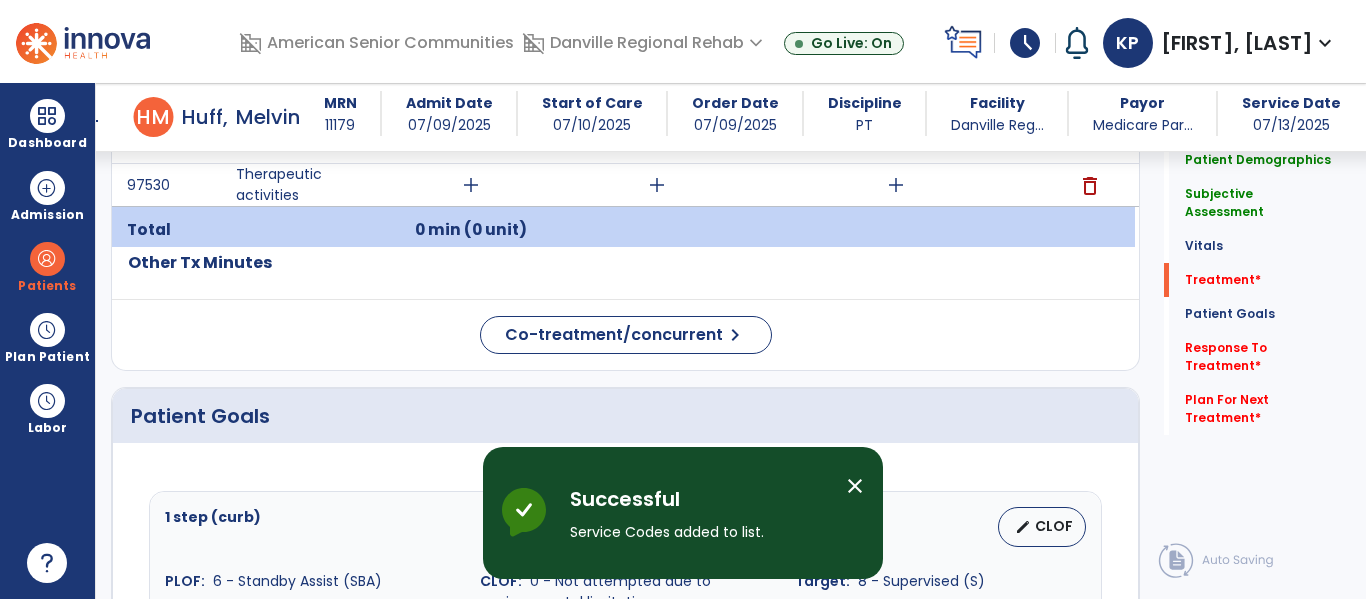 click on "add" at bounding box center (471, 185) 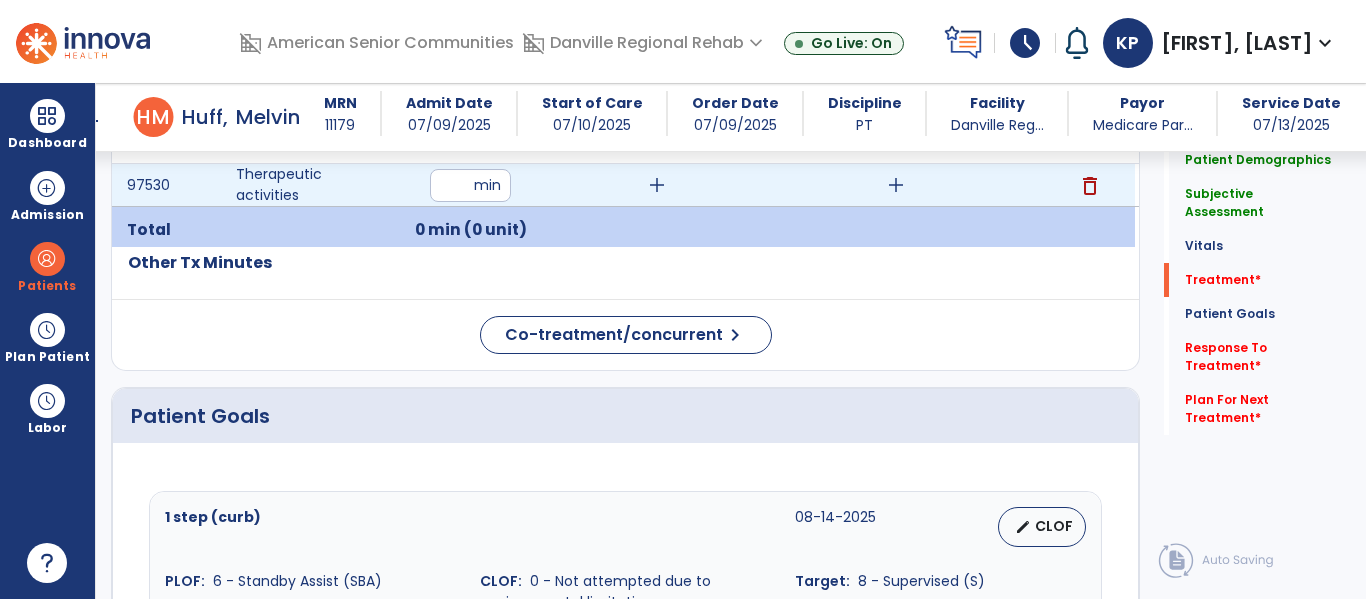 type on "**" 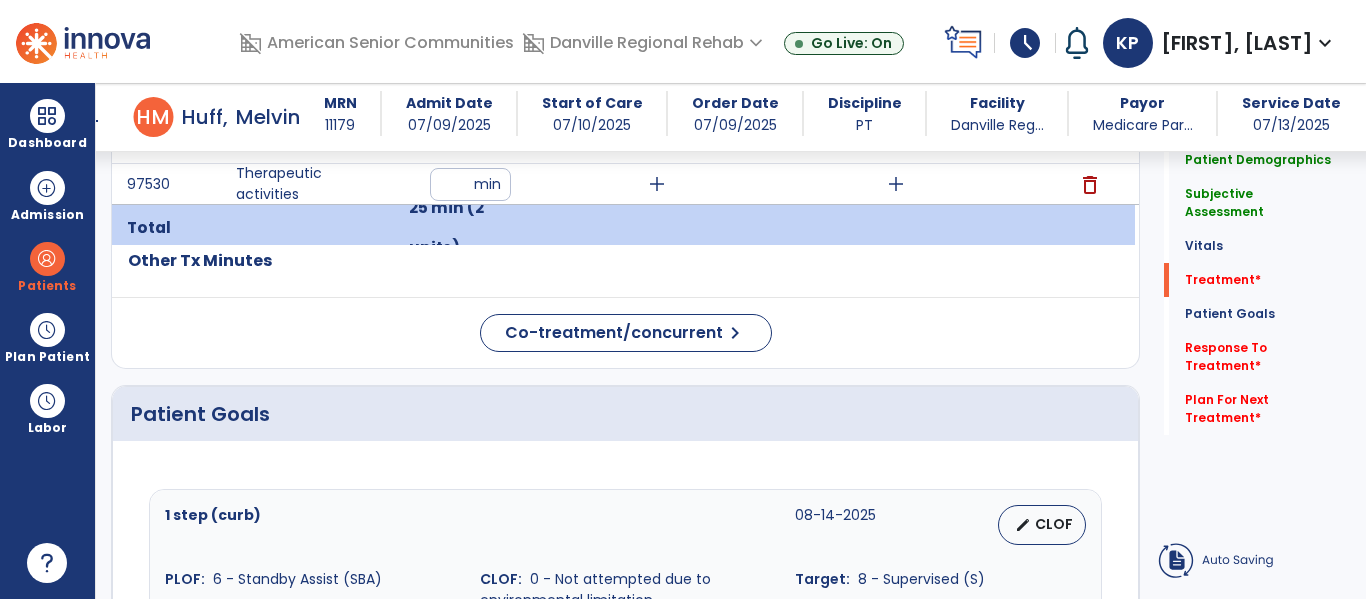 click on "add" at bounding box center (896, 184) 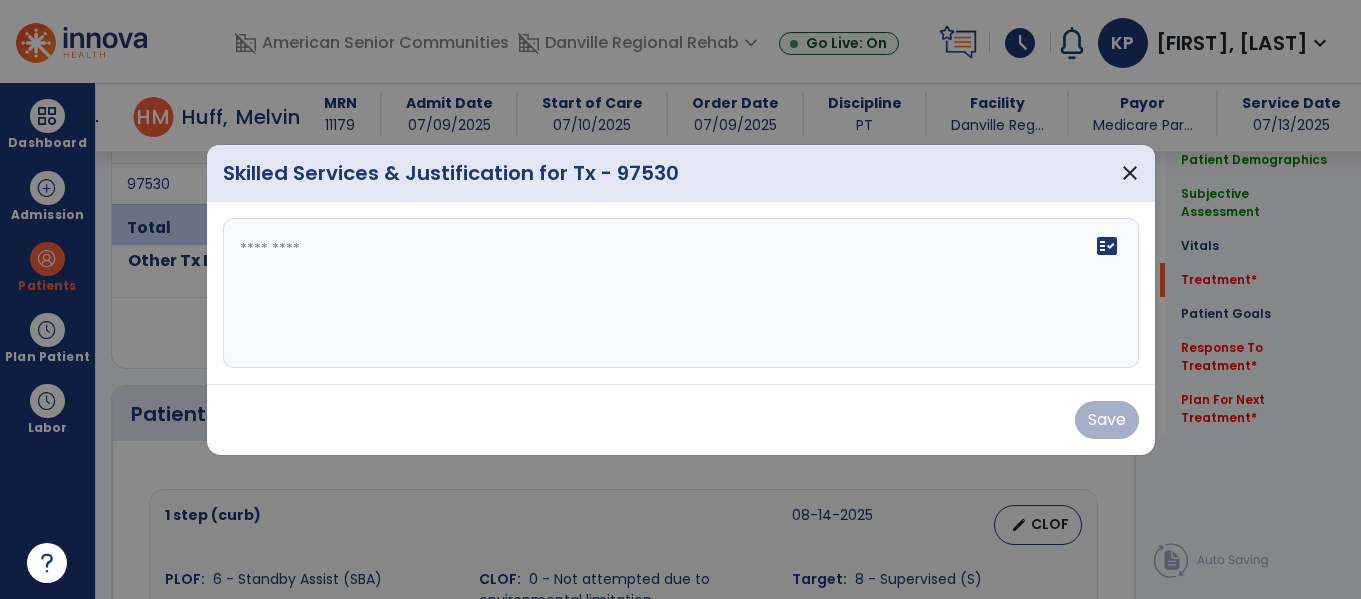 click on "fact_check" at bounding box center [681, 293] 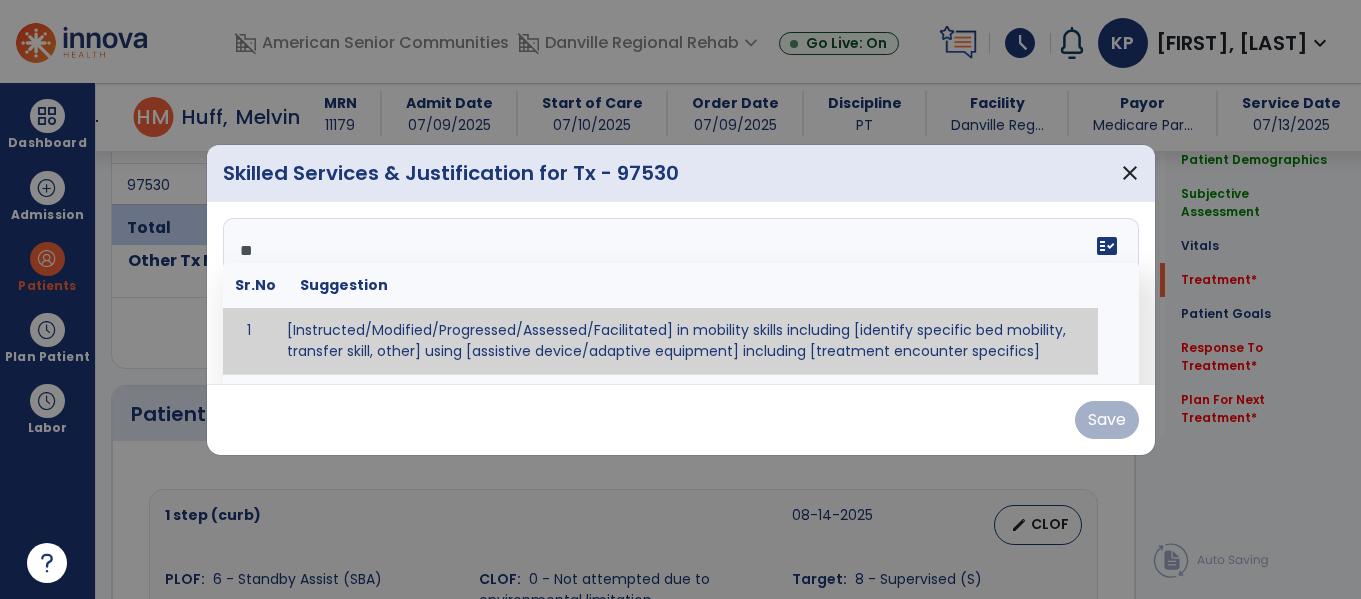 scroll, scrollTop: 1312, scrollLeft: 0, axis: vertical 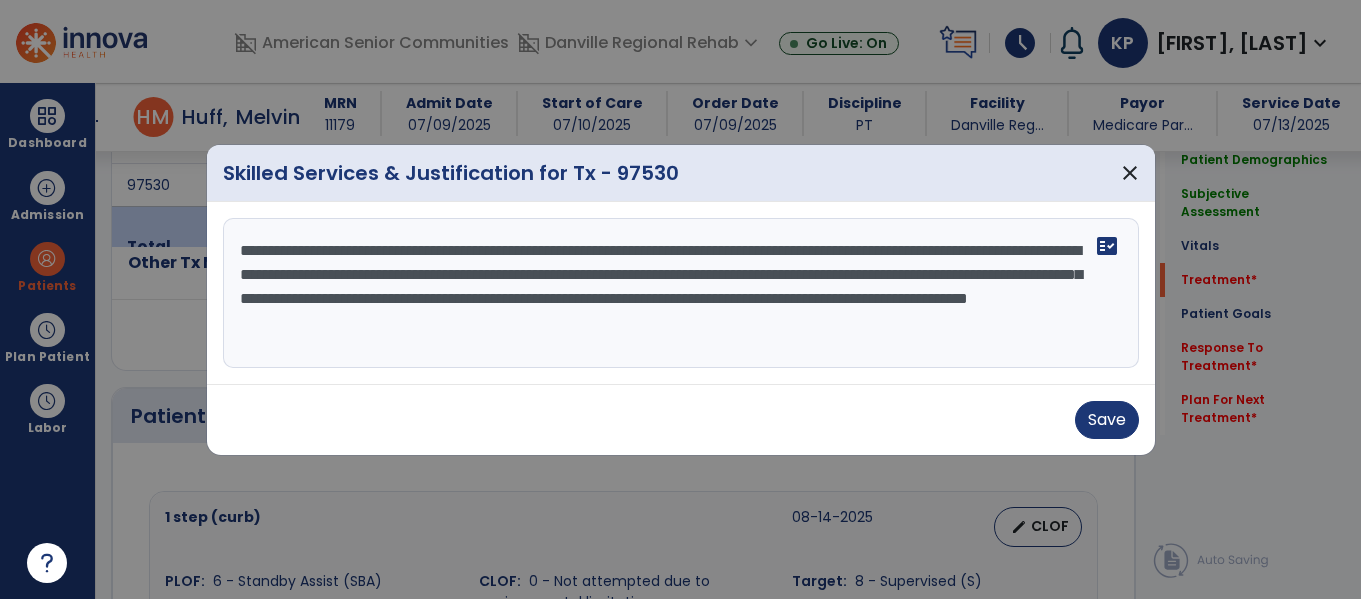 click on "**********" at bounding box center [681, 293] 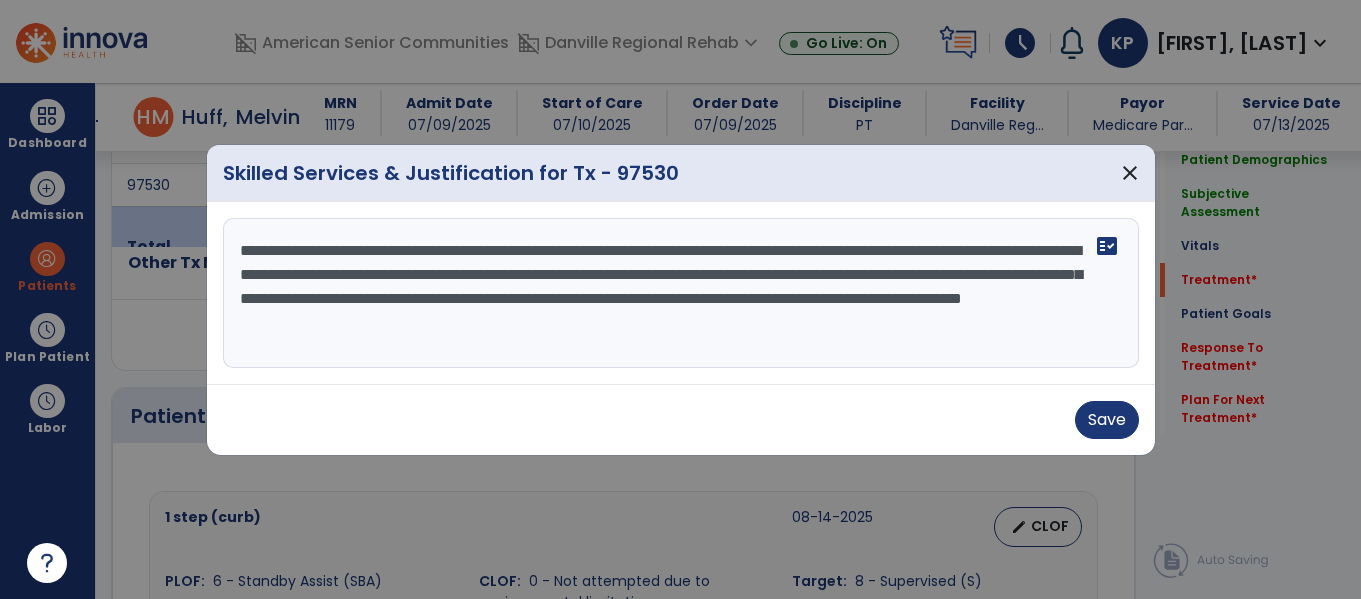 click on "**********" at bounding box center [681, 293] 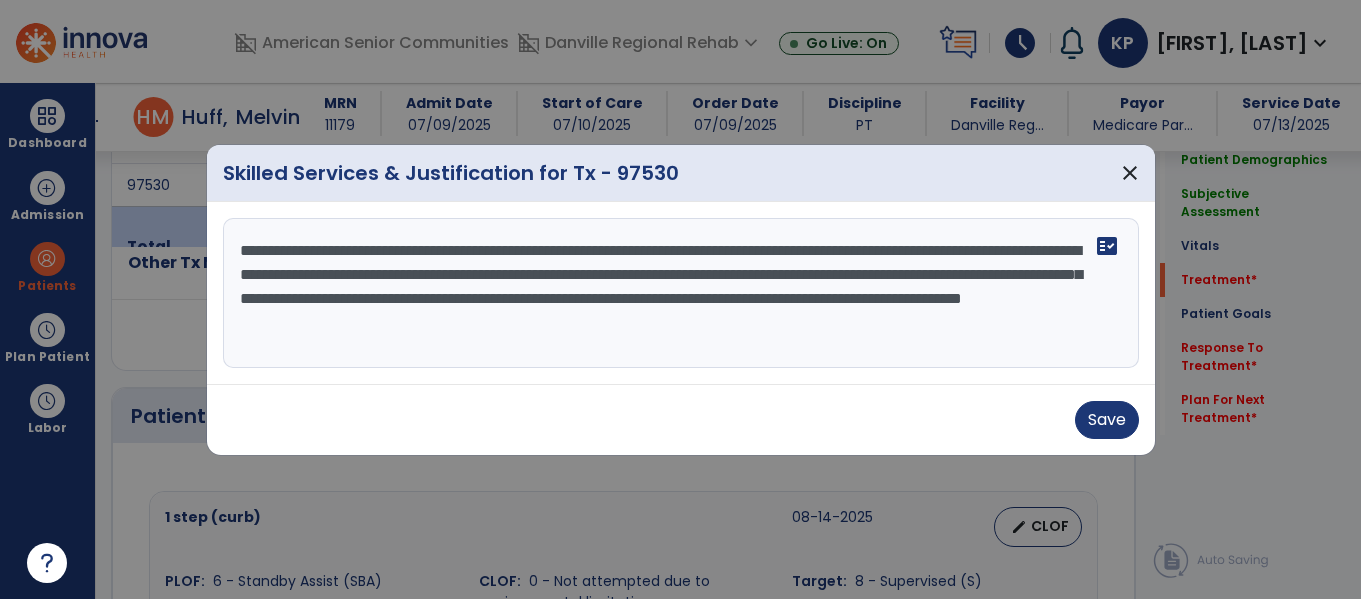 click on "**********" at bounding box center [681, 293] 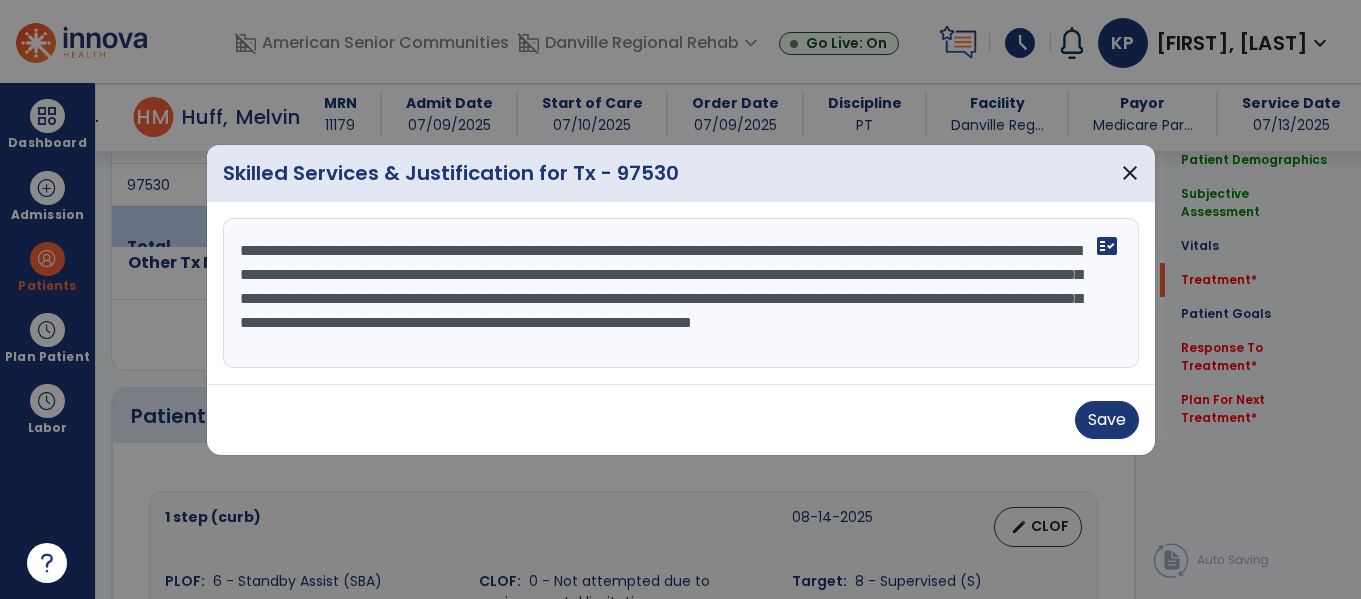 click on "**********" at bounding box center [681, 293] 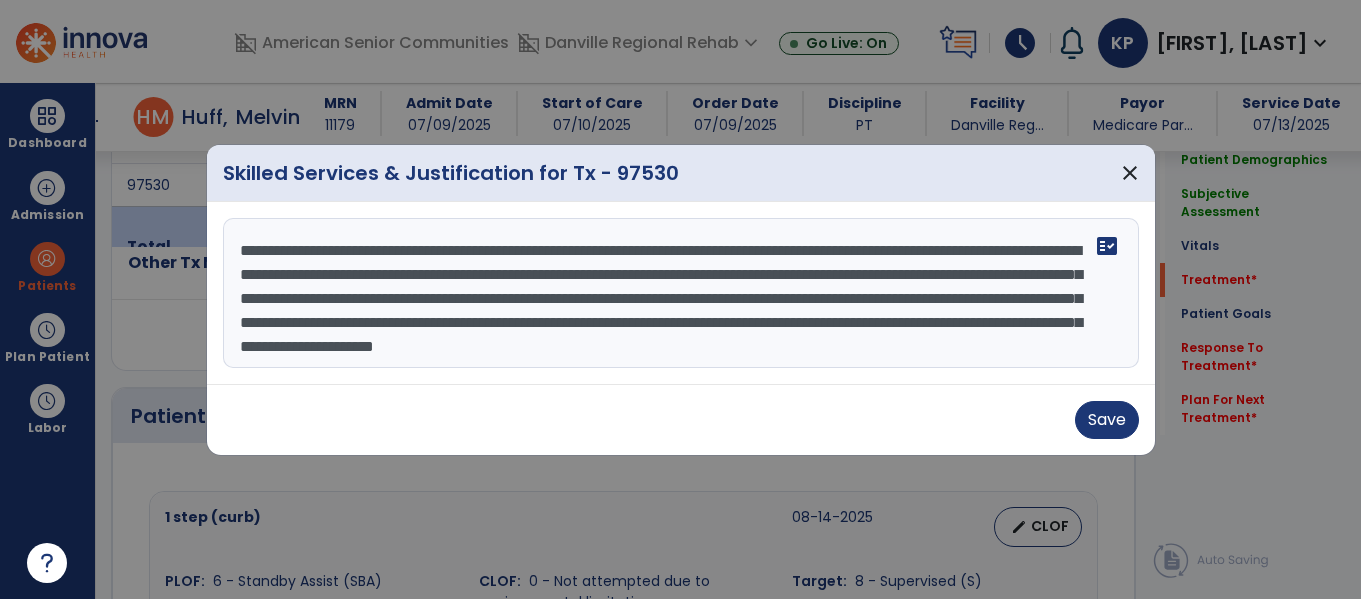 scroll, scrollTop: 24, scrollLeft: 0, axis: vertical 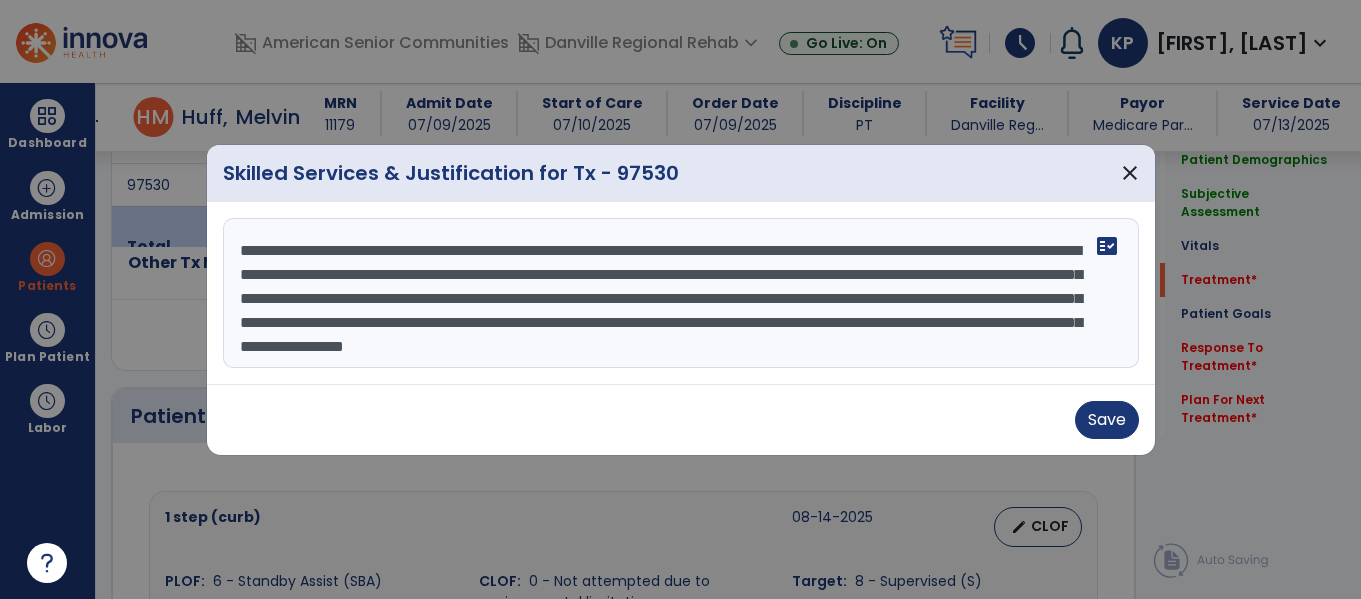 click on "**********" at bounding box center [681, 293] 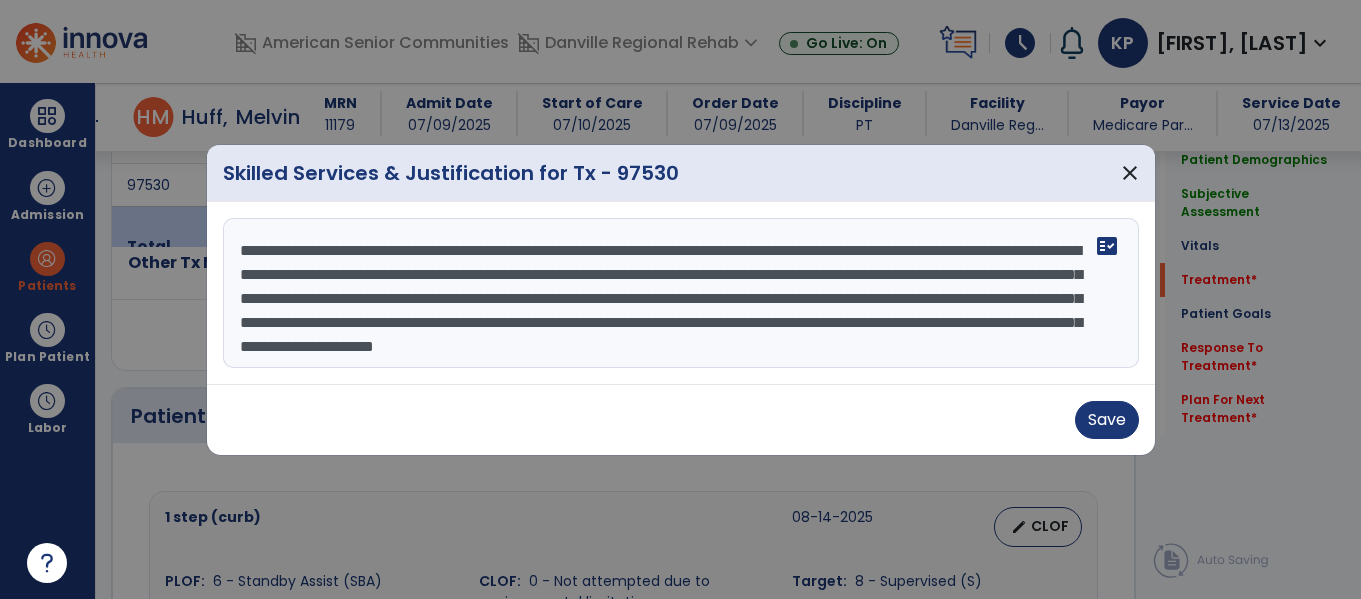 click on "**********" at bounding box center [681, 293] 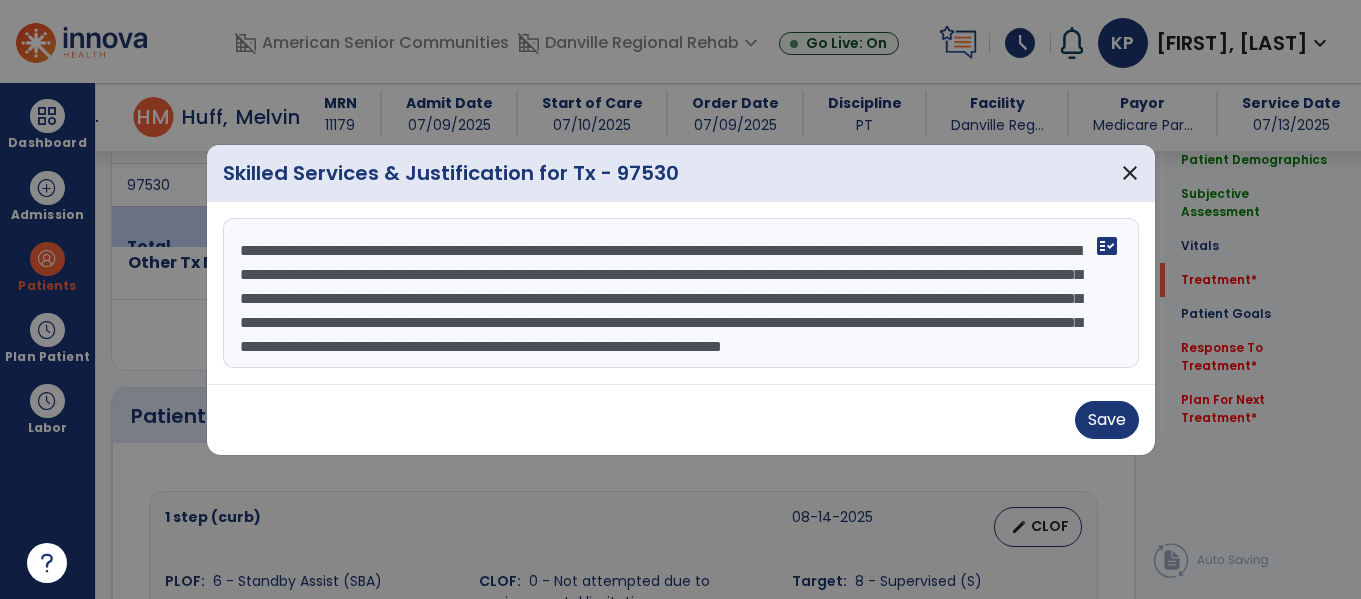 scroll, scrollTop: 40, scrollLeft: 0, axis: vertical 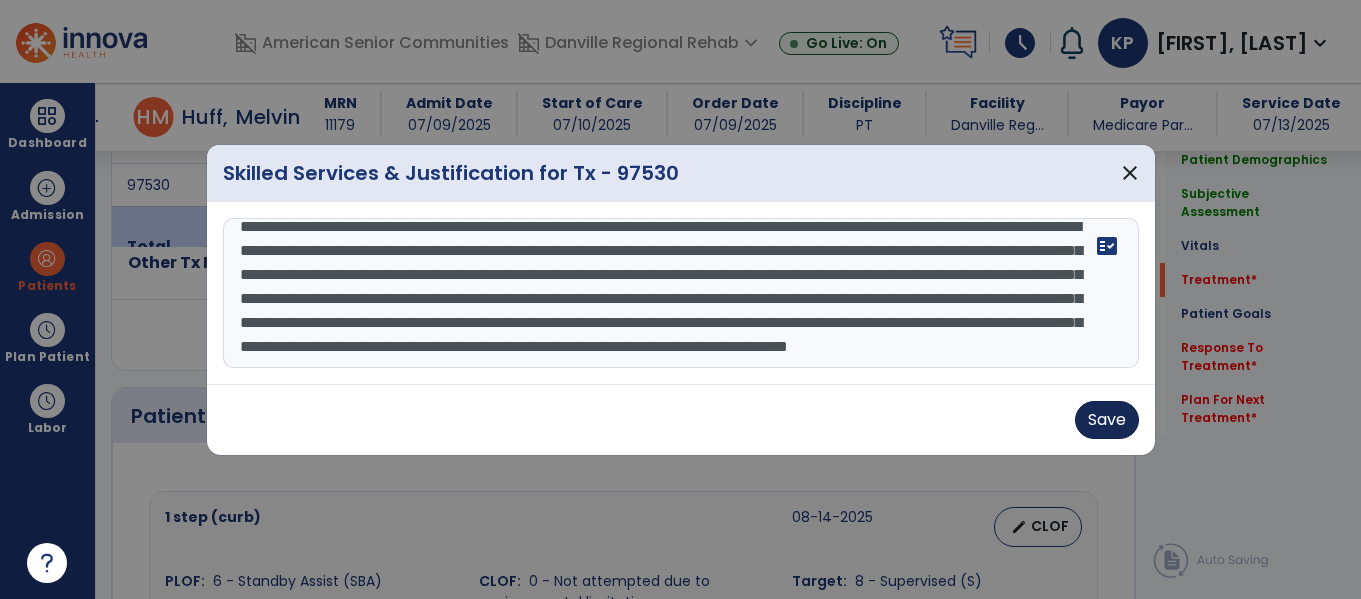 type on "**********" 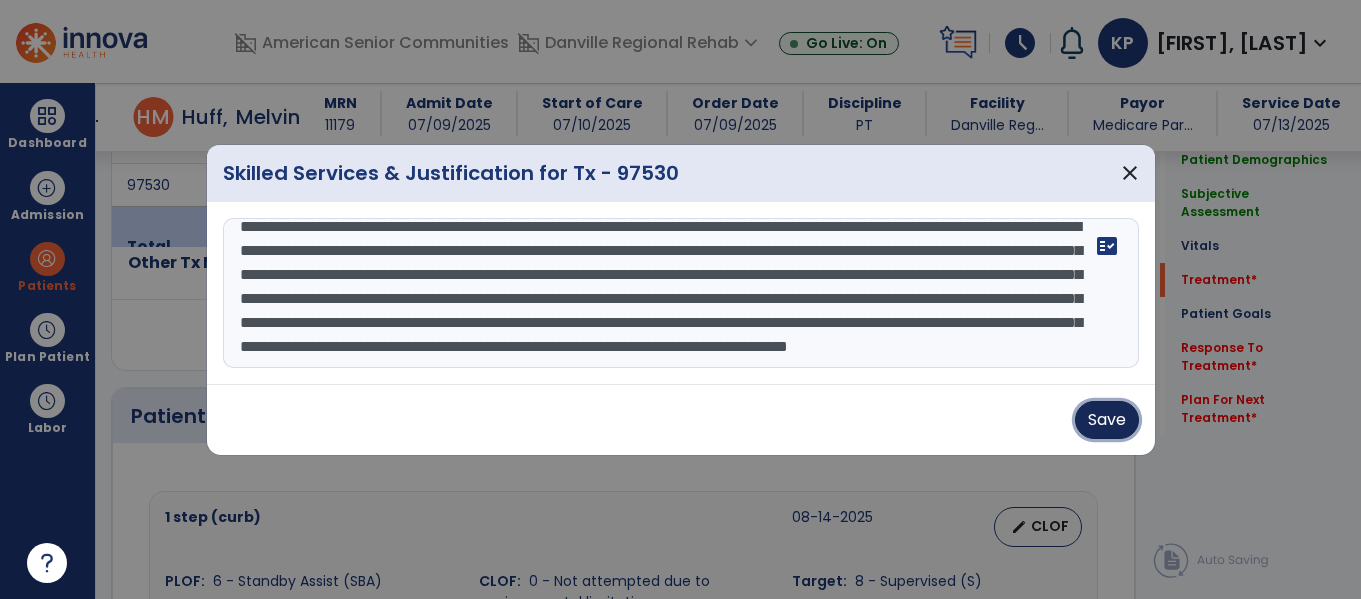click on "Save" at bounding box center (1107, 420) 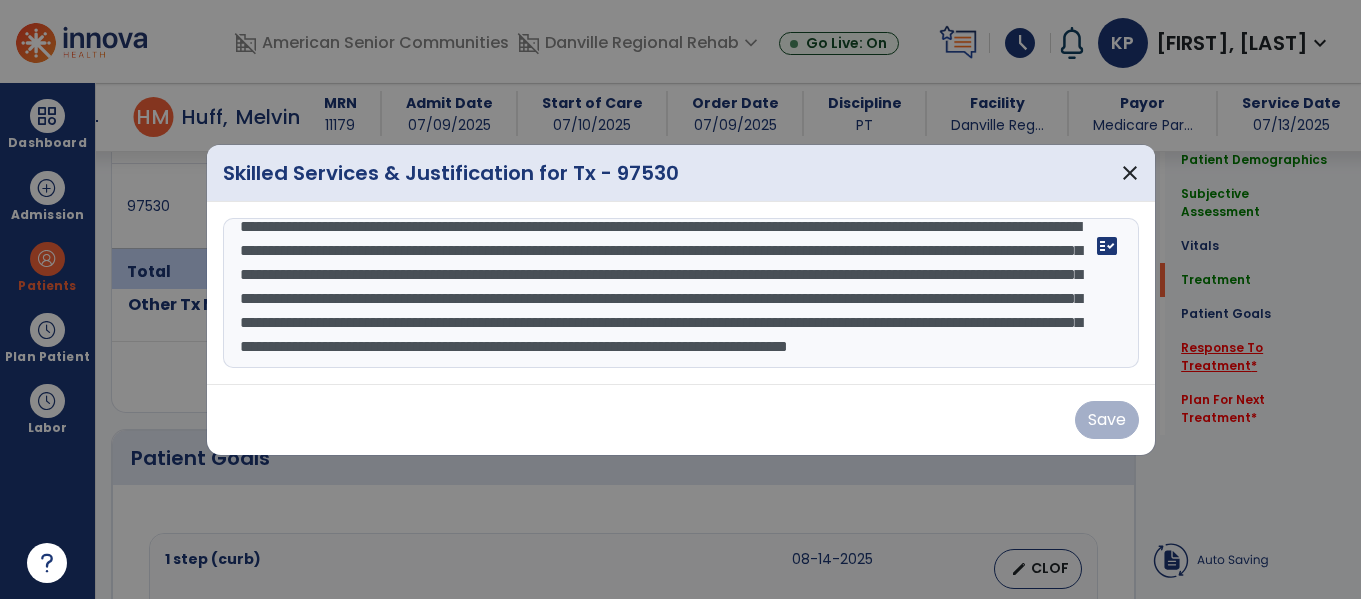 click on "Response To Treatment   *" 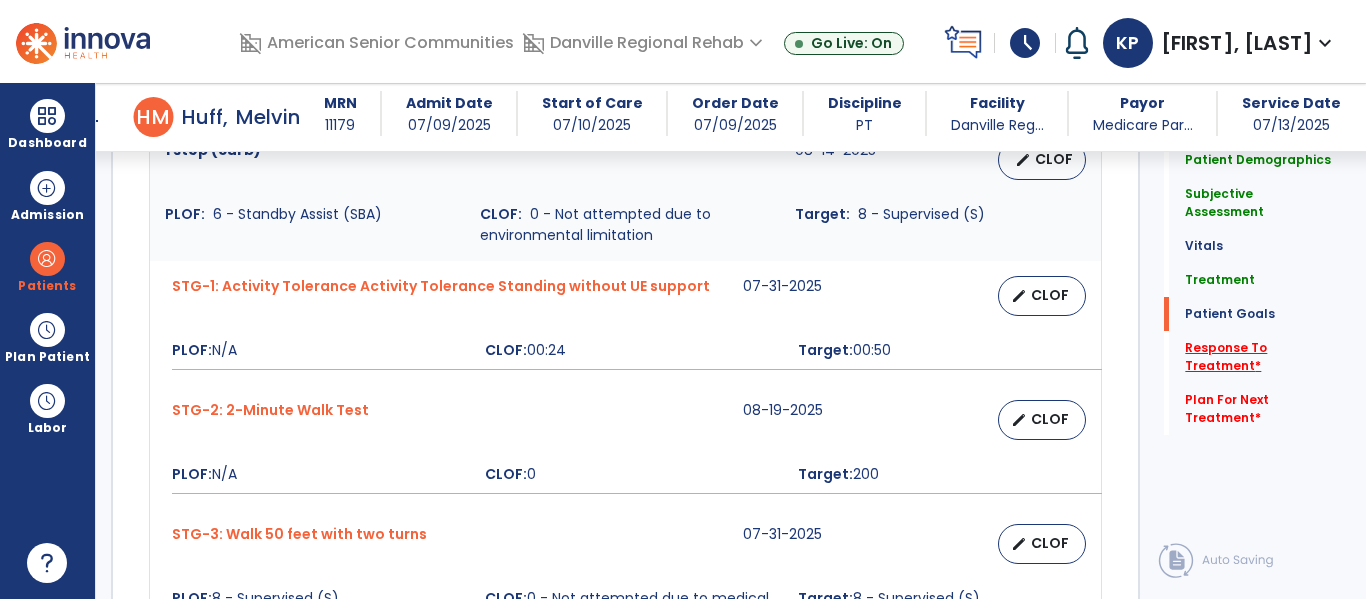 scroll, scrollTop: 2836, scrollLeft: 0, axis: vertical 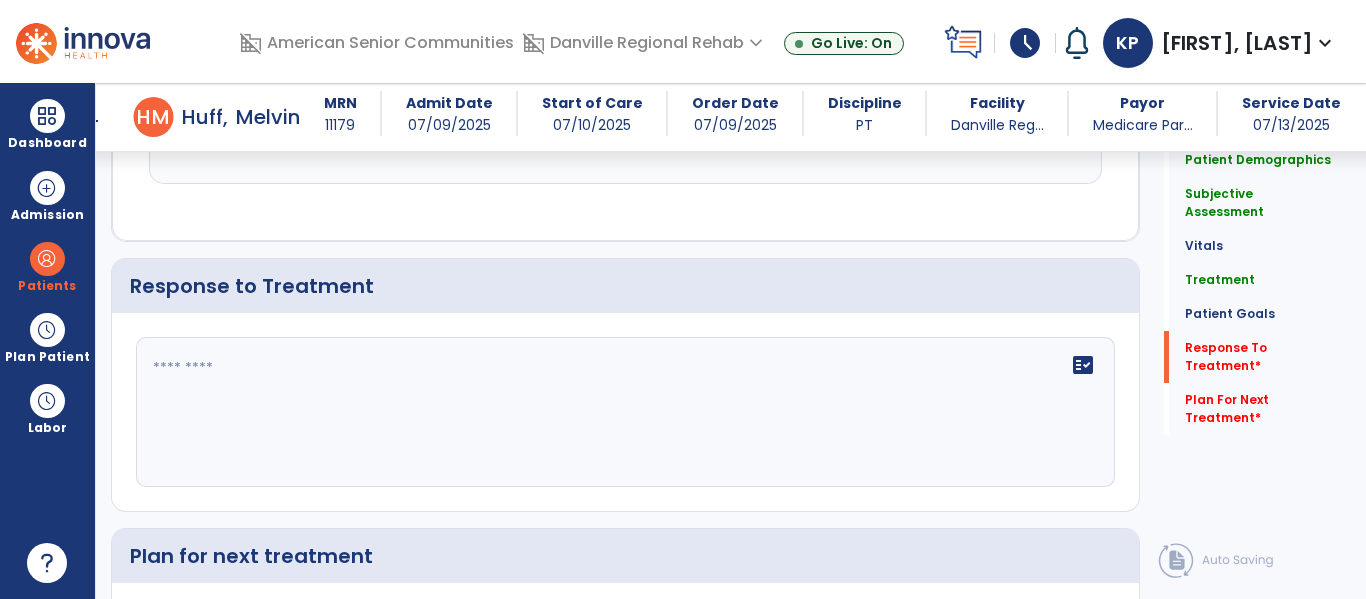 click on "fact_check" 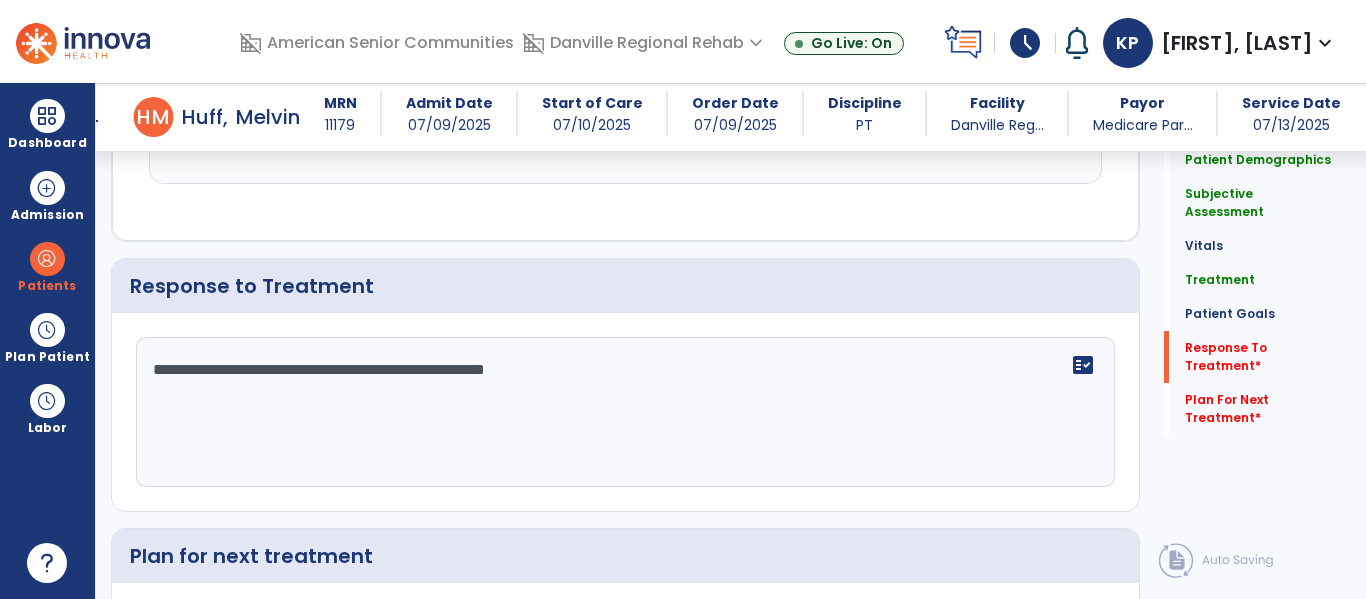 scroll, scrollTop: 2943, scrollLeft: 0, axis: vertical 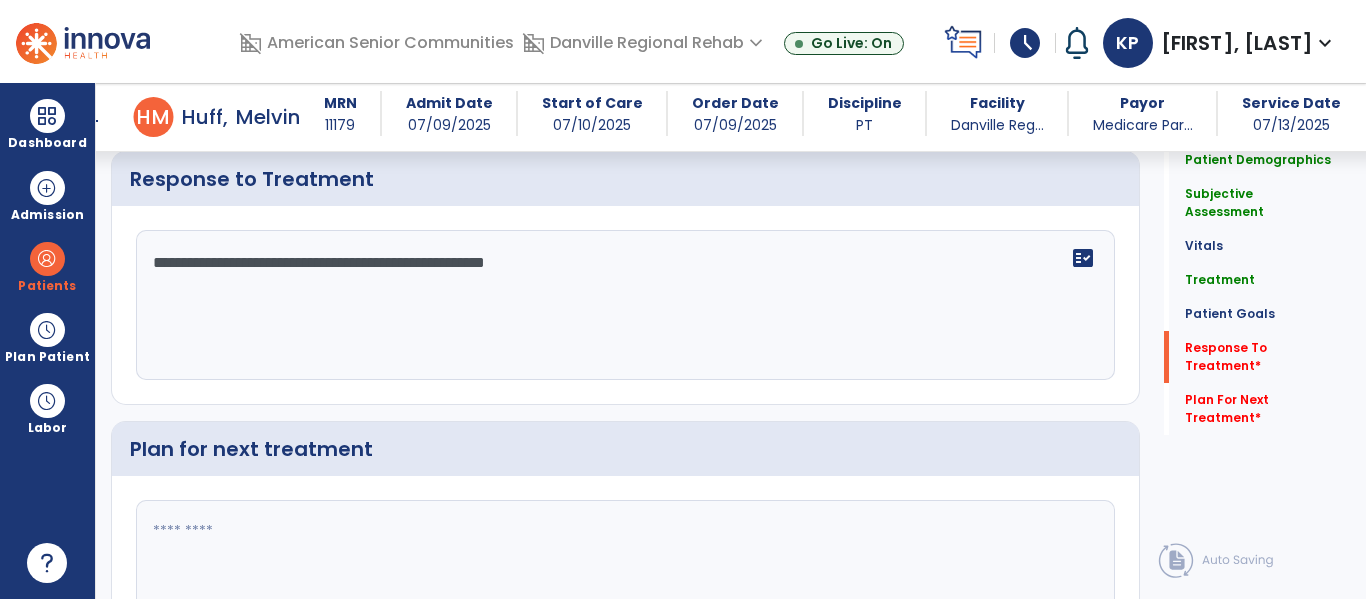 type on "**********" 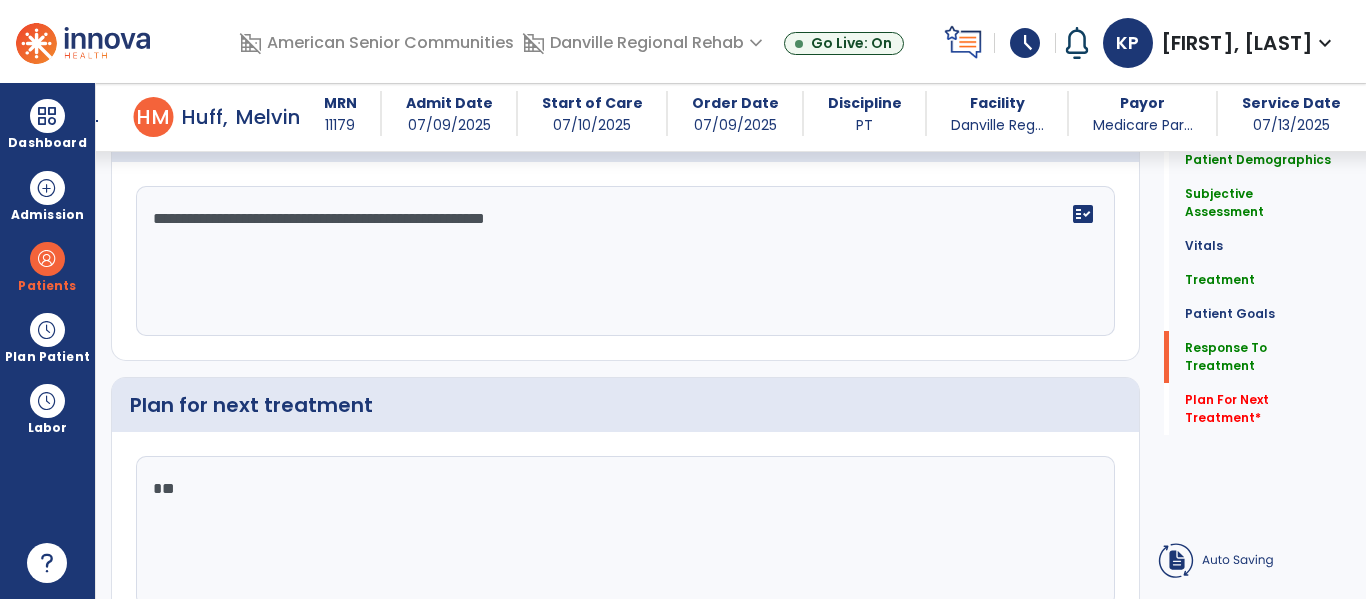 type on "*" 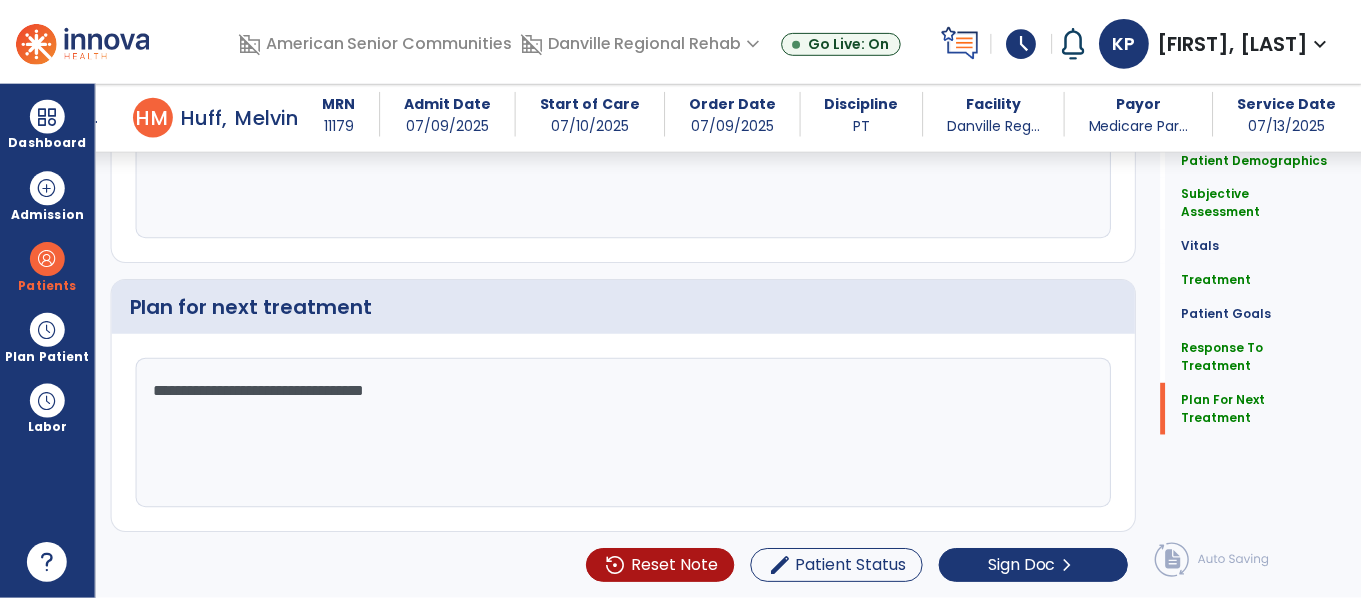 scroll, scrollTop: 3085, scrollLeft: 0, axis: vertical 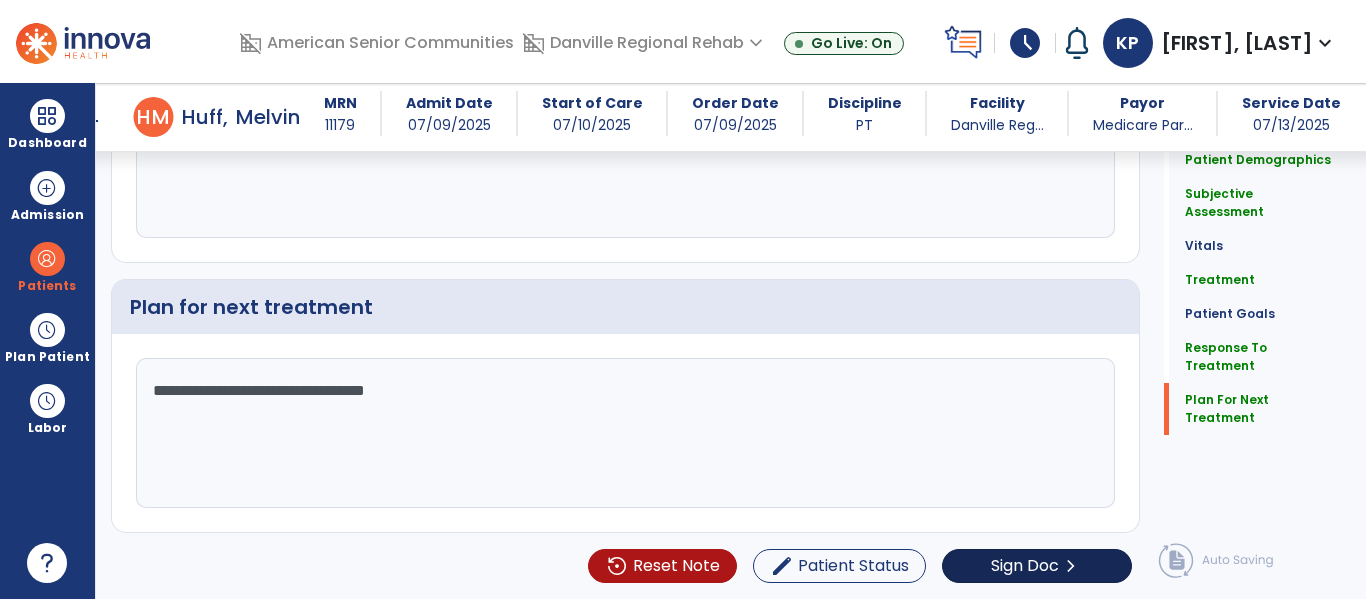 type on "**********" 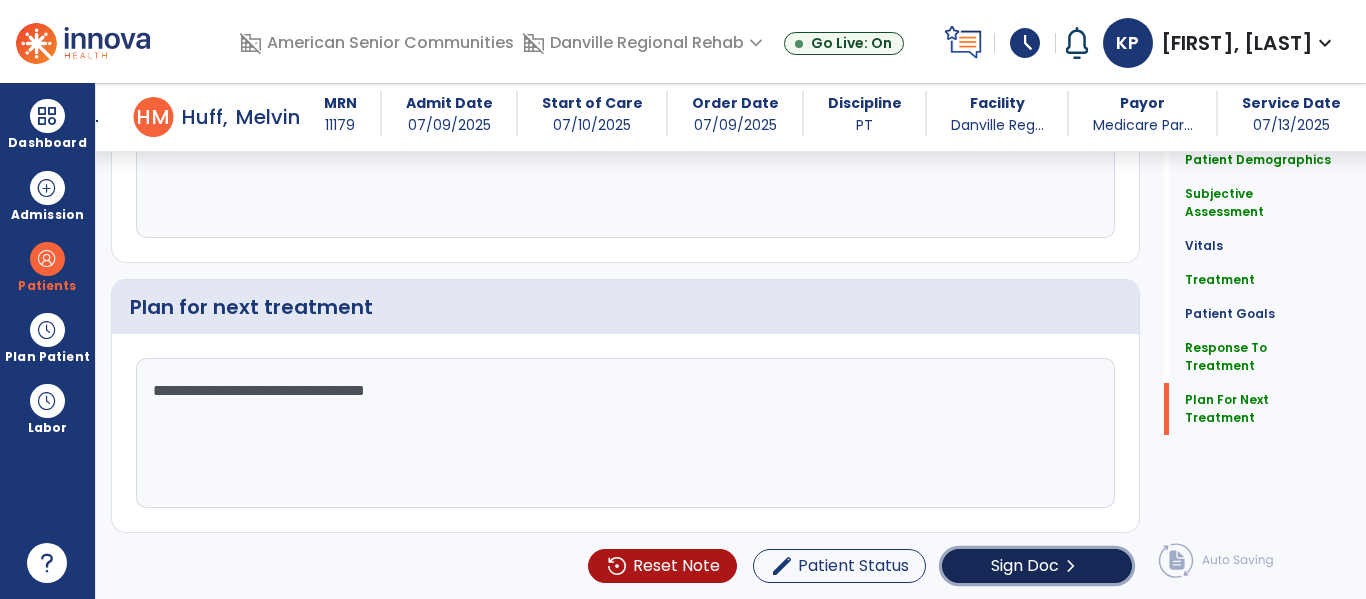 click on "Sign Doc" 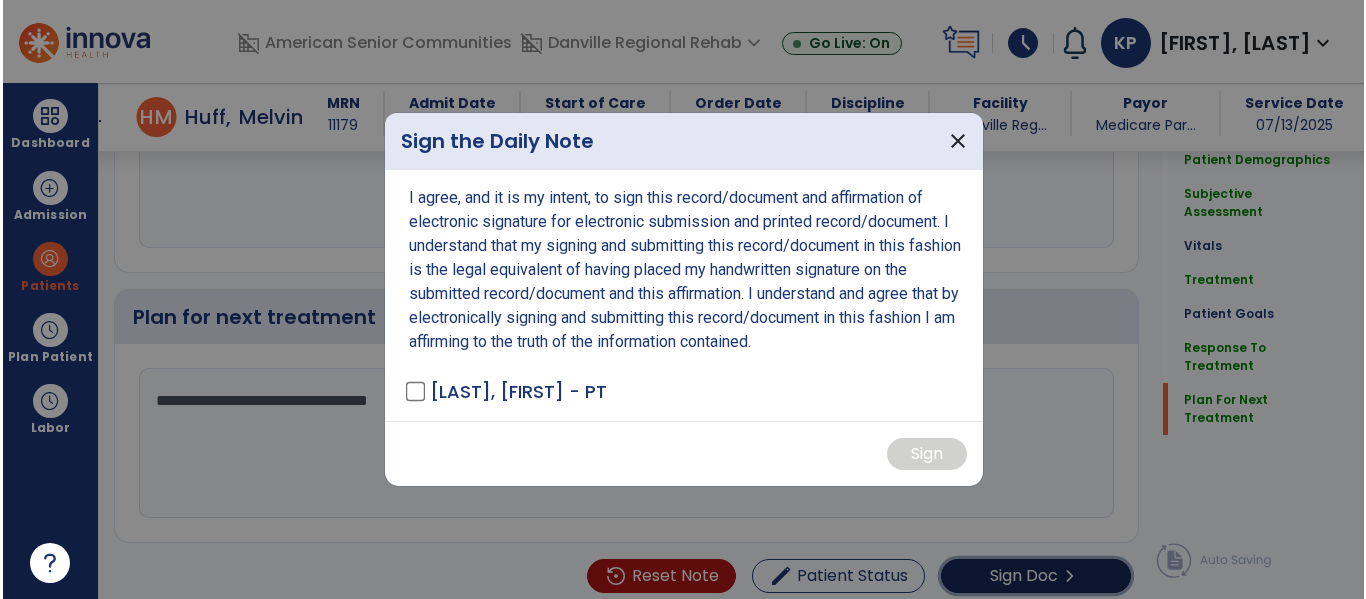 scroll, scrollTop: 3085, scrollLeft: 0, axis: vertical 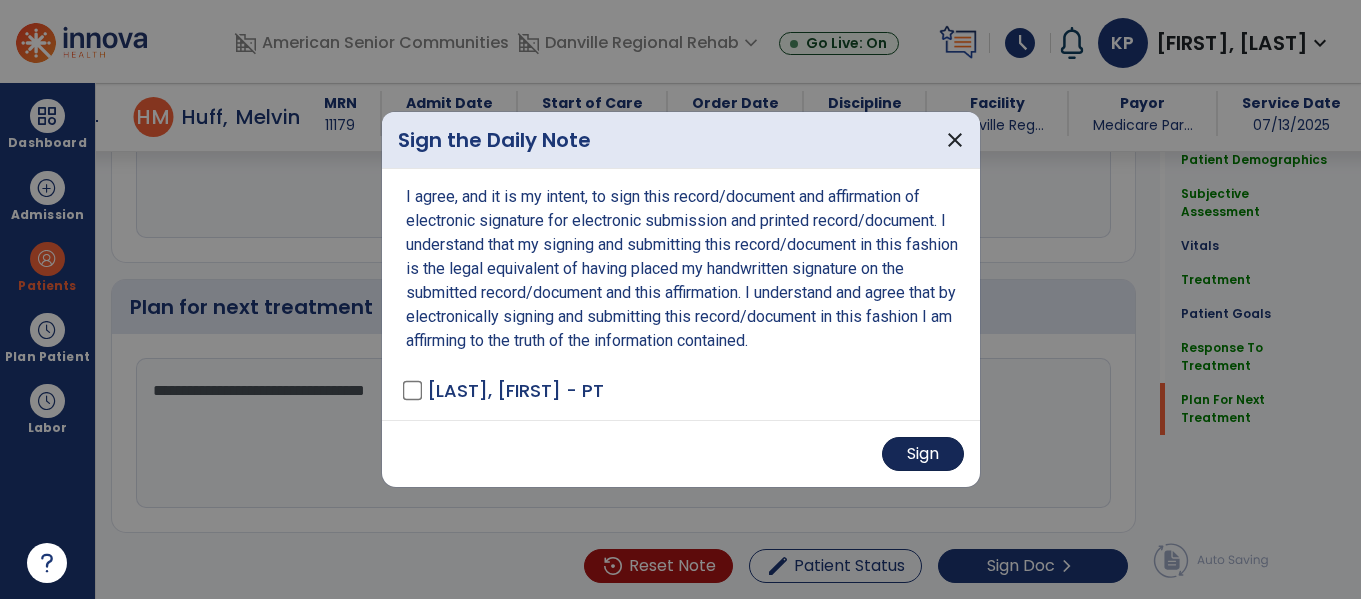 click on "Sign" at bounding box center (923, 454) 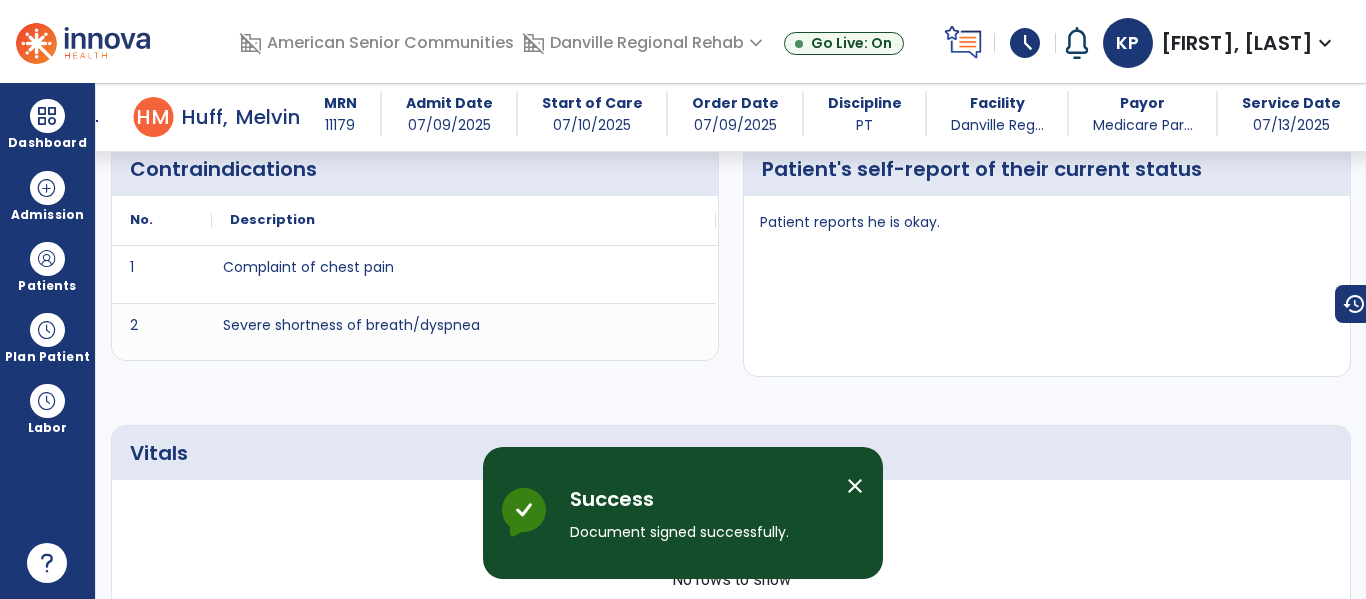 scroll, scrollTop: 0, scrollLeft: 0, axis: both 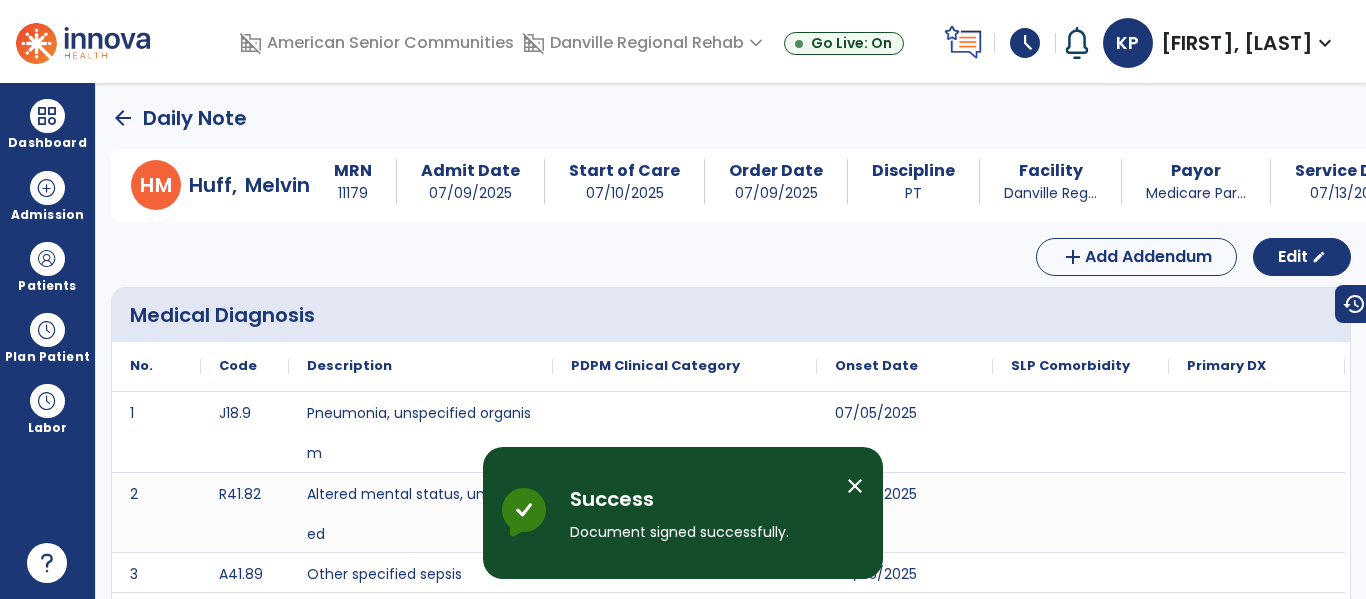 click on "arrow_back" 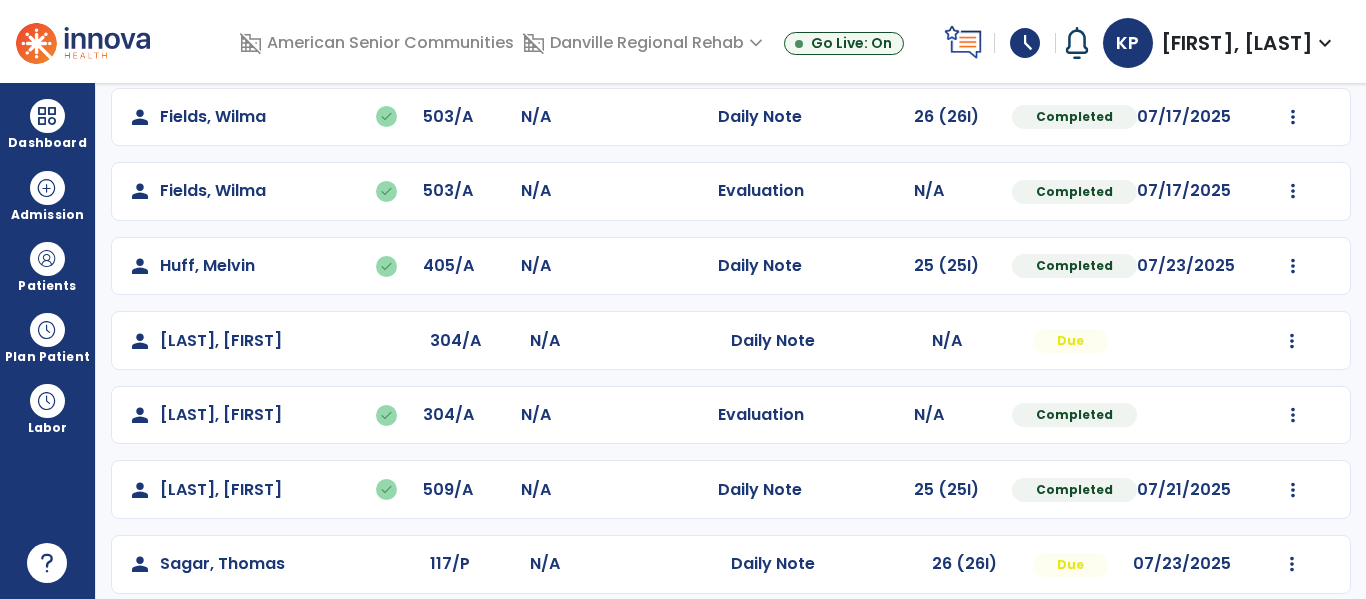 scroll, scrollTop: 637, scrollLeft: 0, axis: vertical 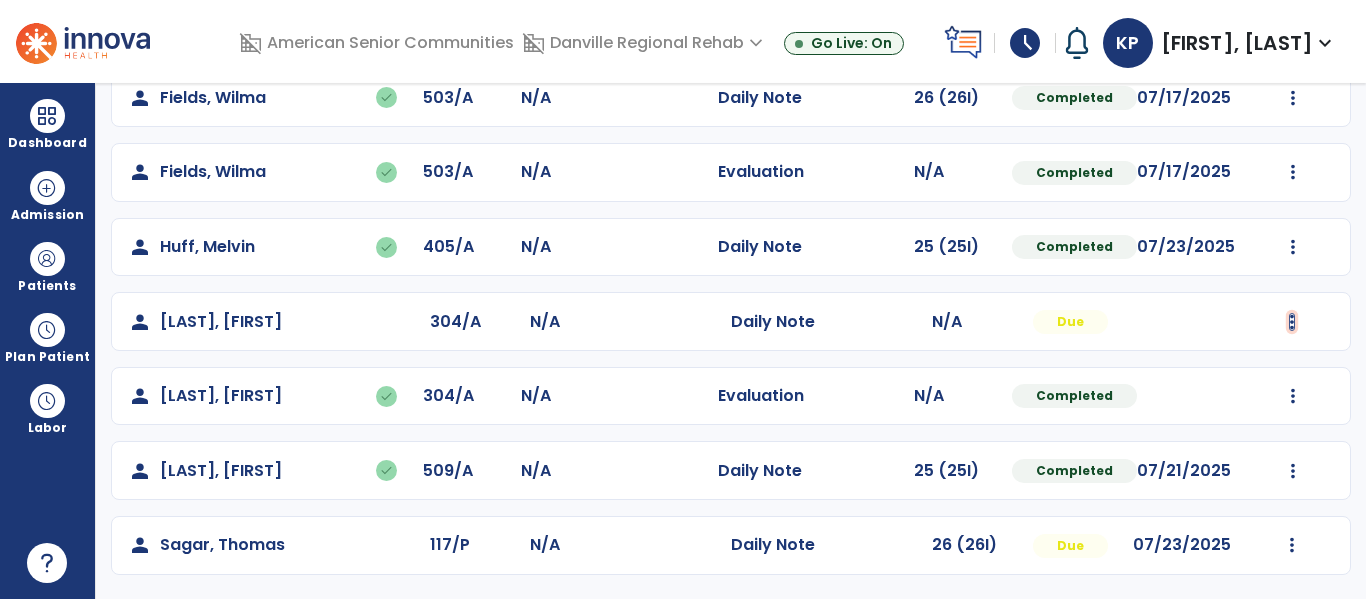 click at bounding box center [1292, -349] 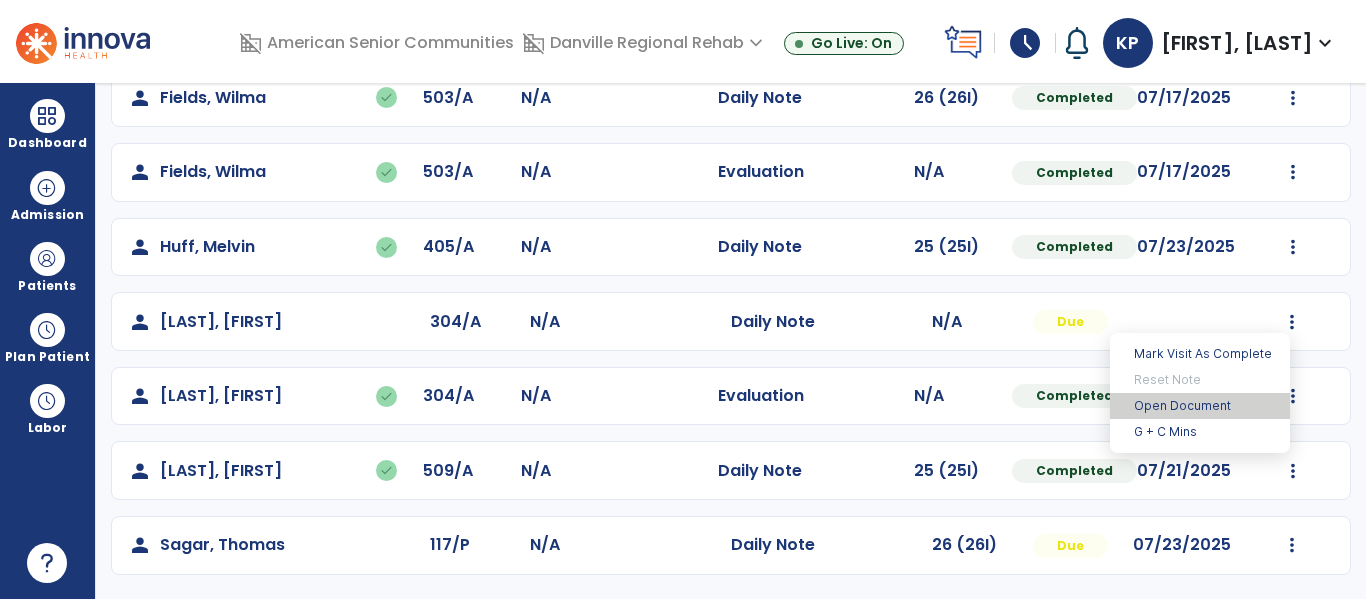click on "Open Document" at bounding box center (1200, 406) 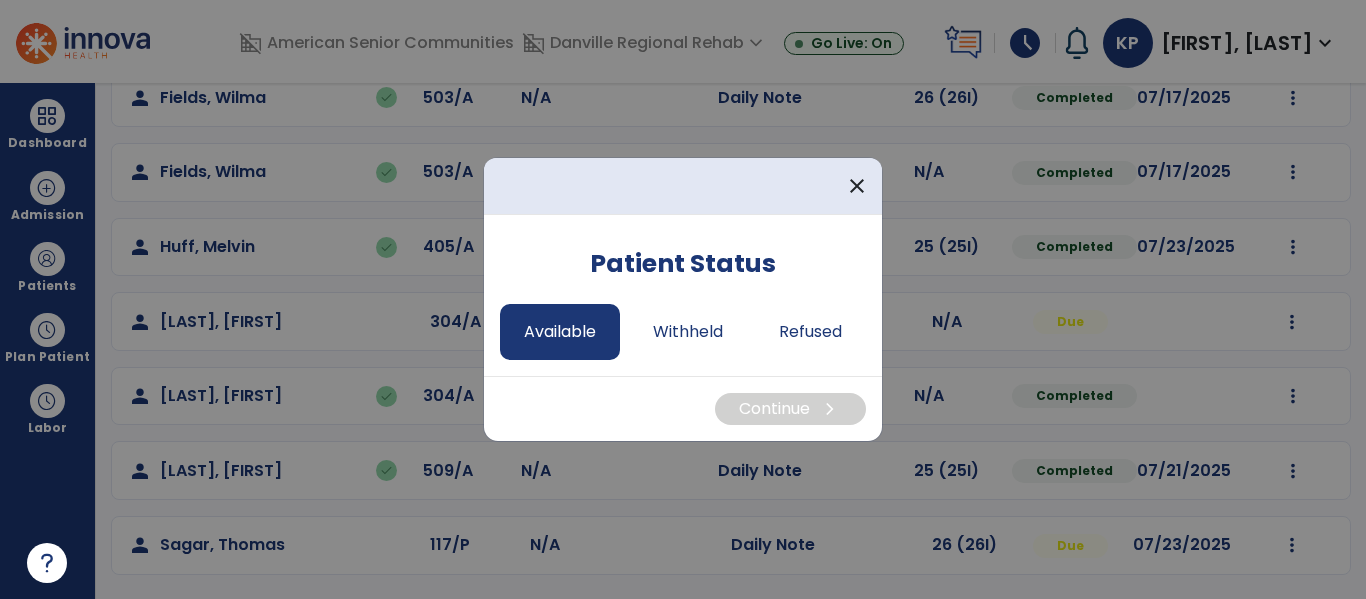 click on "Available" at bounding box center (560, 332) 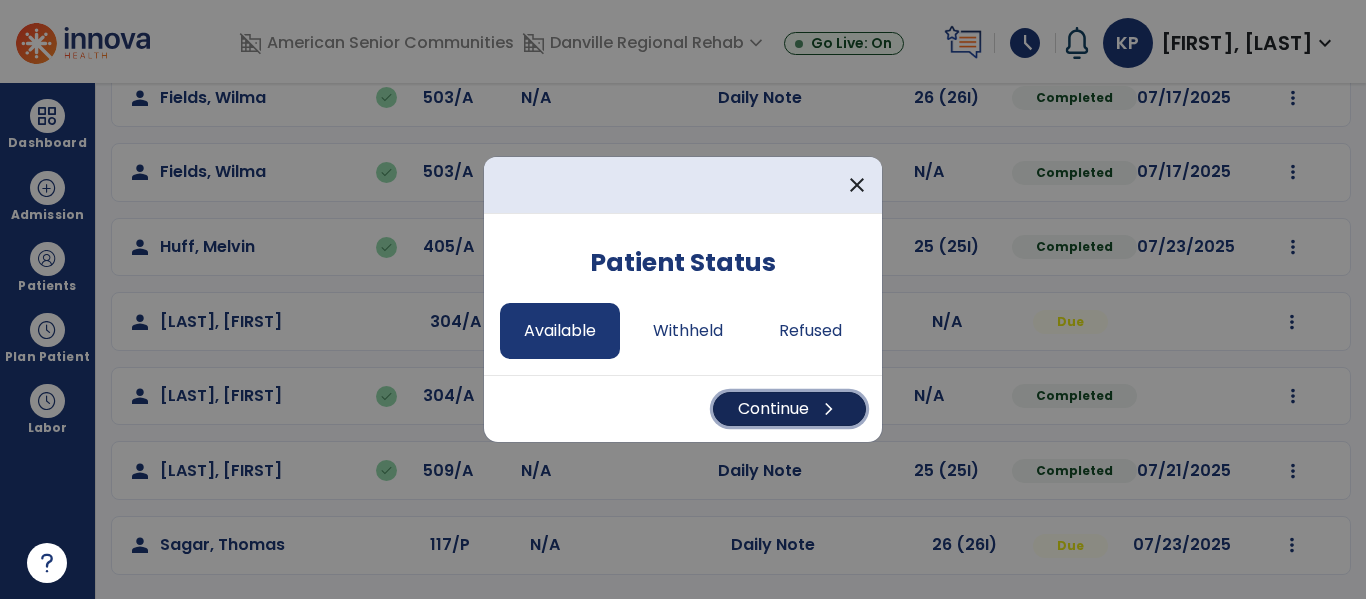 click on "Continue   chevron_right" at bounding box center (789, 409) 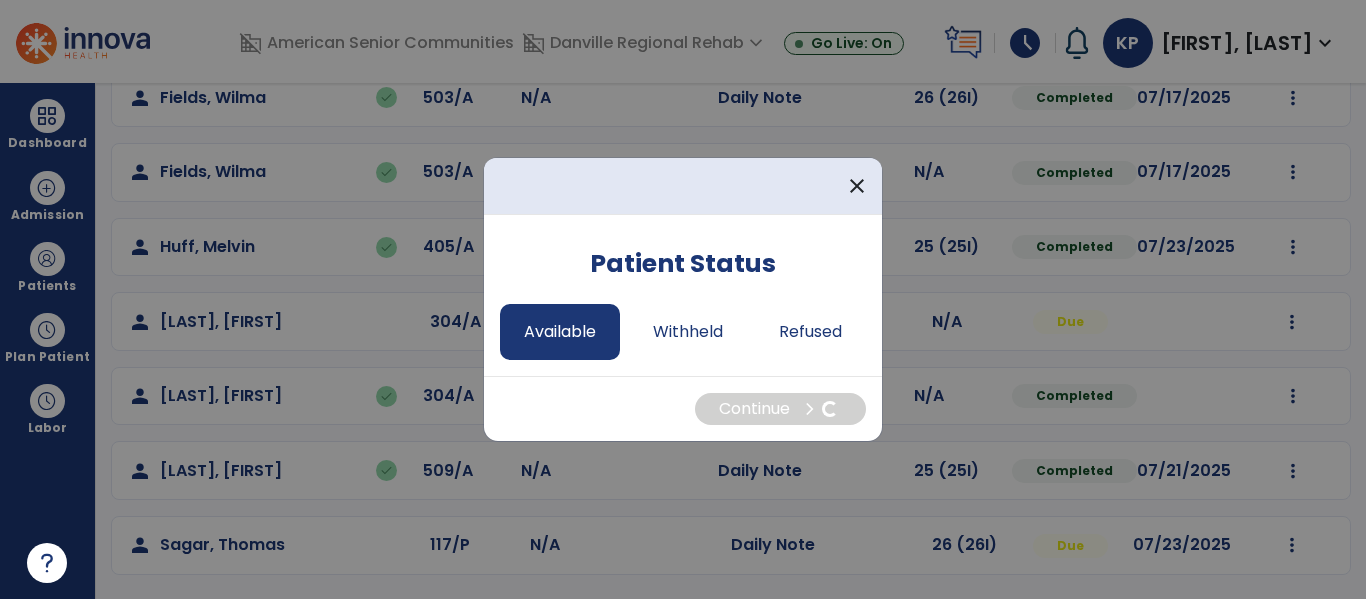 select on "*" 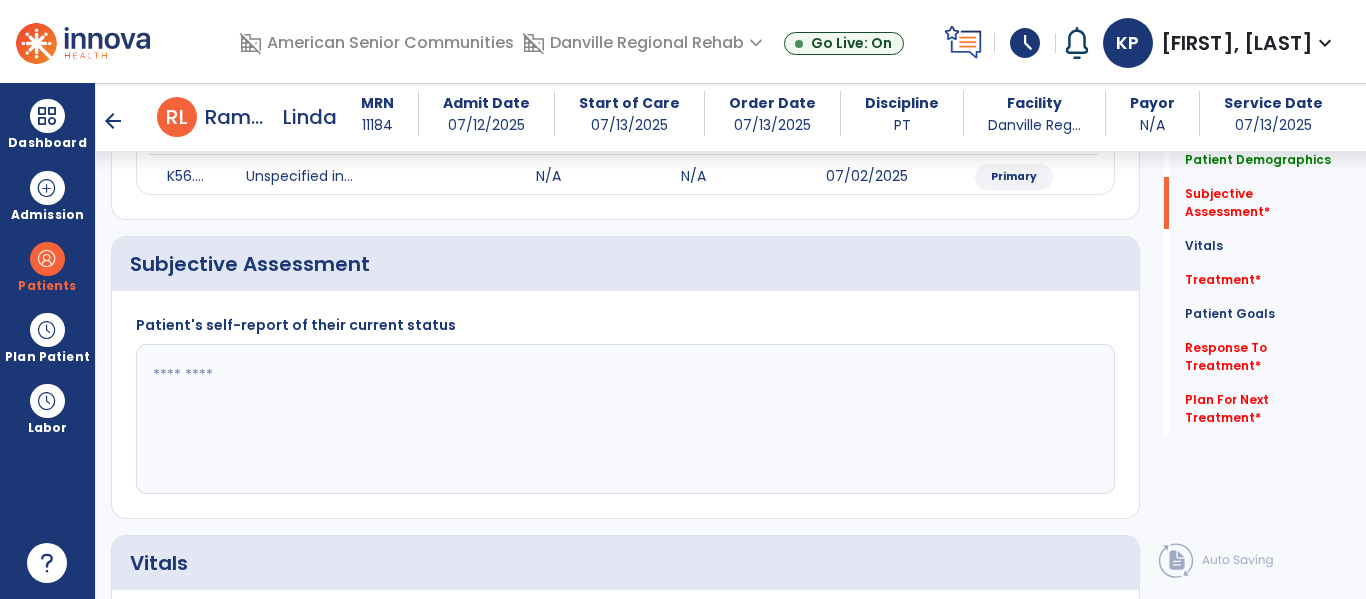 scroll, scrollTop: 412, scrollLeft: 0, axis: vertical 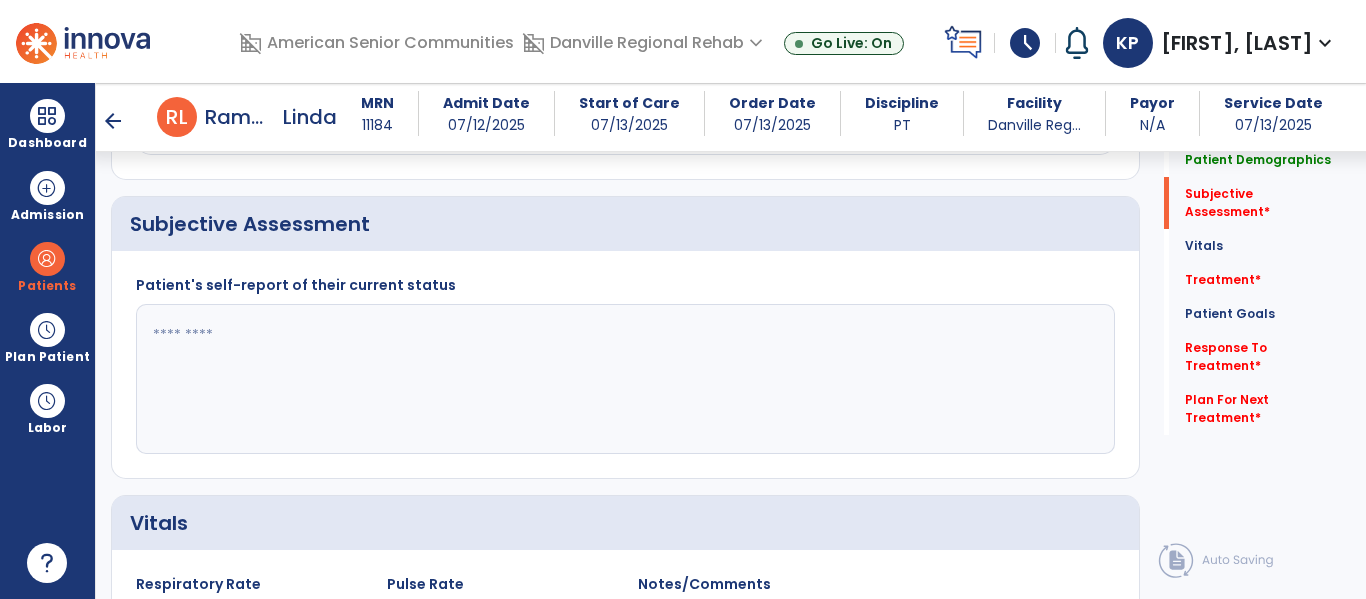 click 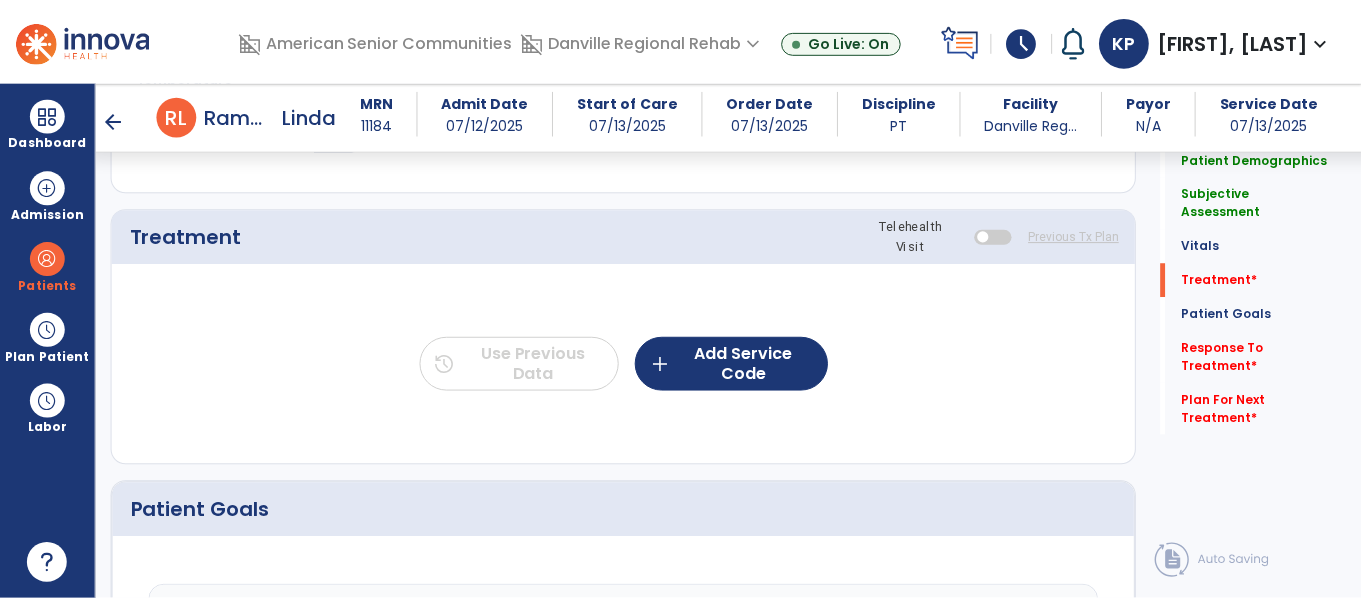 scroll, scrollTop: 1108, scrollLeft: 0, axis: vertical 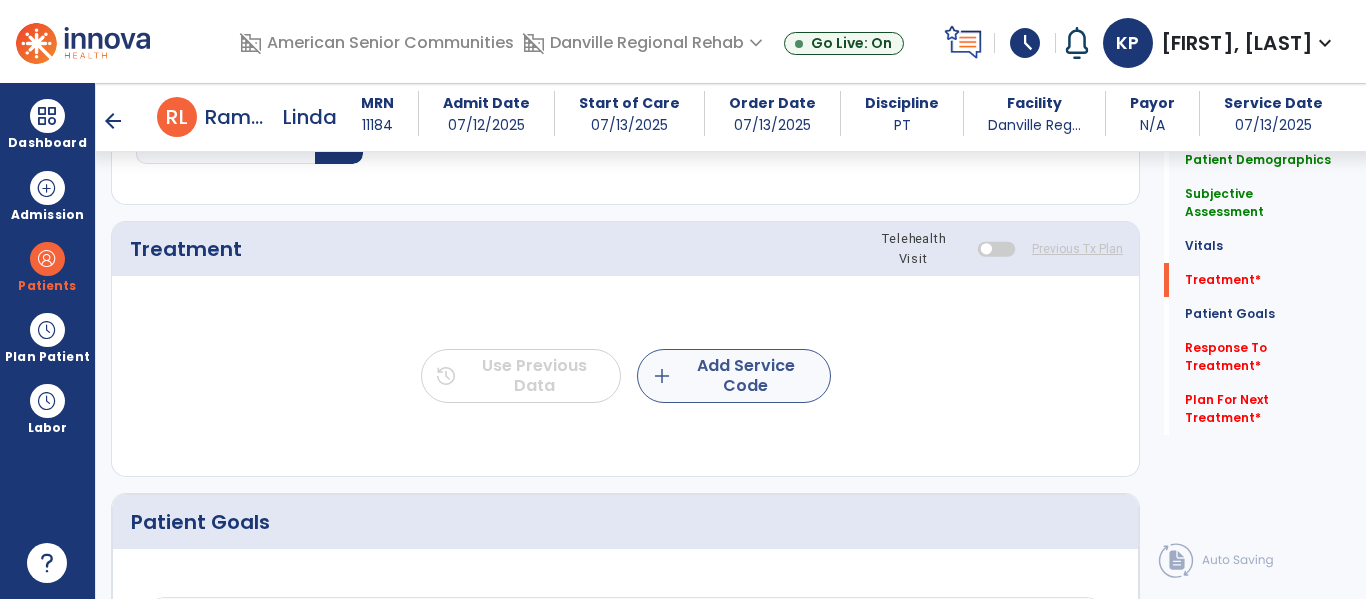 type on "**********" 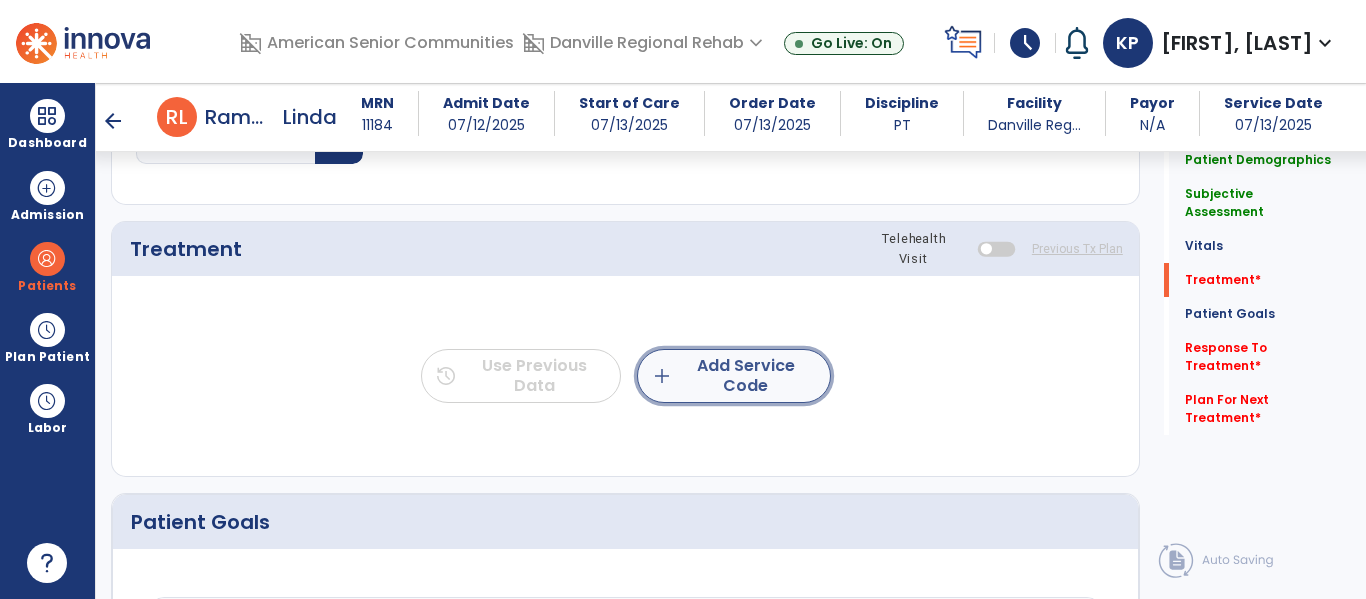 click on "add  Add Service Code" 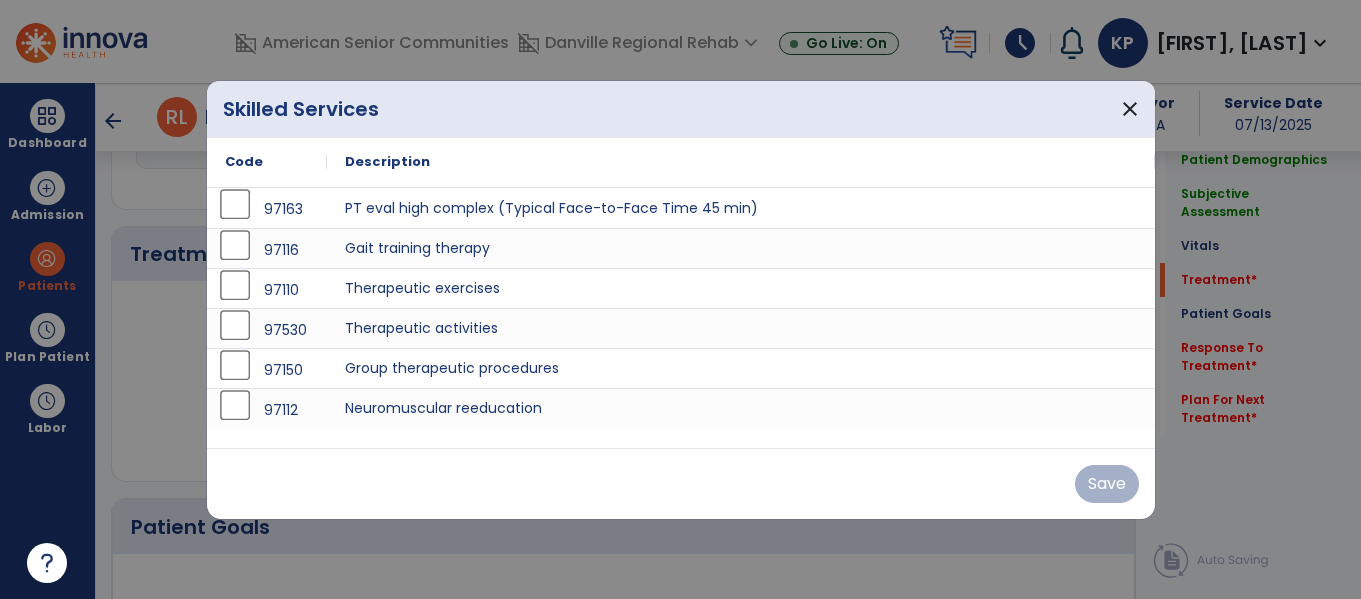 scroll, scrollTop: 1108, scrollLeft: 0, axis: vertical 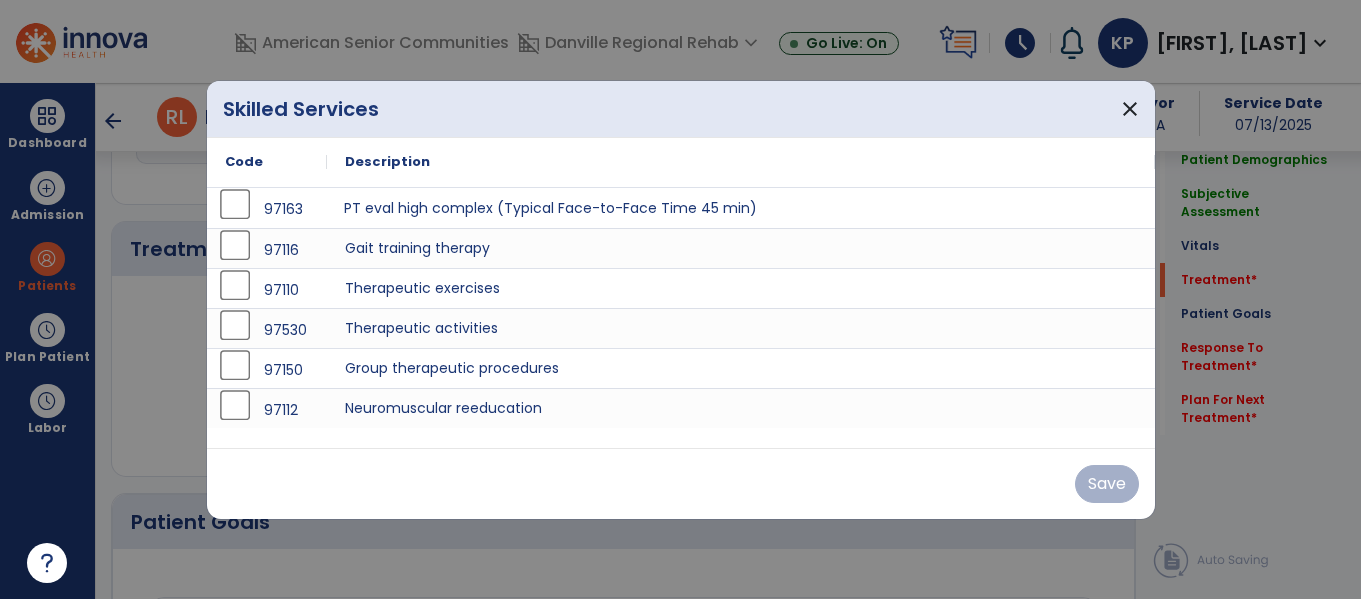 click on "PT eval high complex (Typical Face-to-Face Time 45 min)" at bounding box center [741, 208] 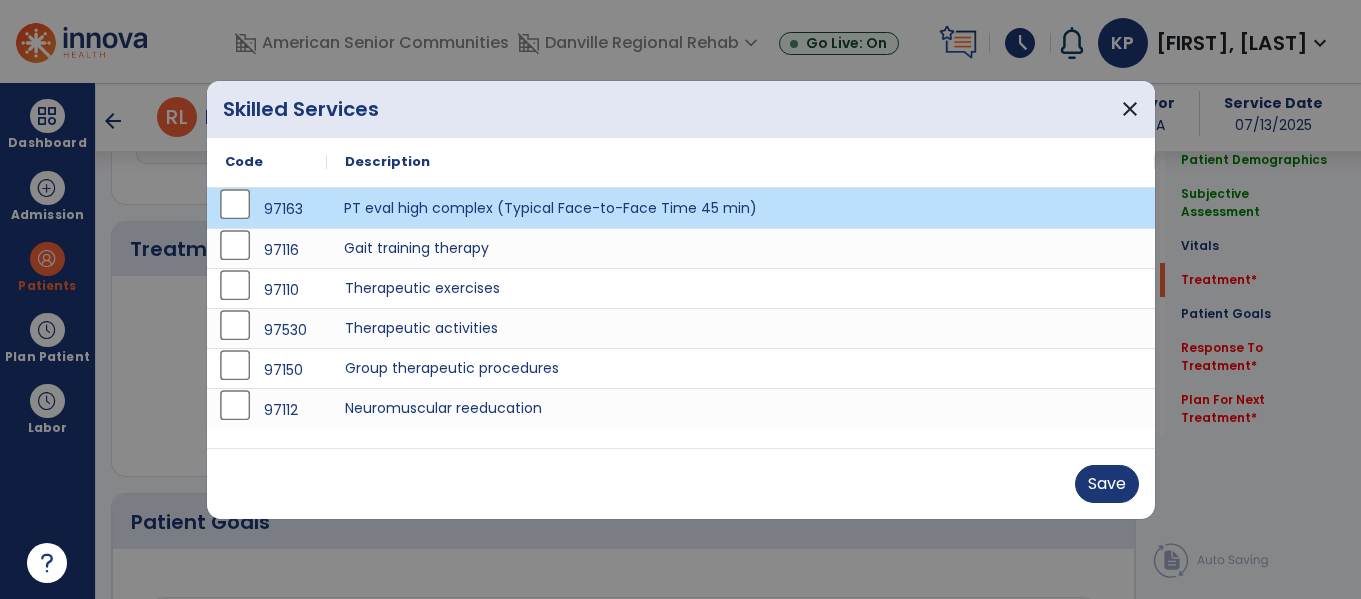 click on "Gait training therapy" at bounding box center (741, 248) 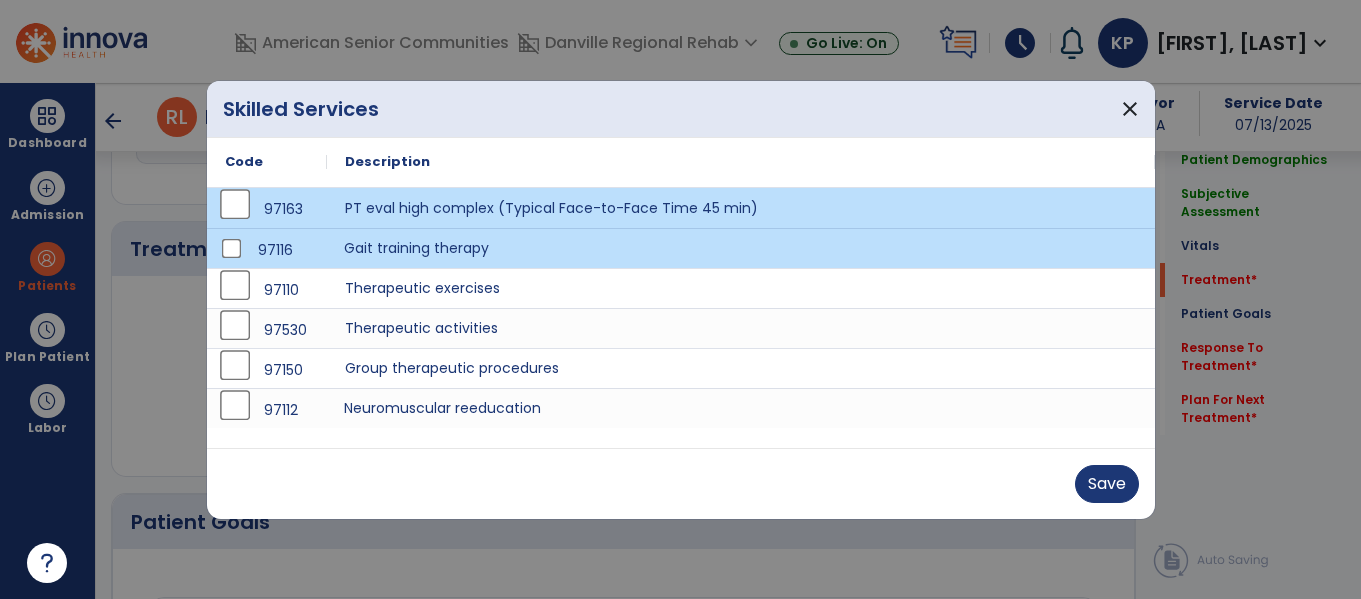 click on "Neuromuscular reeducation" at bounding box center (741, 408) 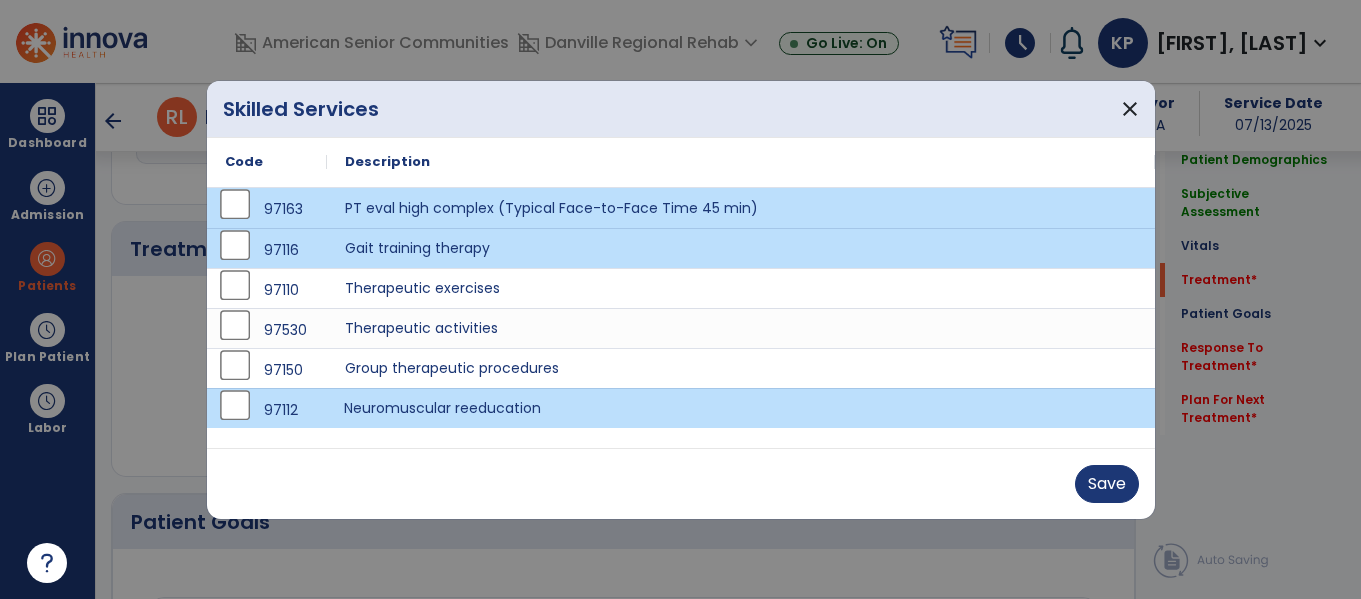 click on "Neuromuscular reeducation" at bounding box center (741, 408) 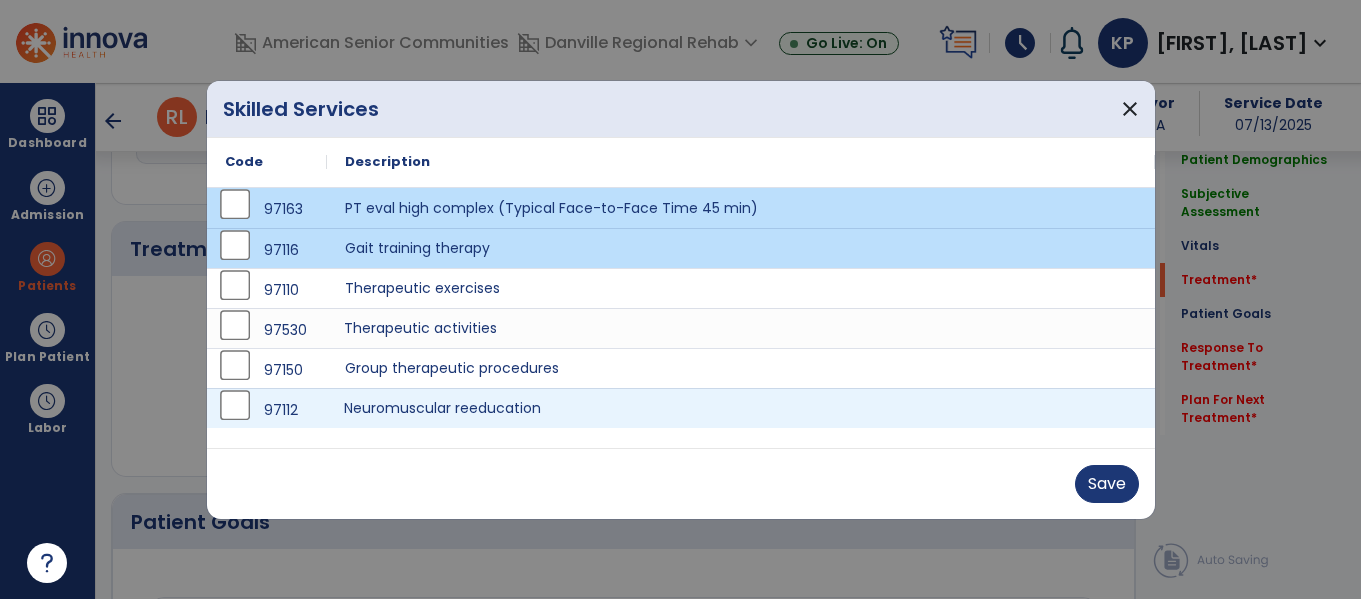 click on "Therapeutic activities" at bounding box center [741, 328] 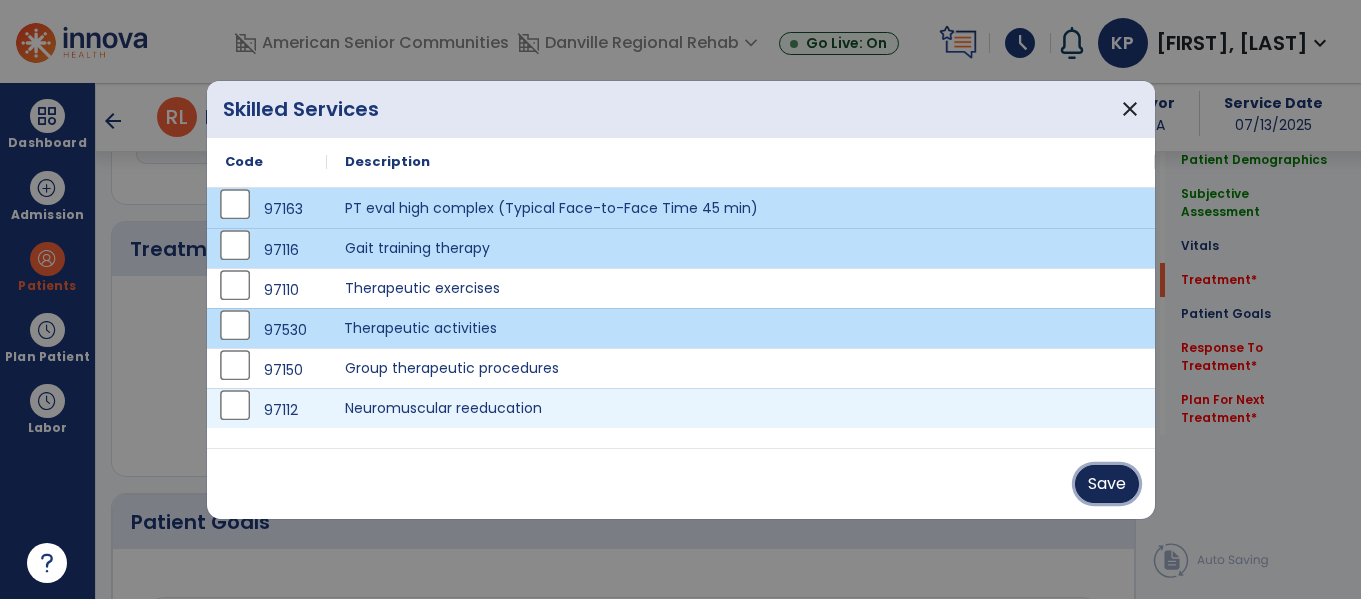 click on "Save" at bounding box center (1107, 484) 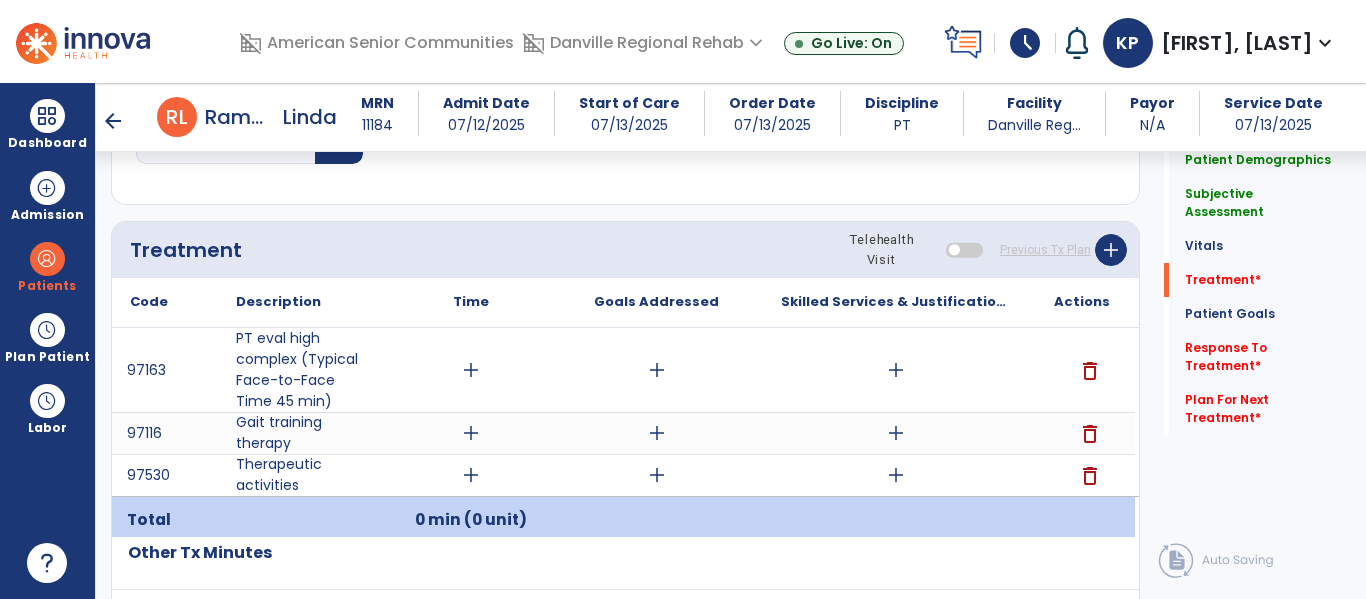click on "add" at bounding box center [471, 370] 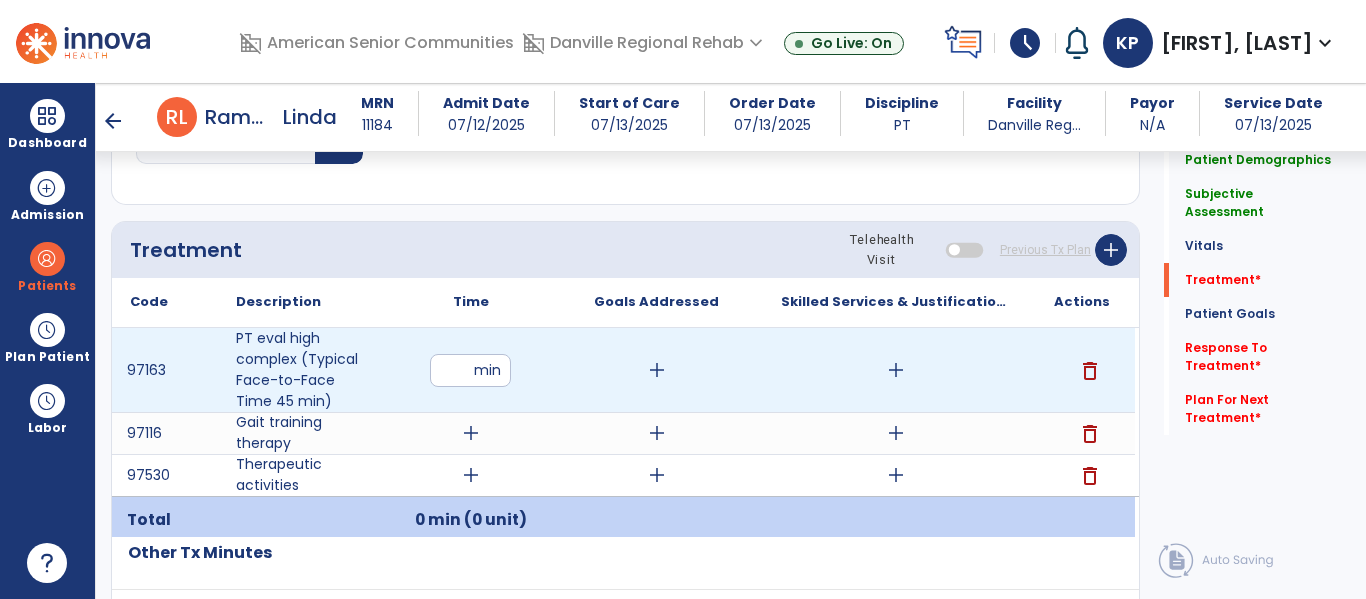 type on "**" 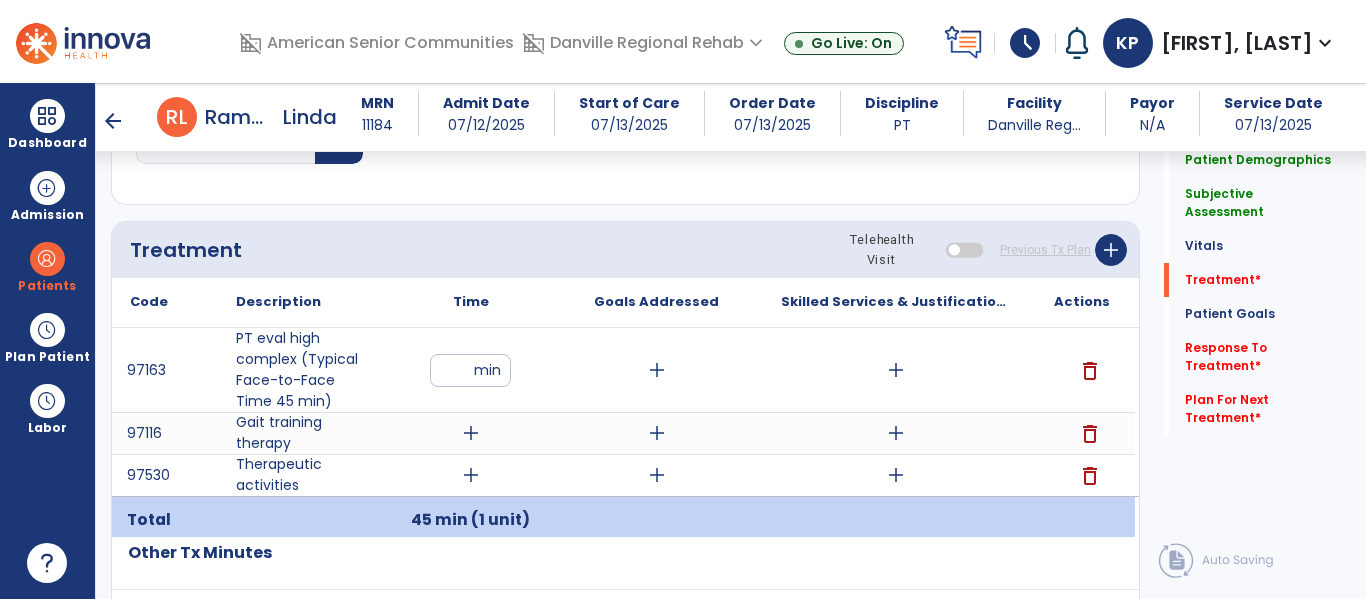 click on "add" at bounding box center (896, 370) 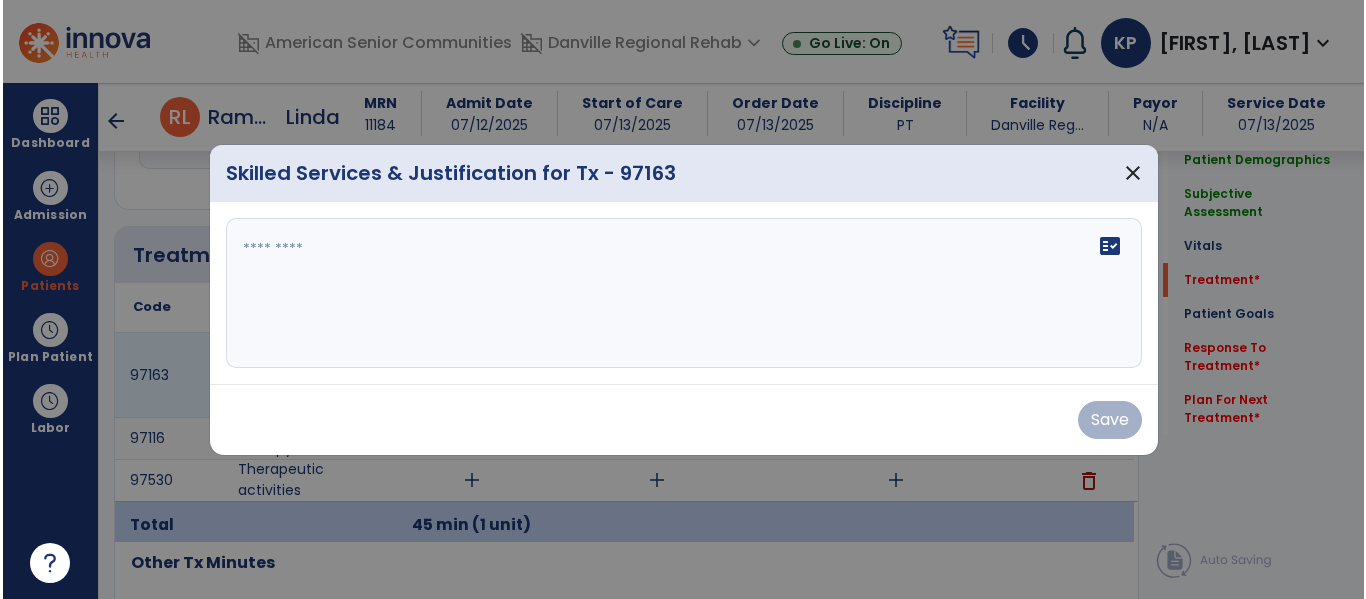 scroll, scrollTop: 1108, scrollLeft: 0, axis: vertical 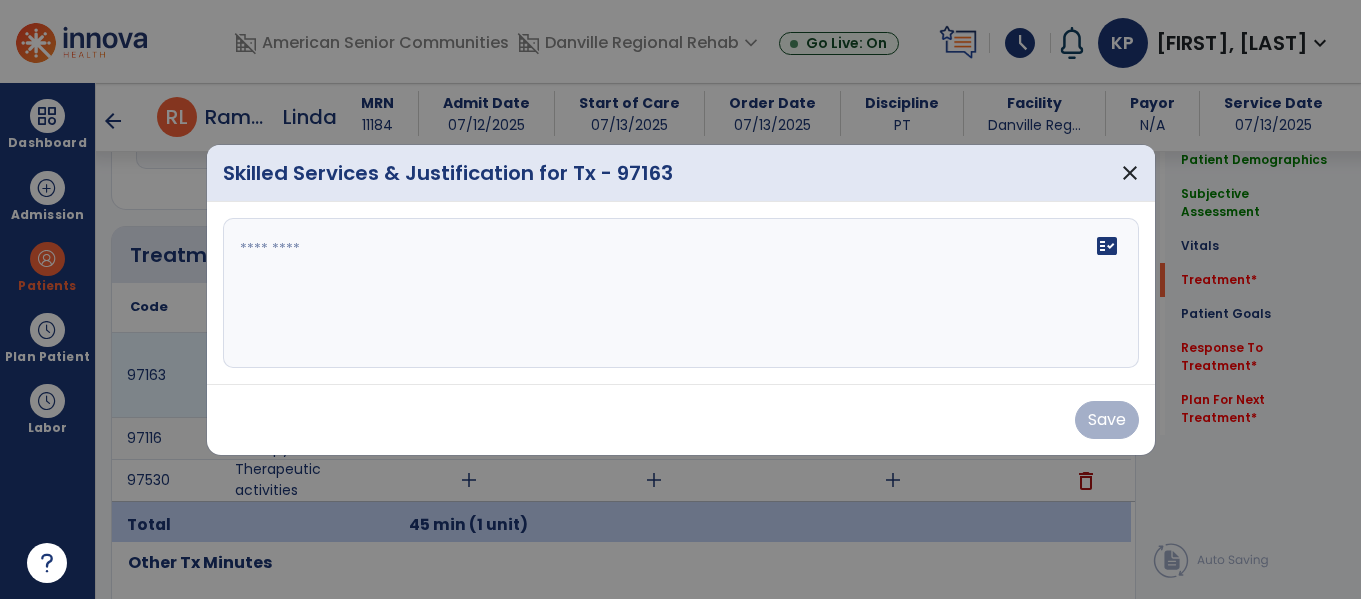 click on "fact_check" at bounding box center [681, 293] 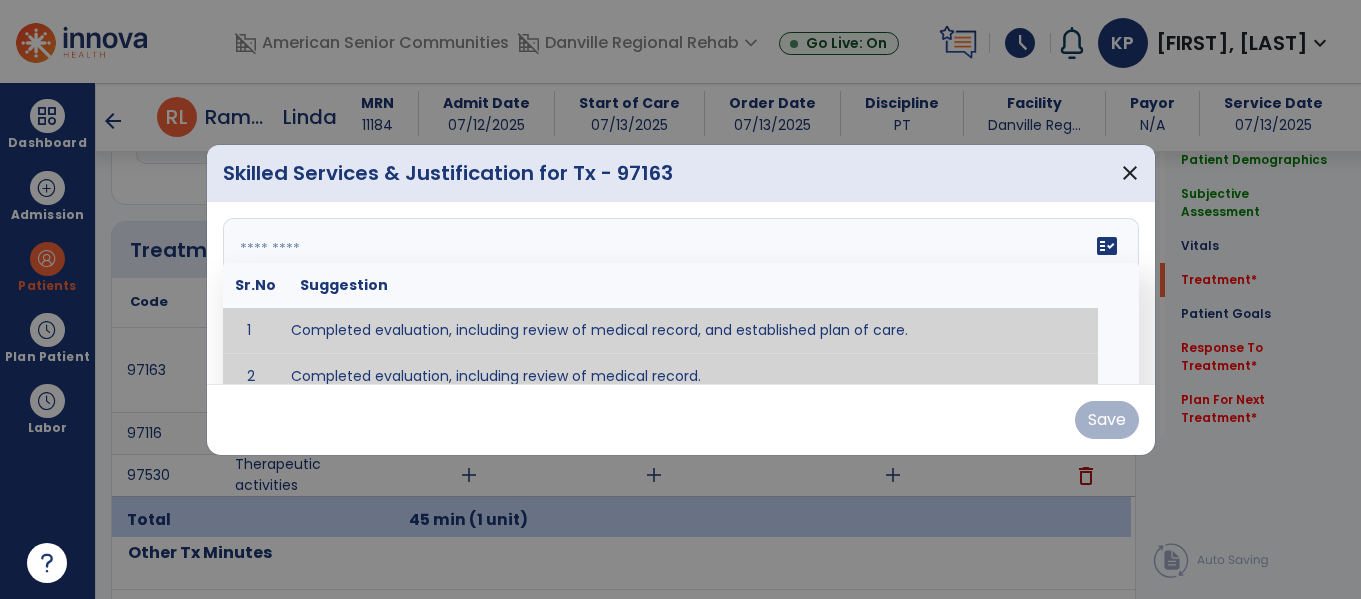 type on "**********" 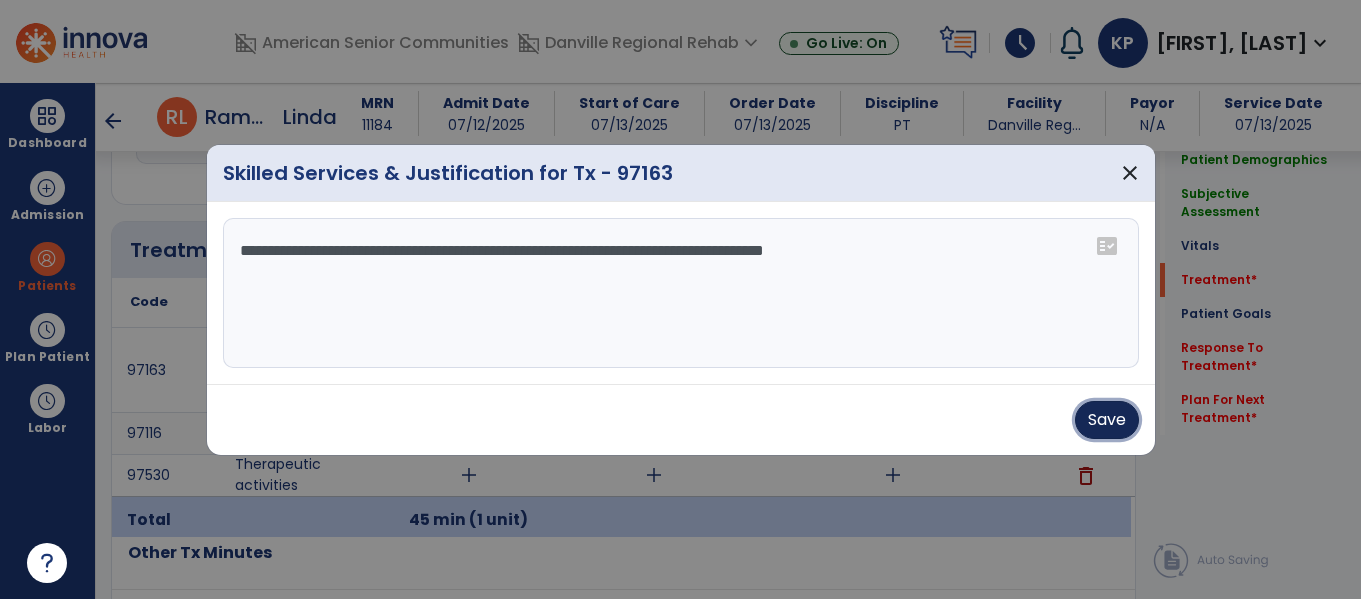 click on "Save" at bounding box center [1107, 420] 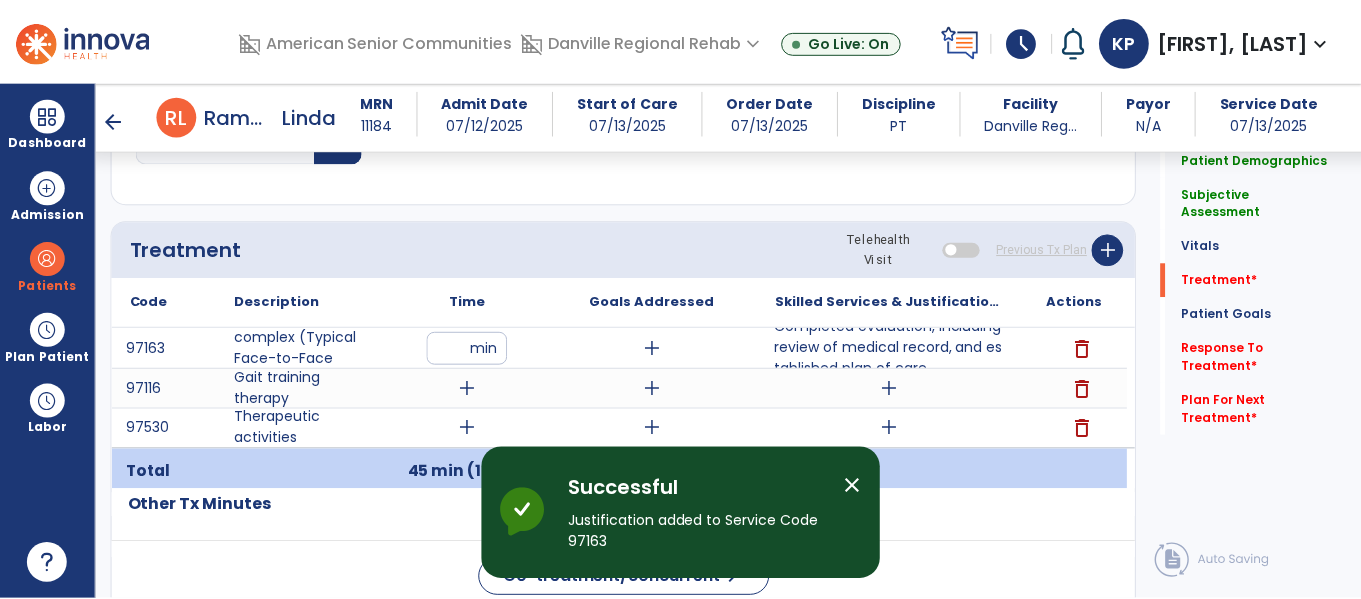scroll, scrollTop: 1196, scrollLeft: 0, axis: vertical 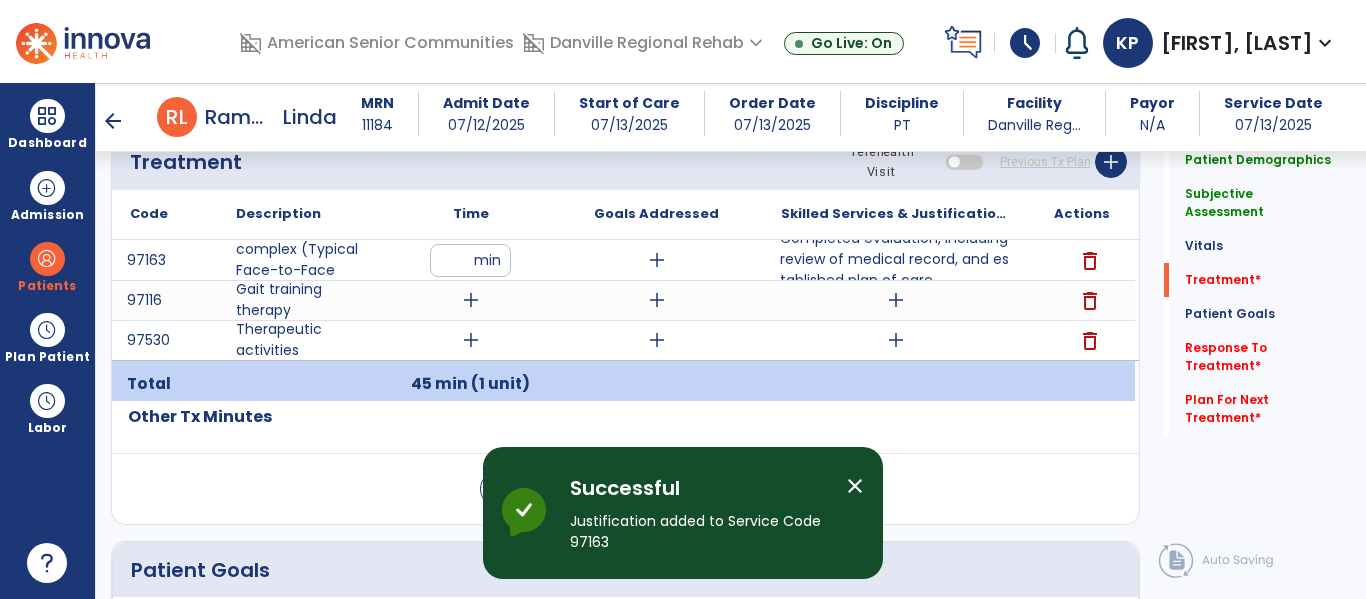 click on "add" at bounding box center [471, 300] 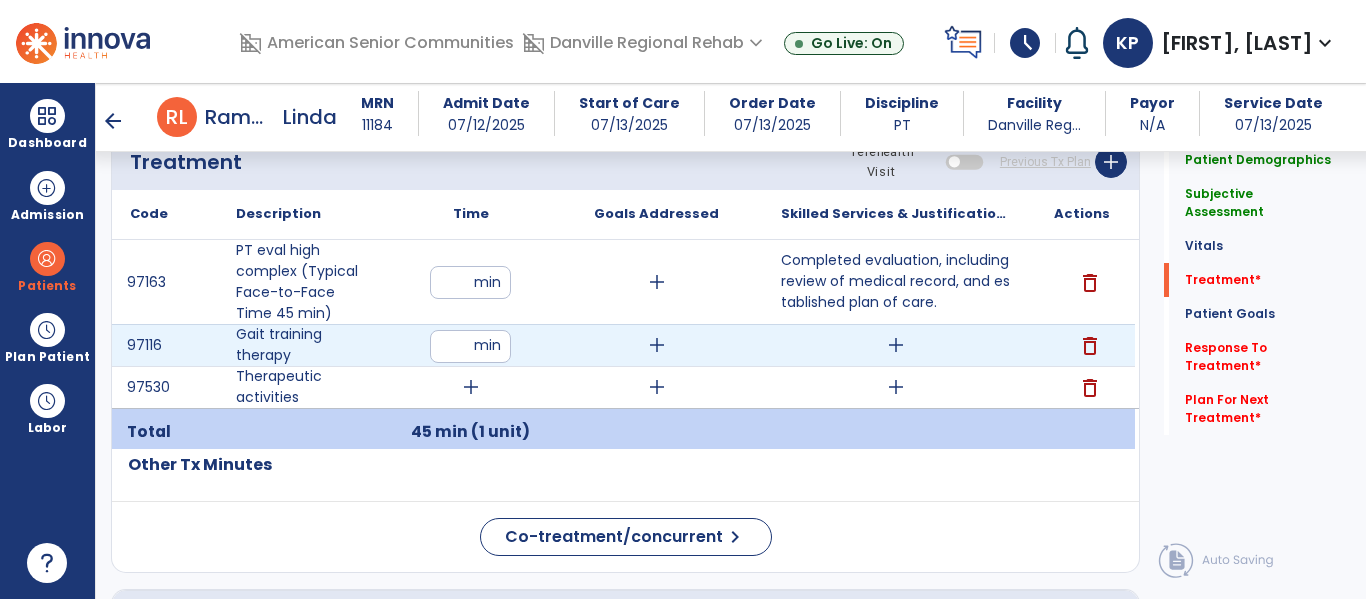 type on "**" 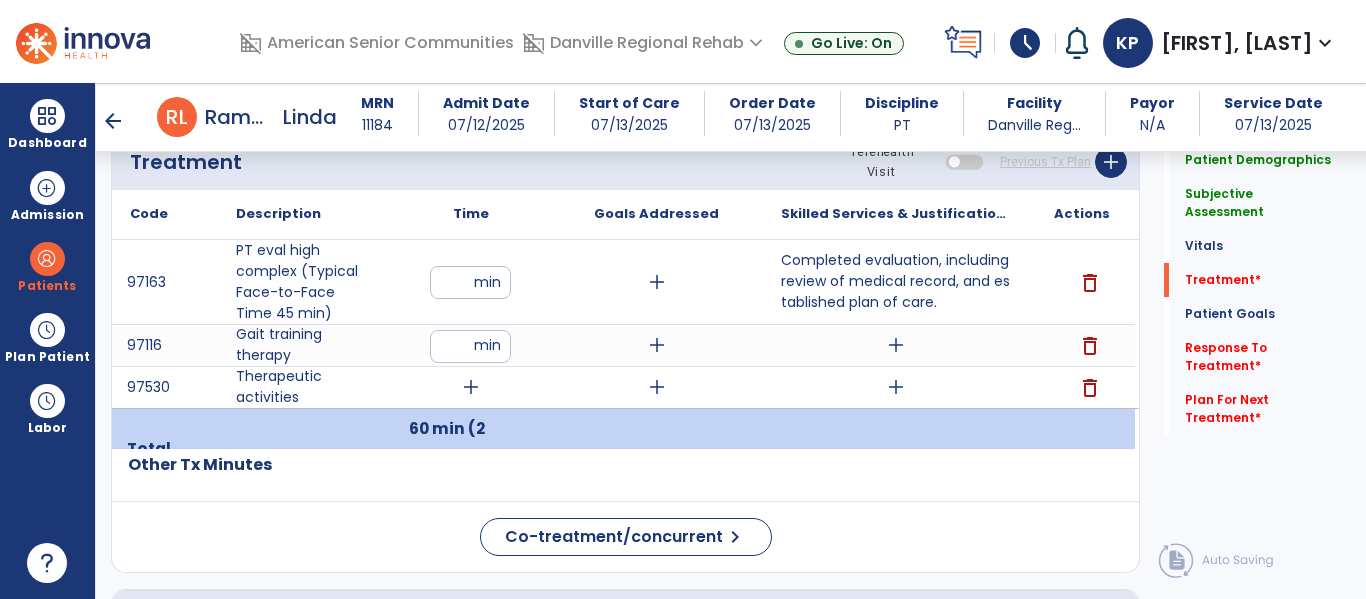 click on "add" at bounding box center [896, 345] 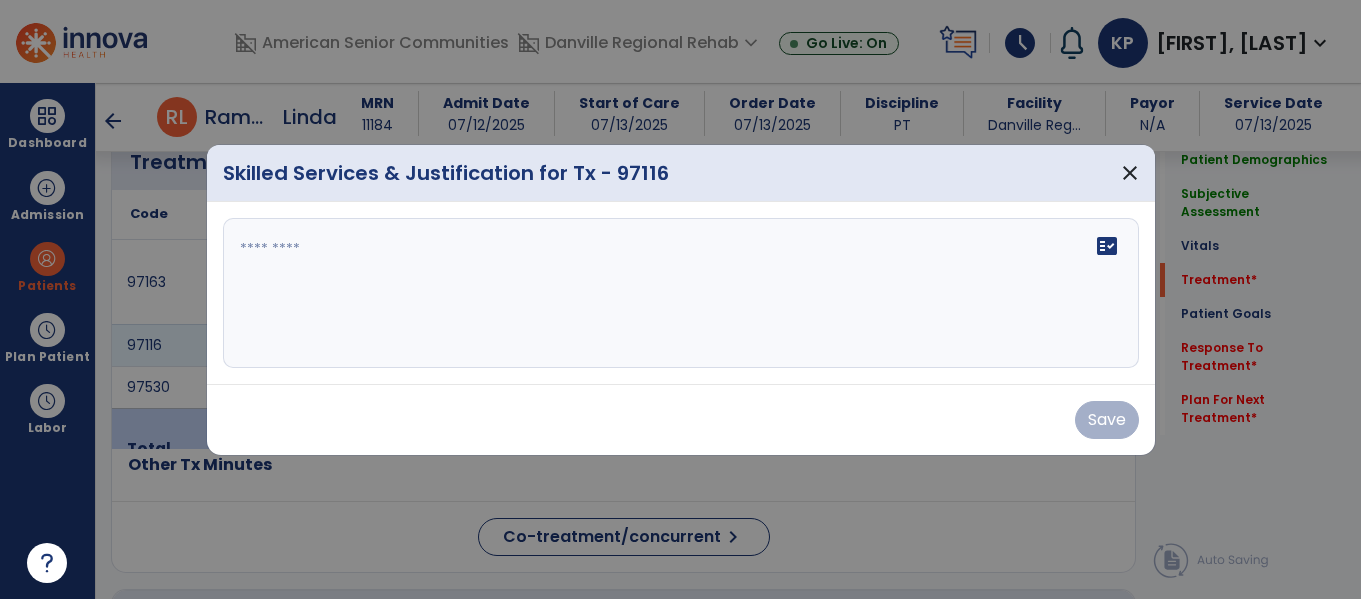 scroll, scrollTop: 1196, scrollLeft: 0, axis: vertical 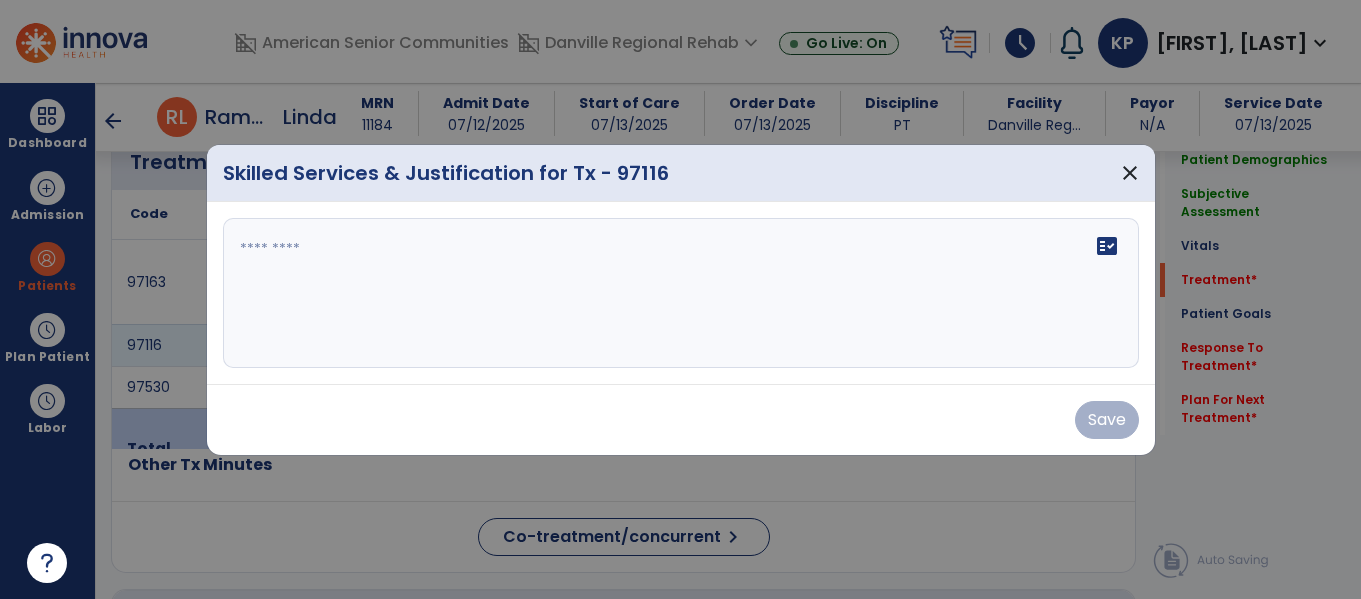 click on "fact_check" at bounding box center [681, 293] 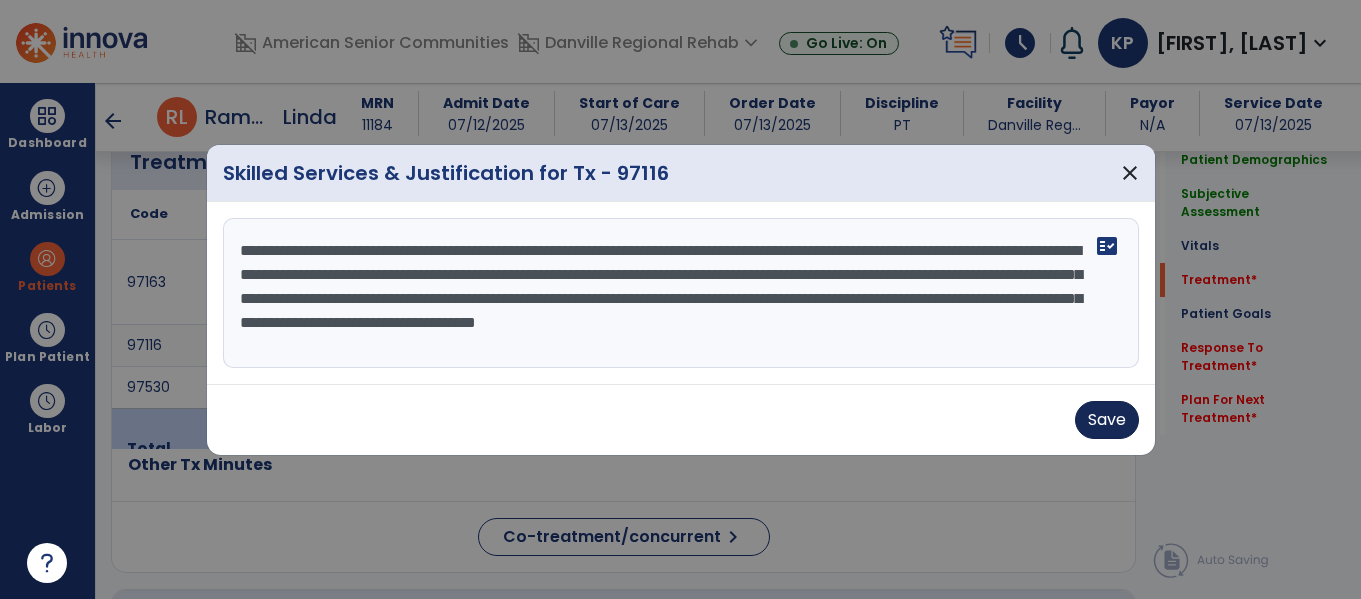 type on "**********" 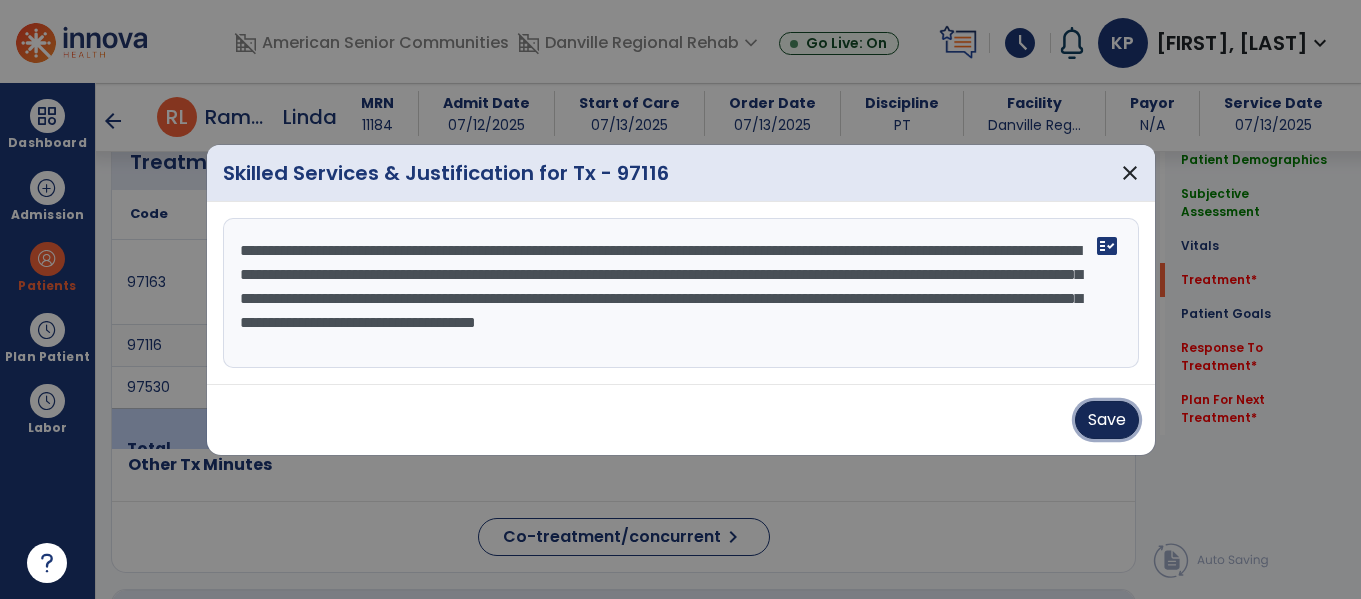 click on "Save" at bounding box center [1107, 420] 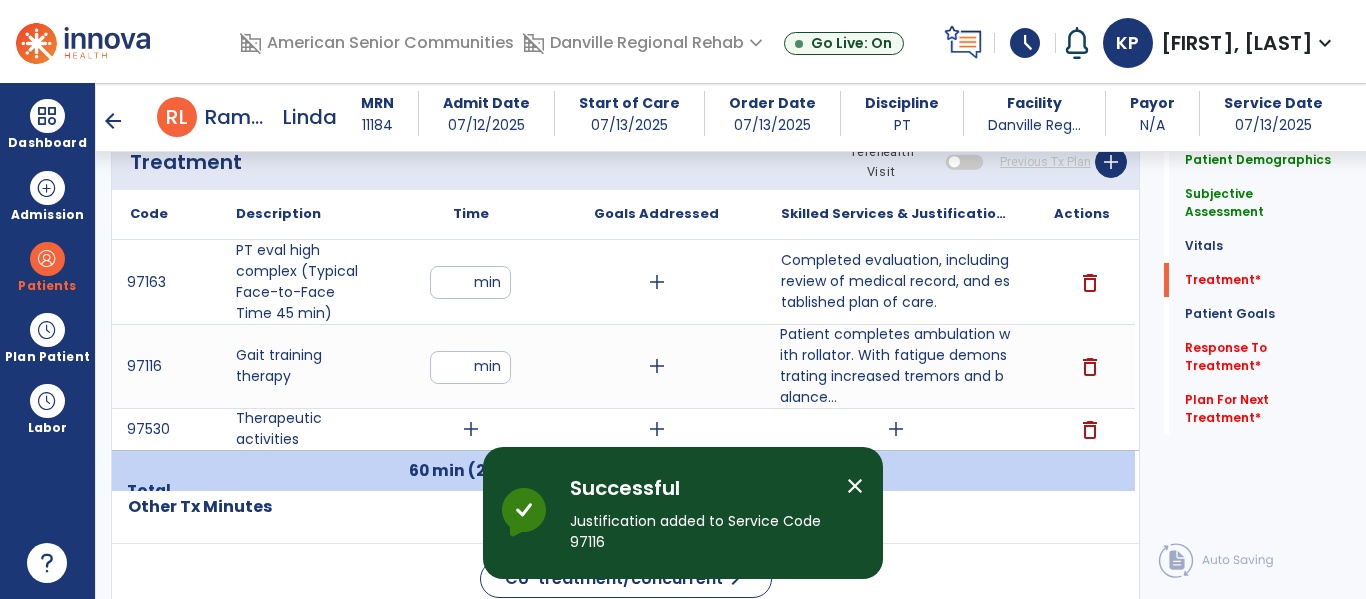 click on "add" at bounding box center (471, 429) 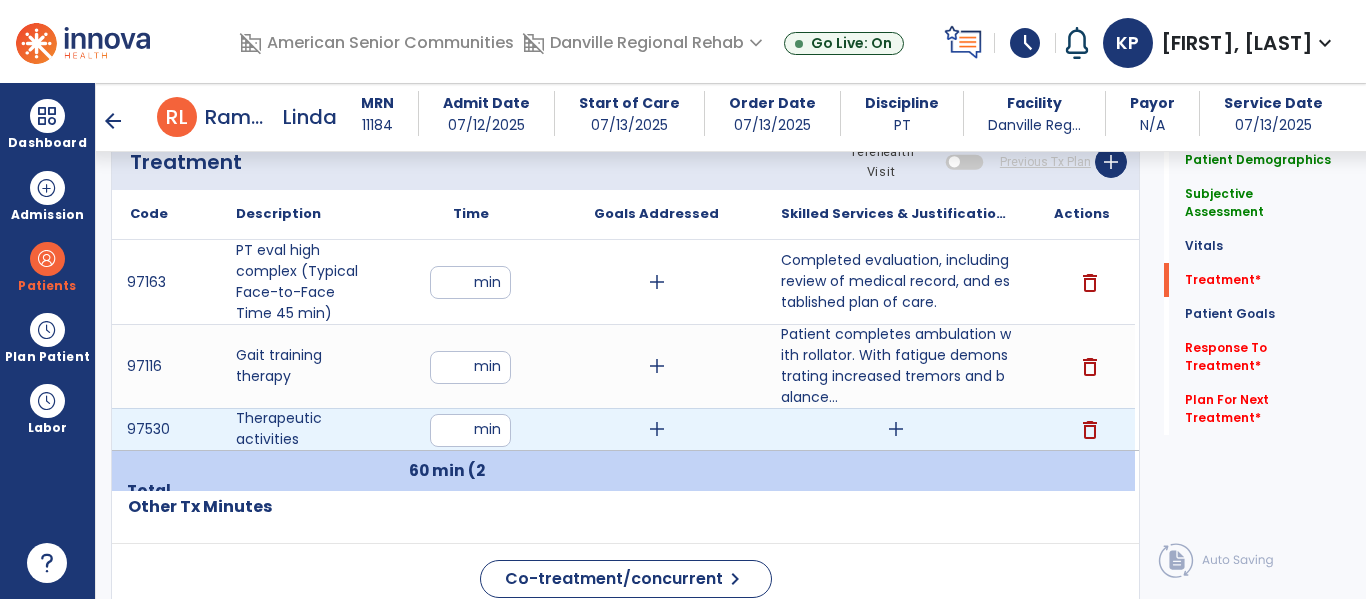type on "**" 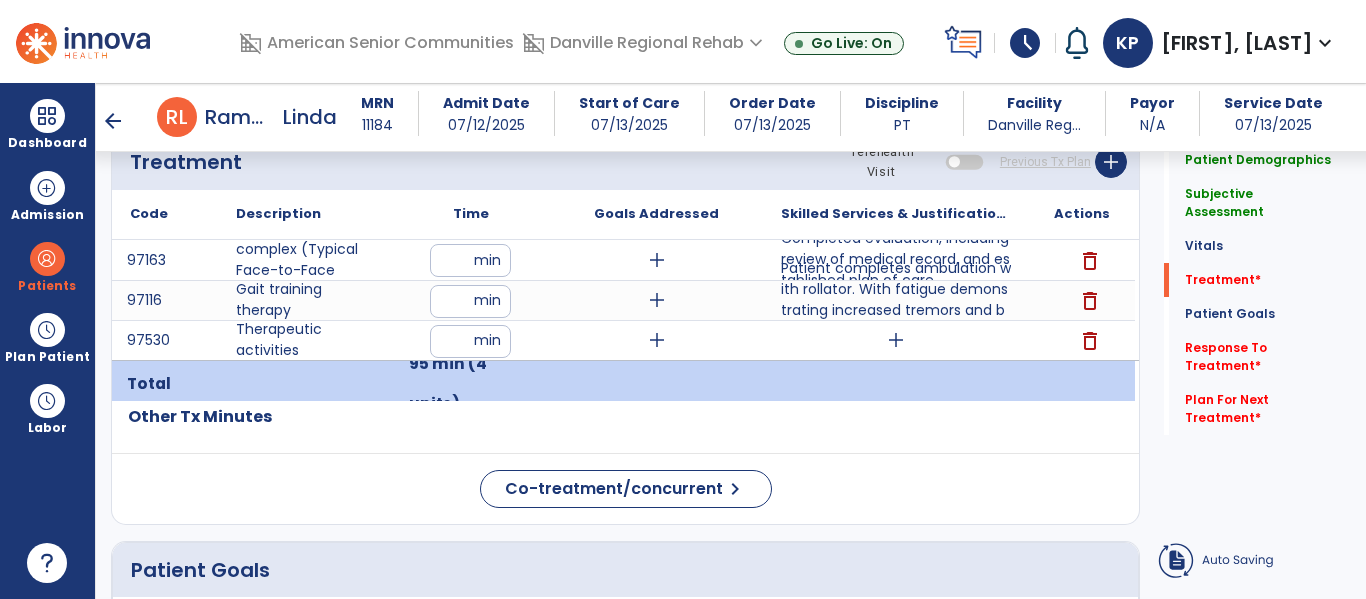 click on "Code
Description
Time" 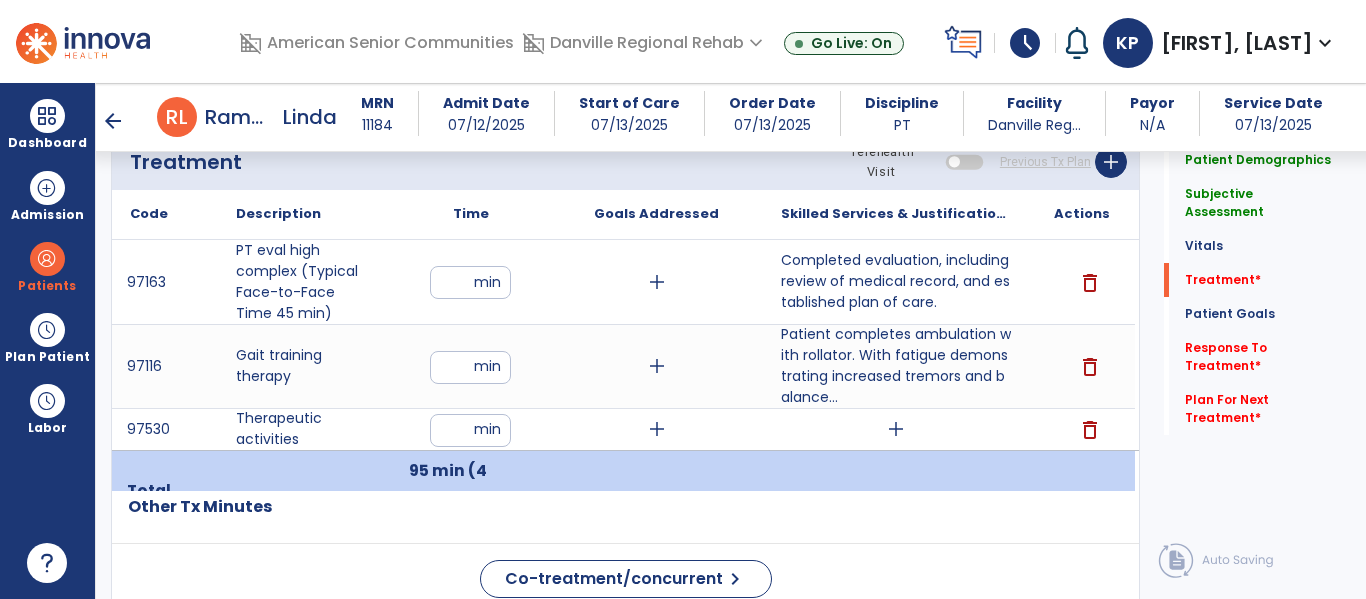 click on "add" at bounding box center [896, 429] 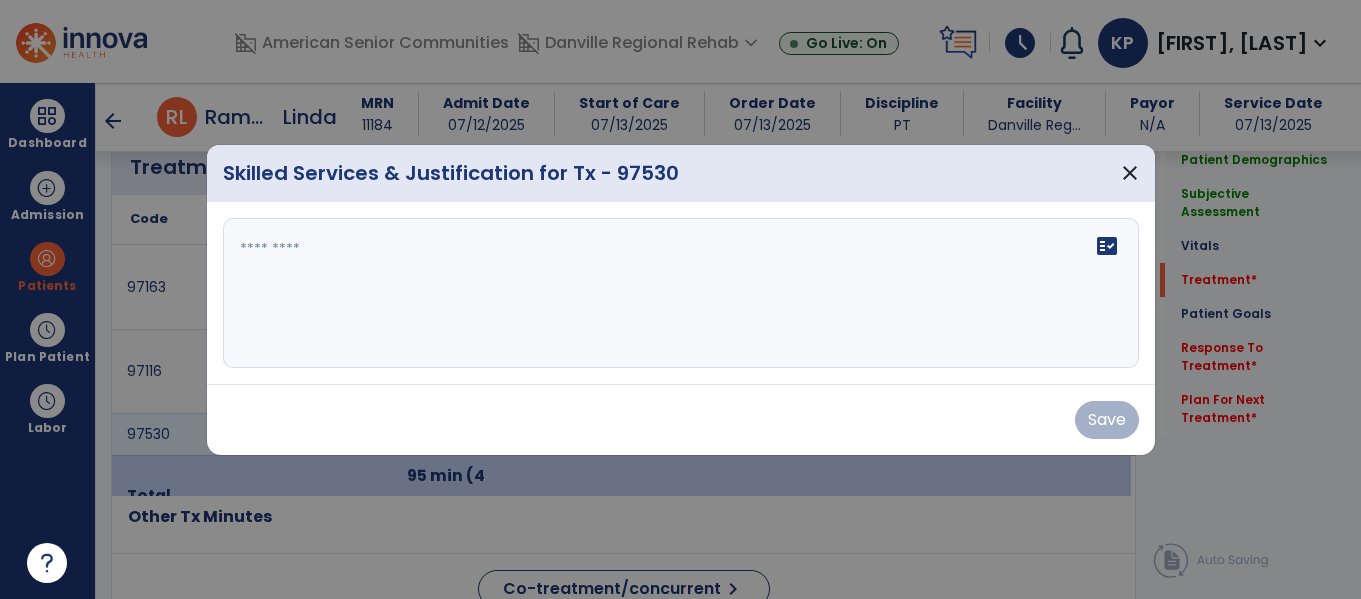 scroll, scrollTop: 1196, scrollLeft: 0, axis: vertical 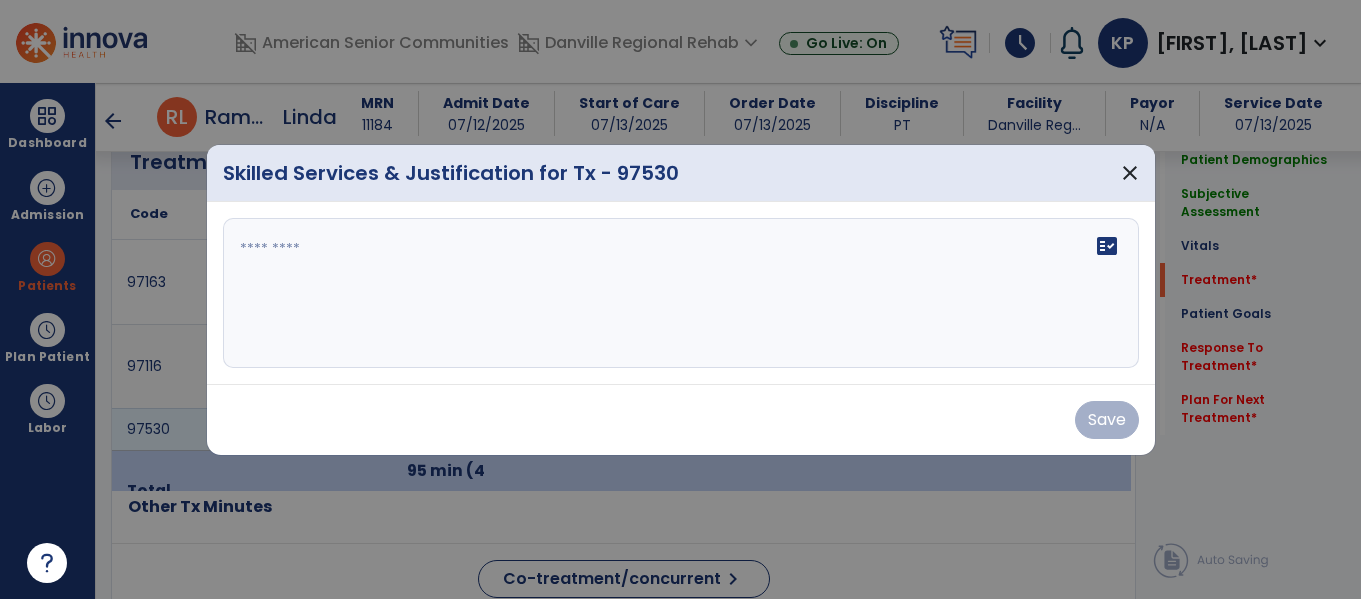 click on "fact_check" at bounding box center [681, 293] 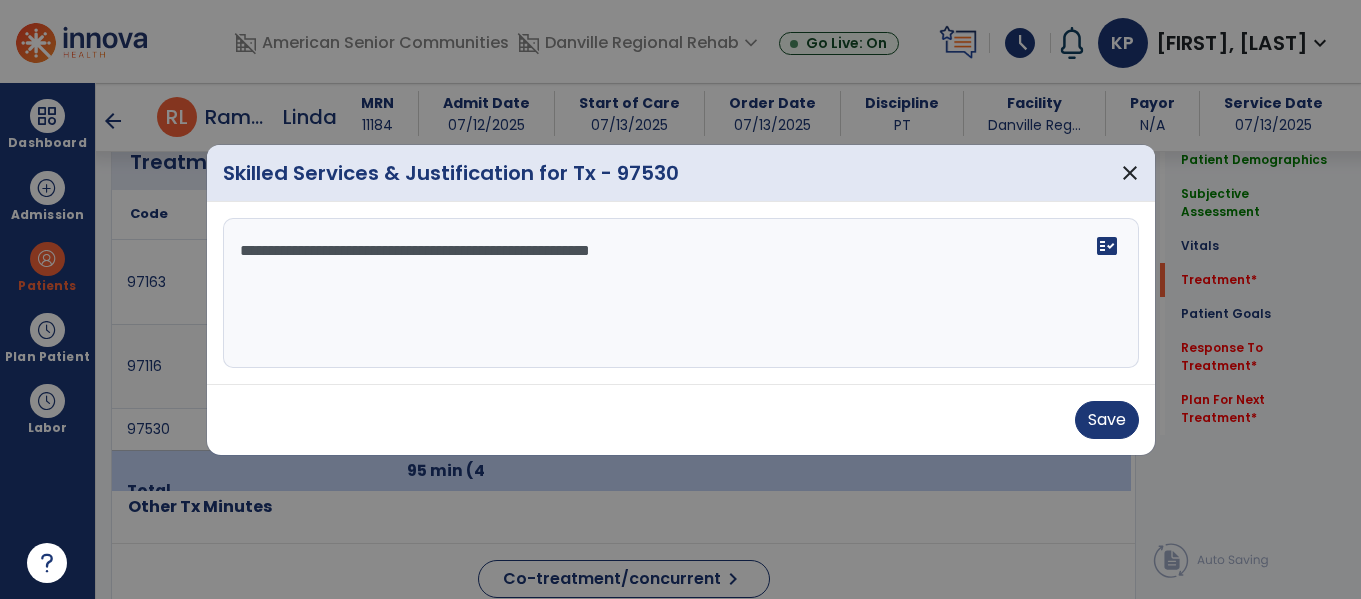 click on "**********" at bounding box center [681, 293] 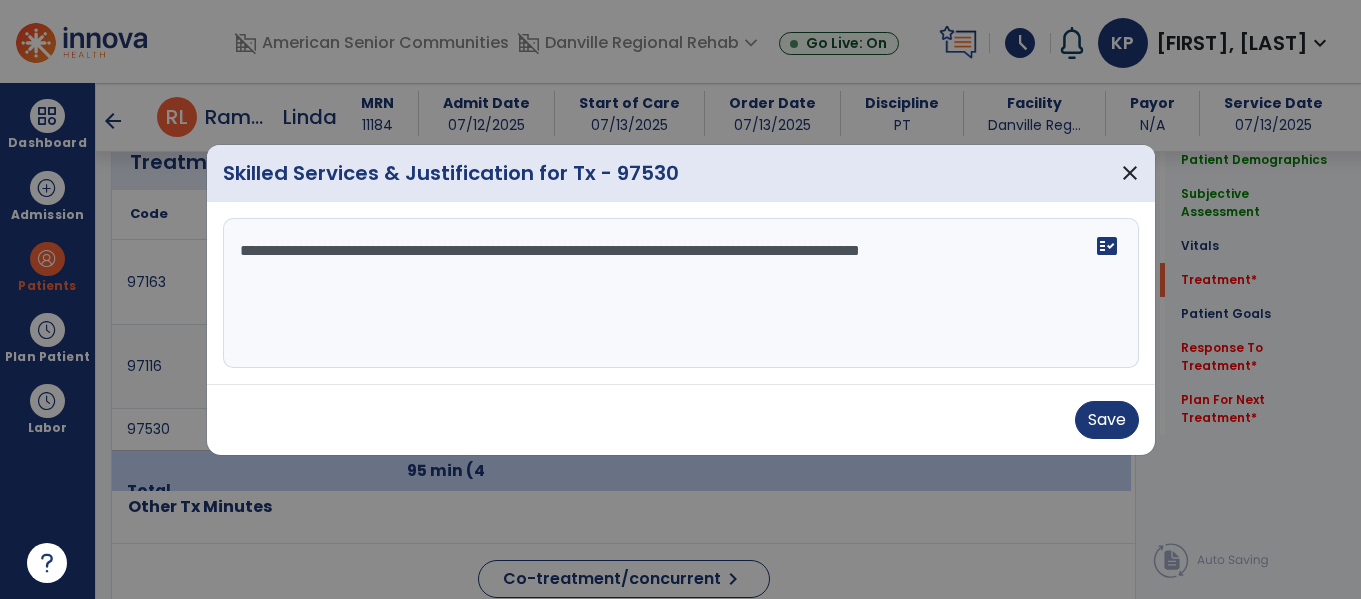 click on "**********" at bounding box center (681, 293) 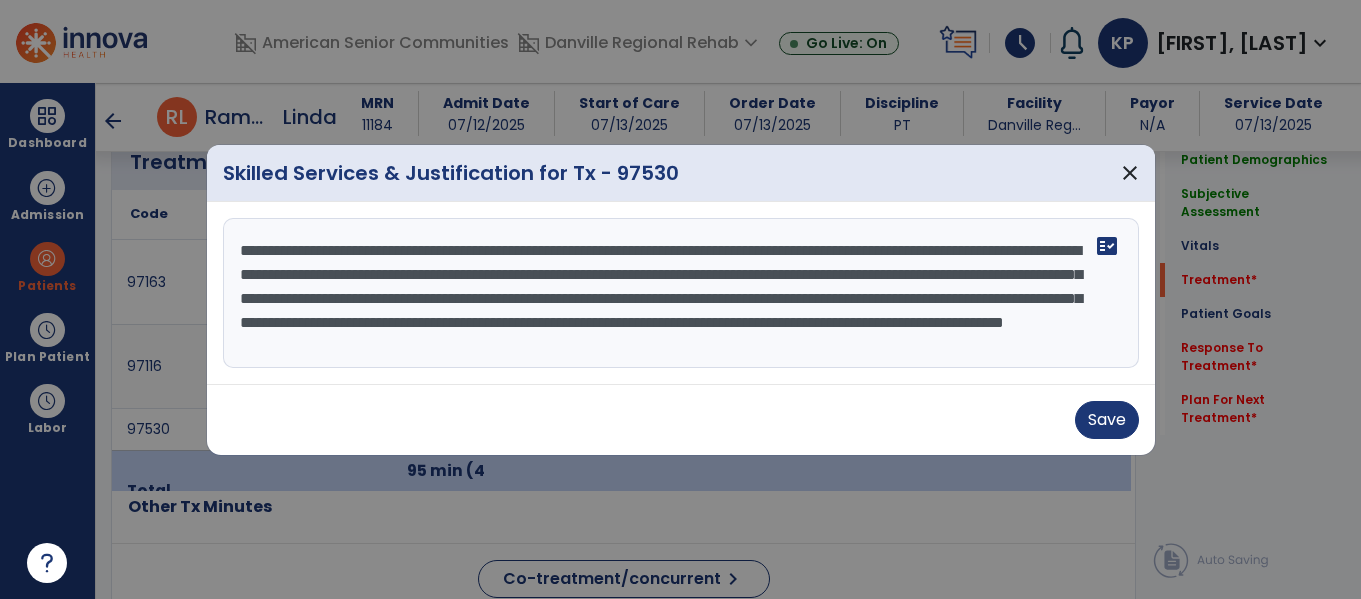 scroll, scrollTop: 16, scrollLeft: 0, axis: vertical 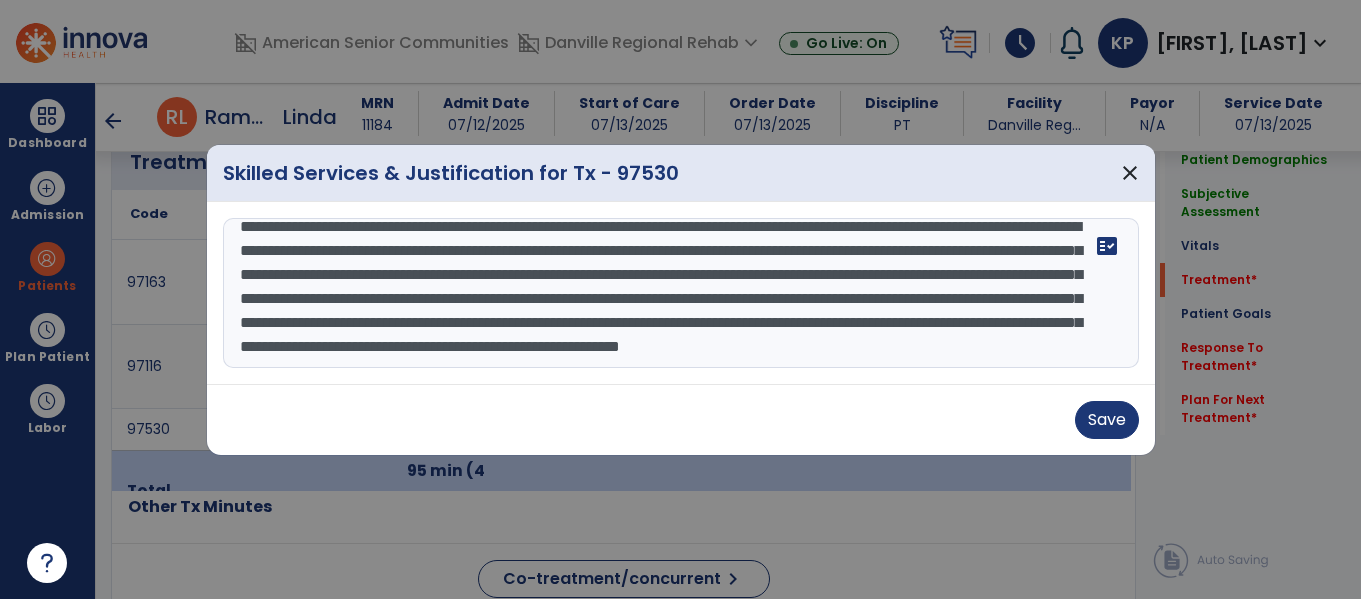 click on "**********" at bounding box center [681, 293] 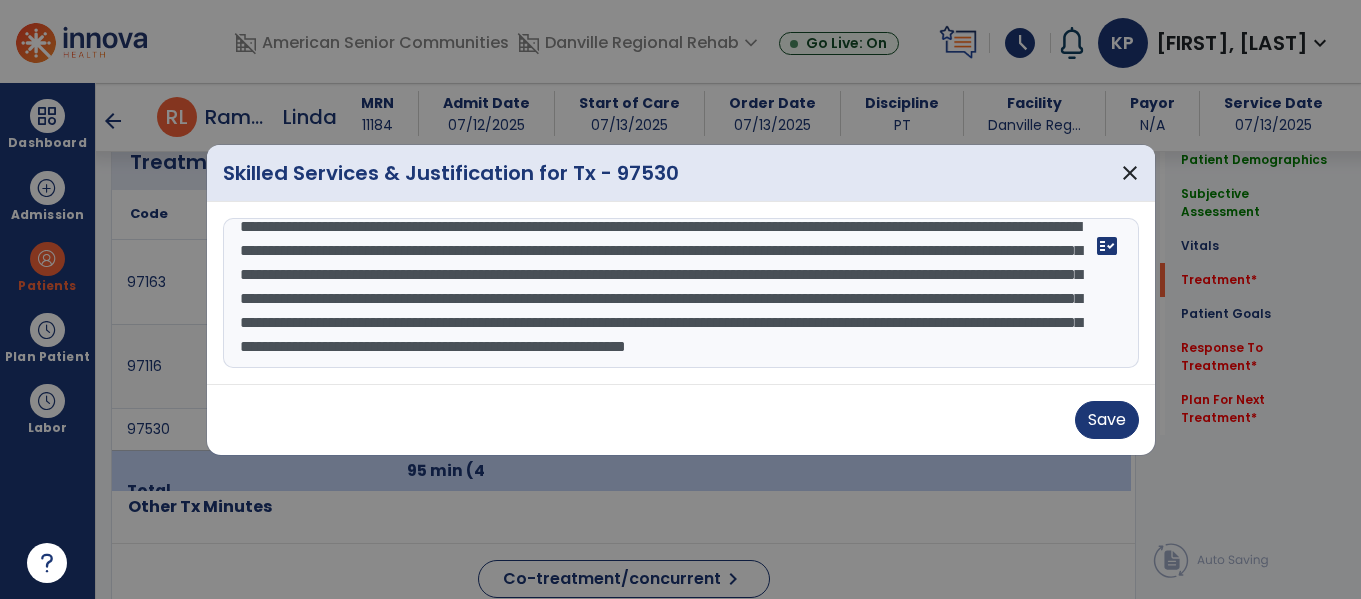 click on "**********" at bounding box center [681, 293] 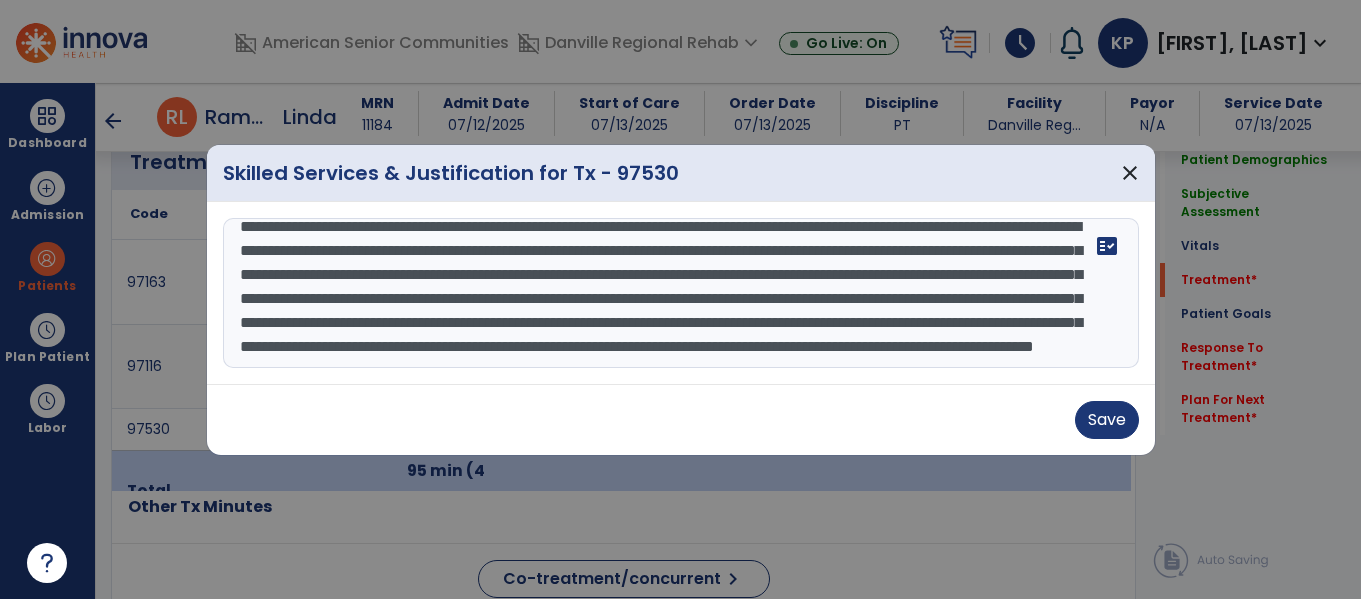 scroll, scrollTop: 88, scrollLeft: 0, axis: vertical 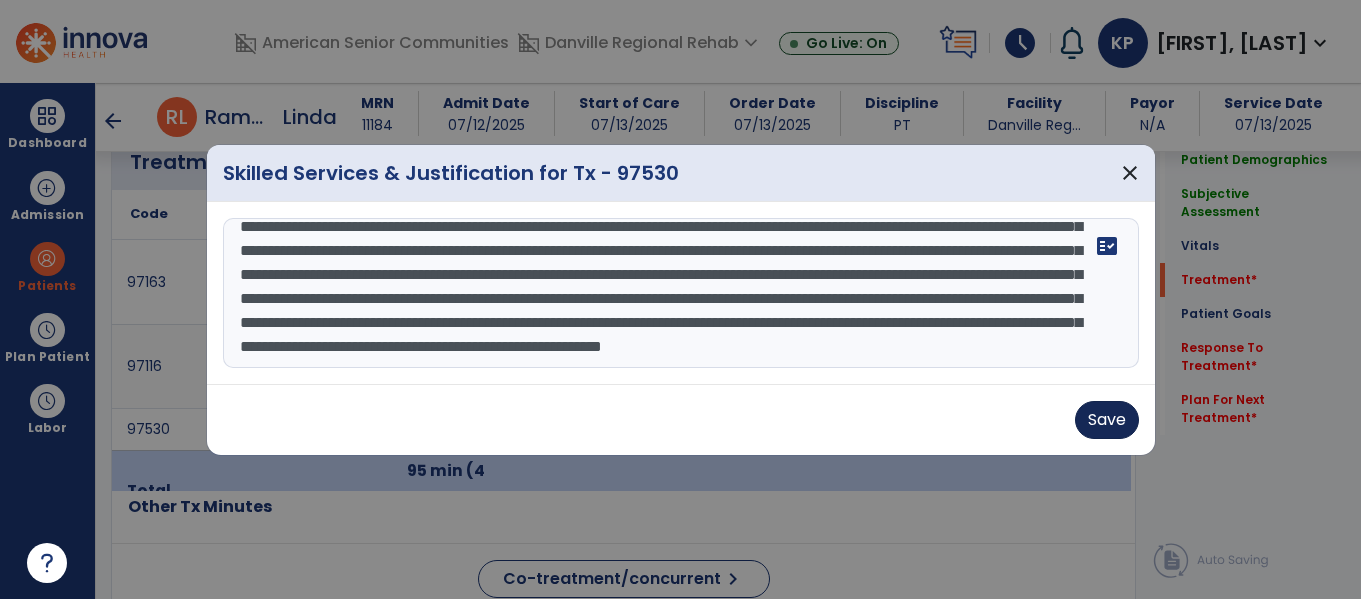 type on "**********" 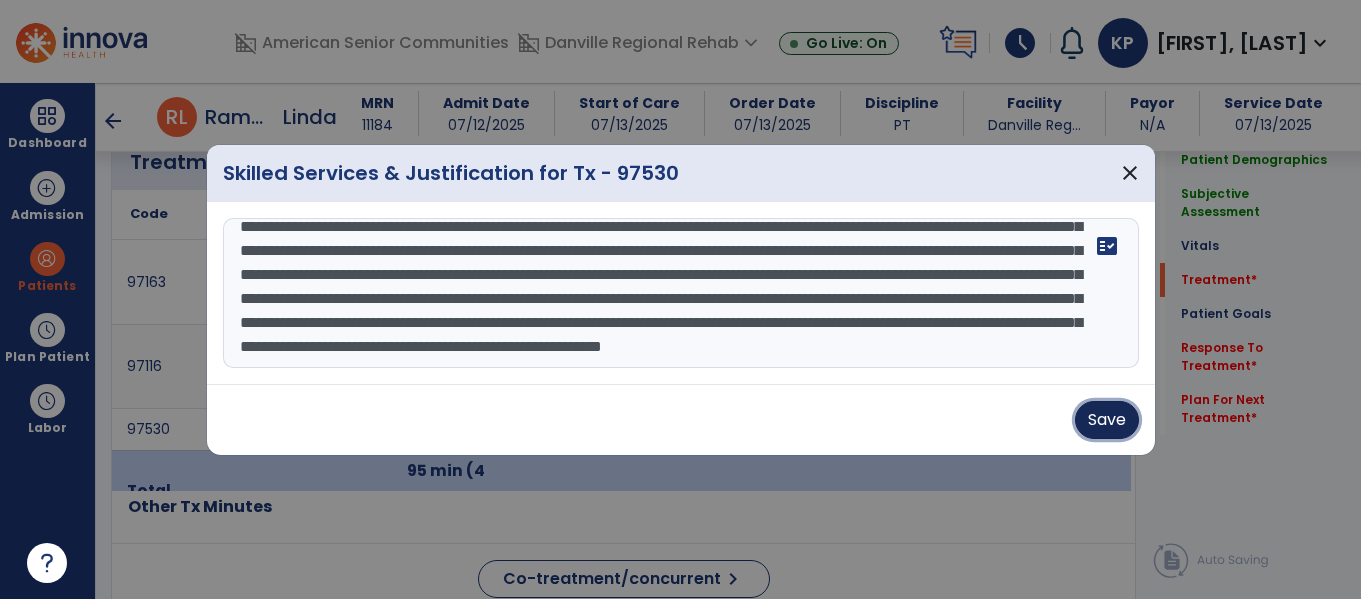 click on "Save" at bounding box center (1107, 420) 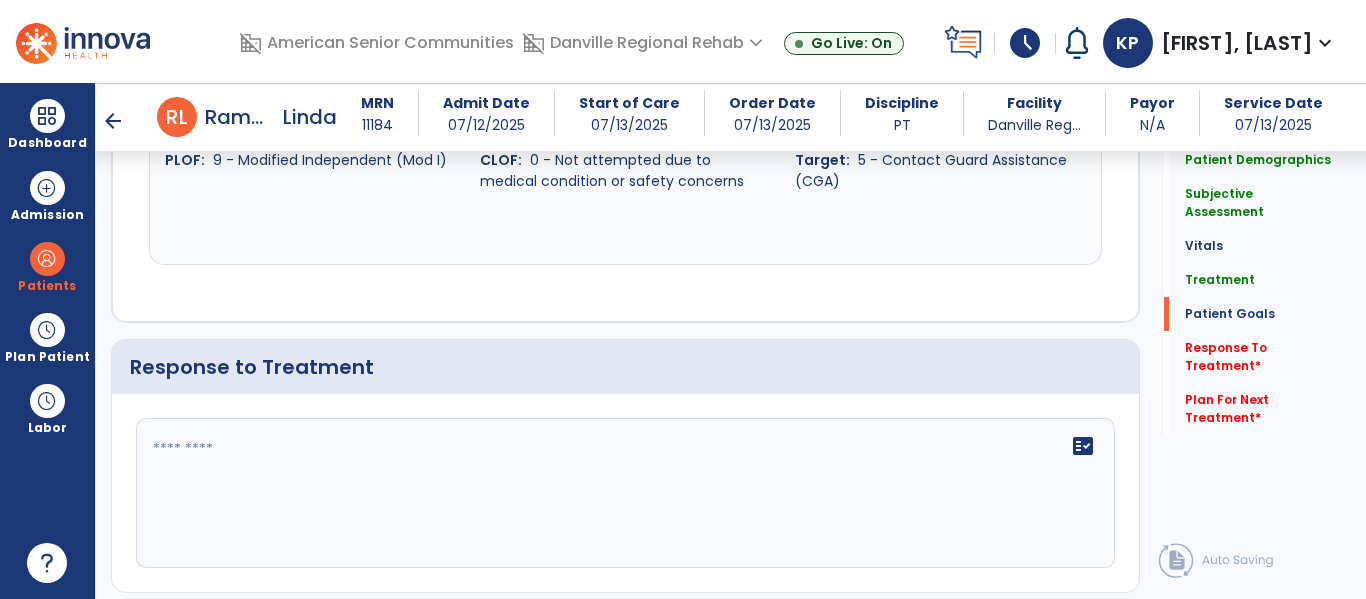 scroll, scrollTop: 3023, scrollLeft: 0, axis: vertical 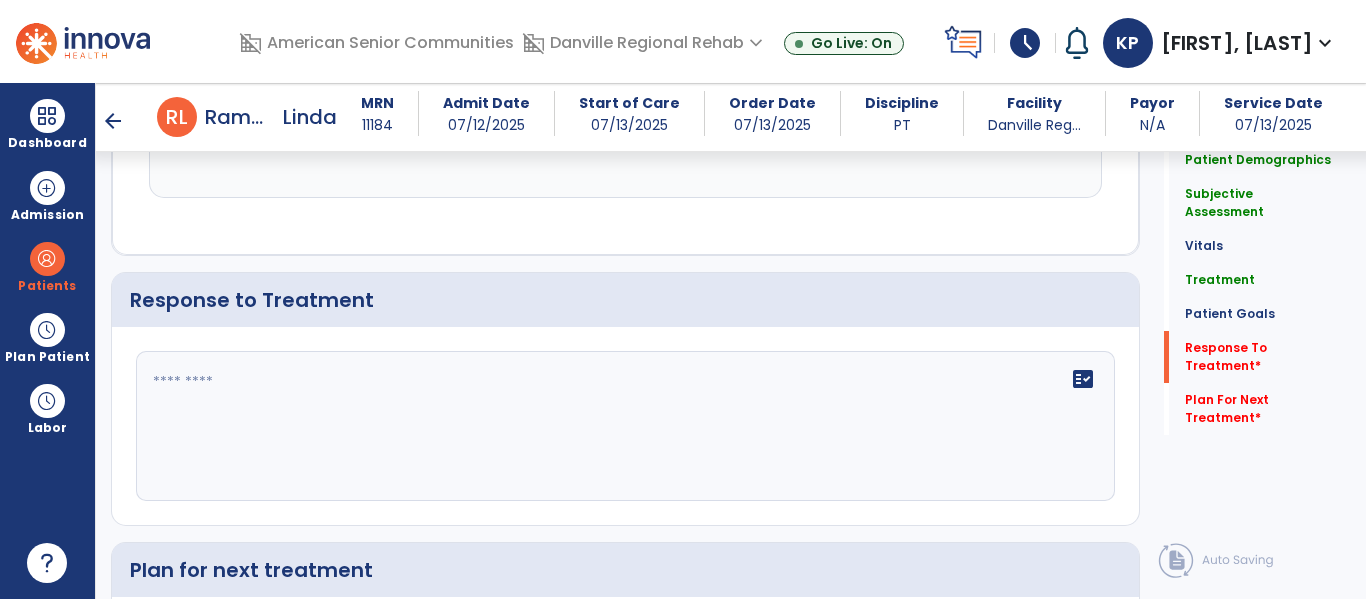 click on "fact_check" 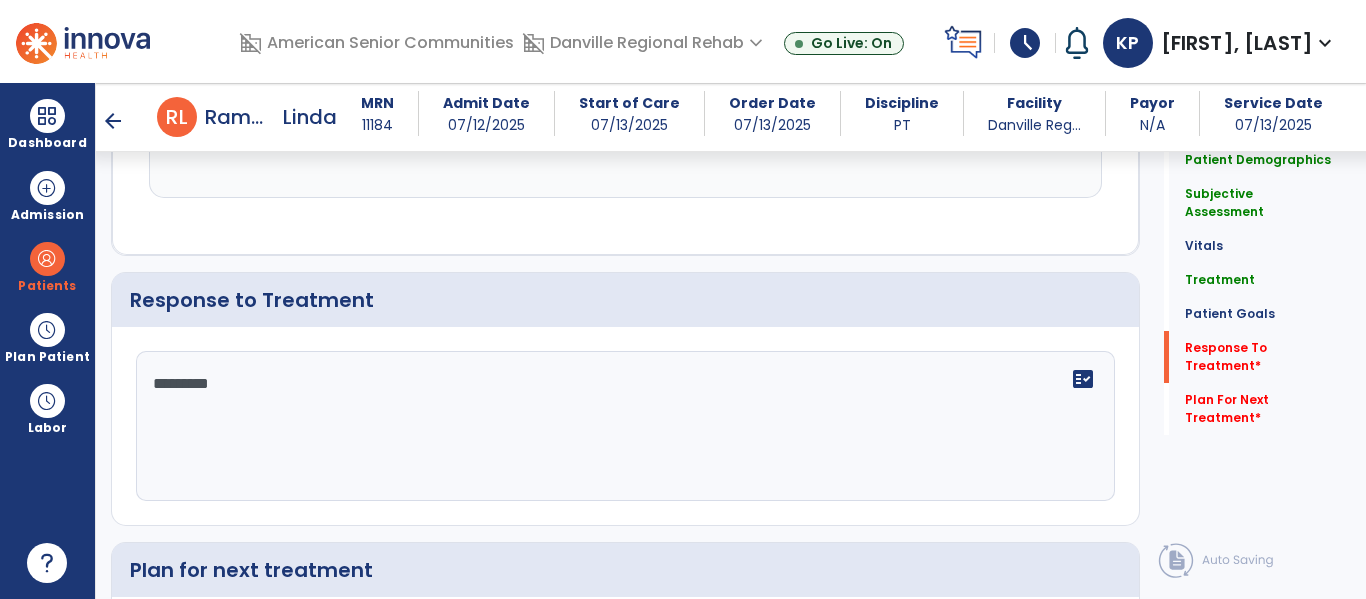 type on "**********" 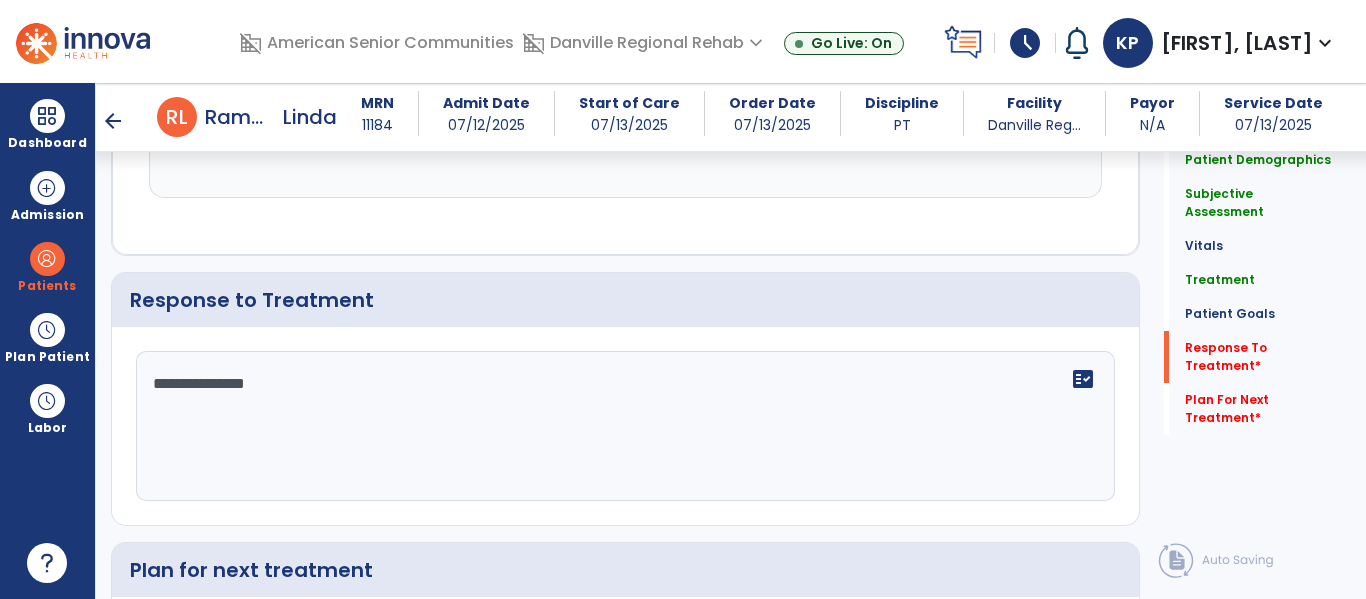 scroll, scrollTop: 3239, scrollLeft: 0, axis: vertical 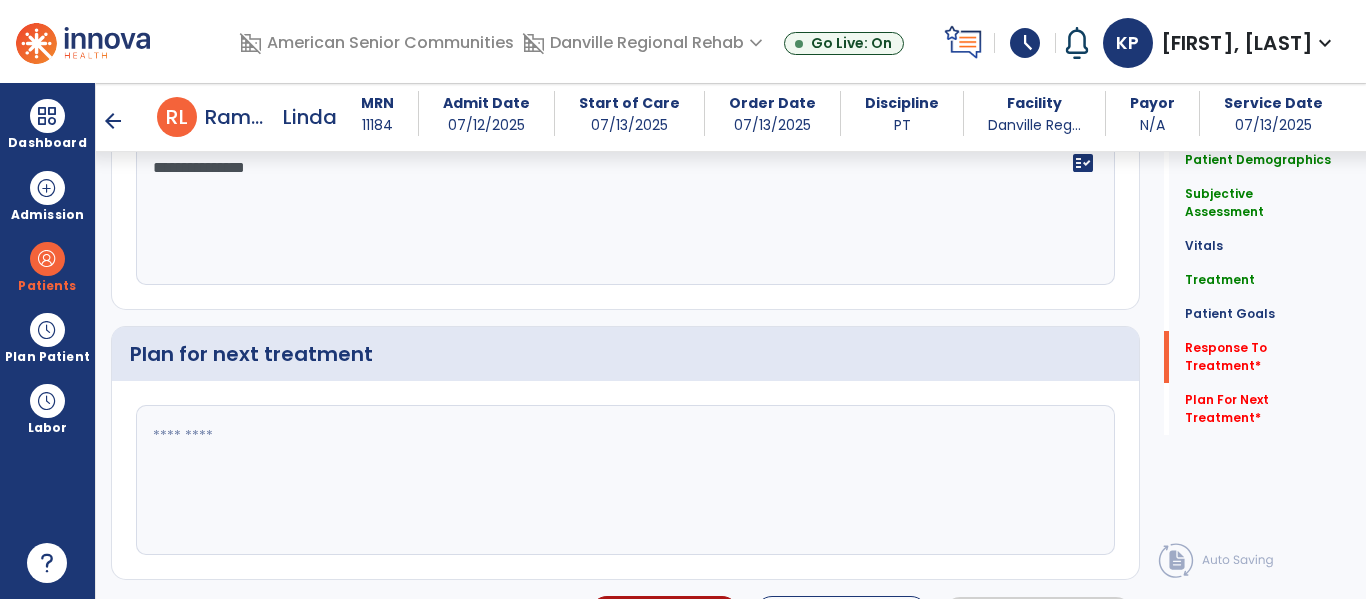 type on "**********" 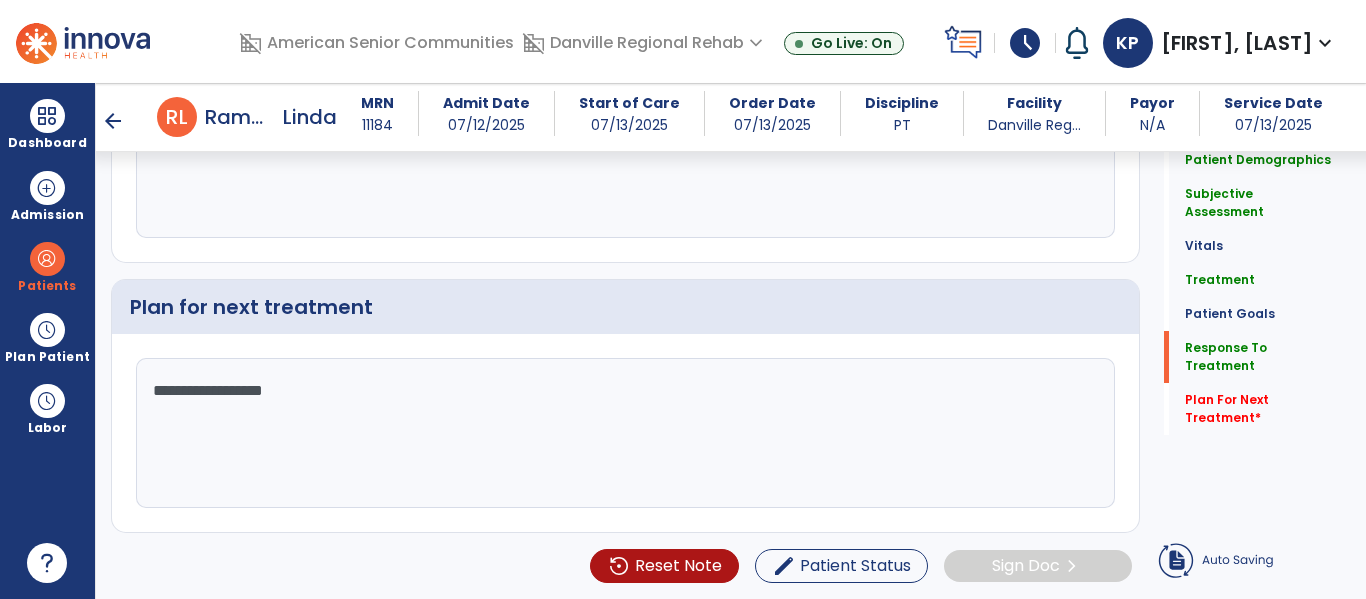 scroll, scrollTop: 3107, scrollLeft: 0, axis: vertical 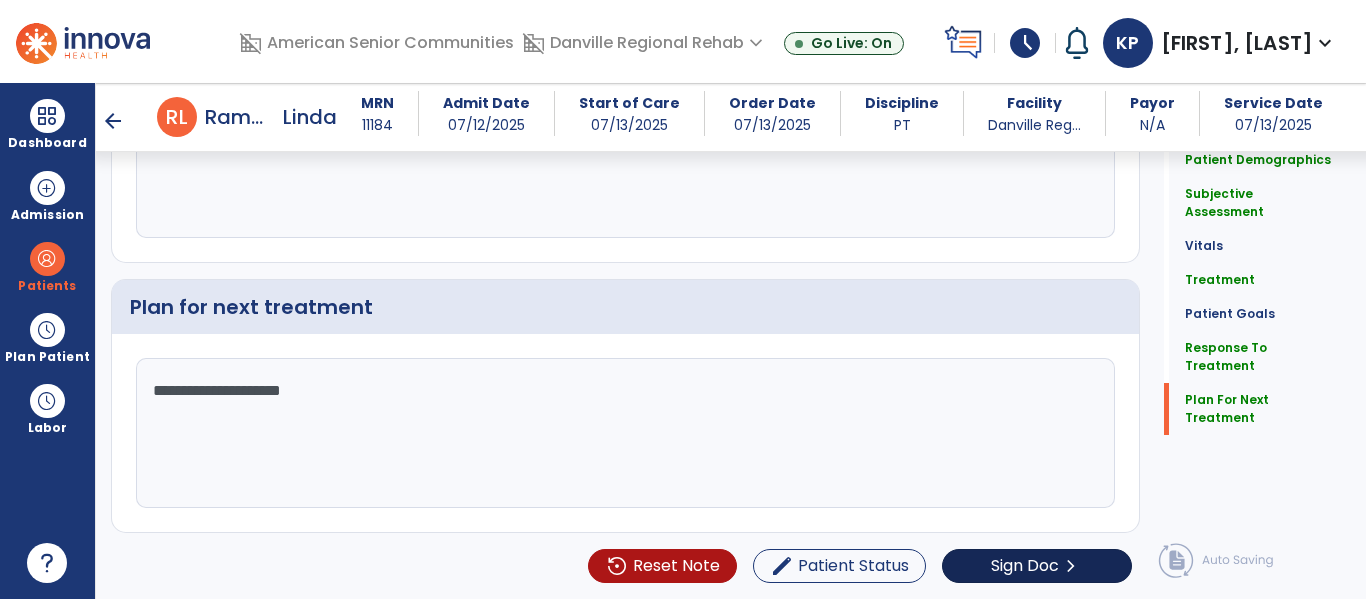 type on "**********" 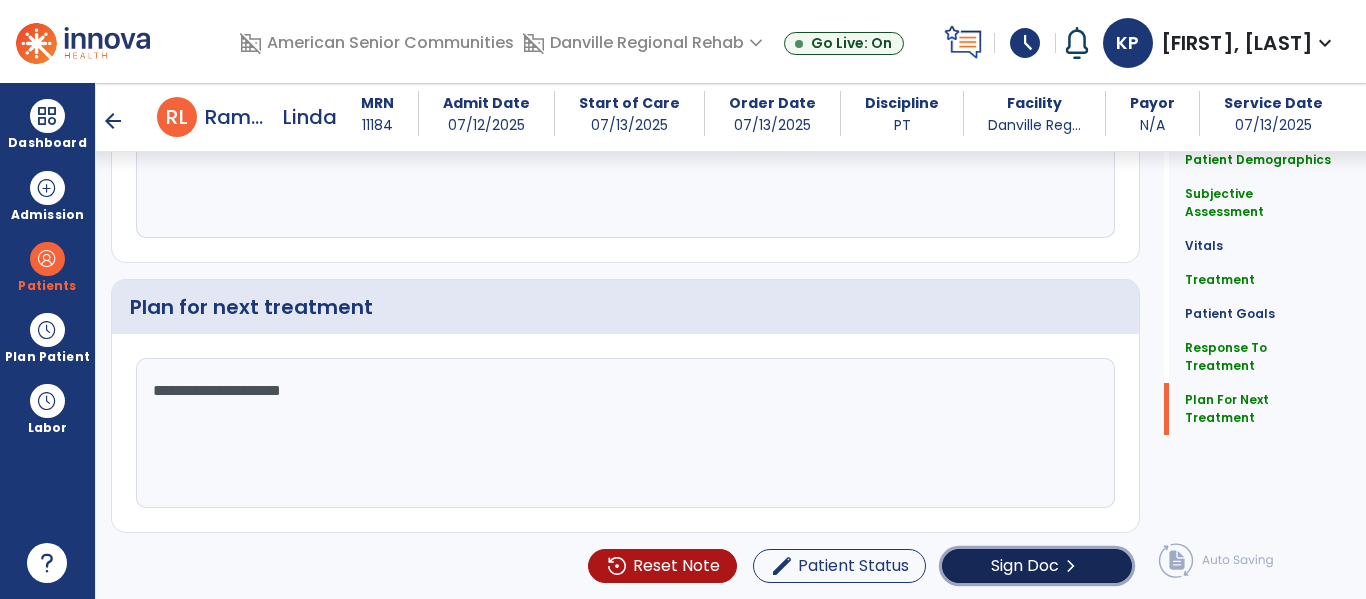 click on "Sign Doc" 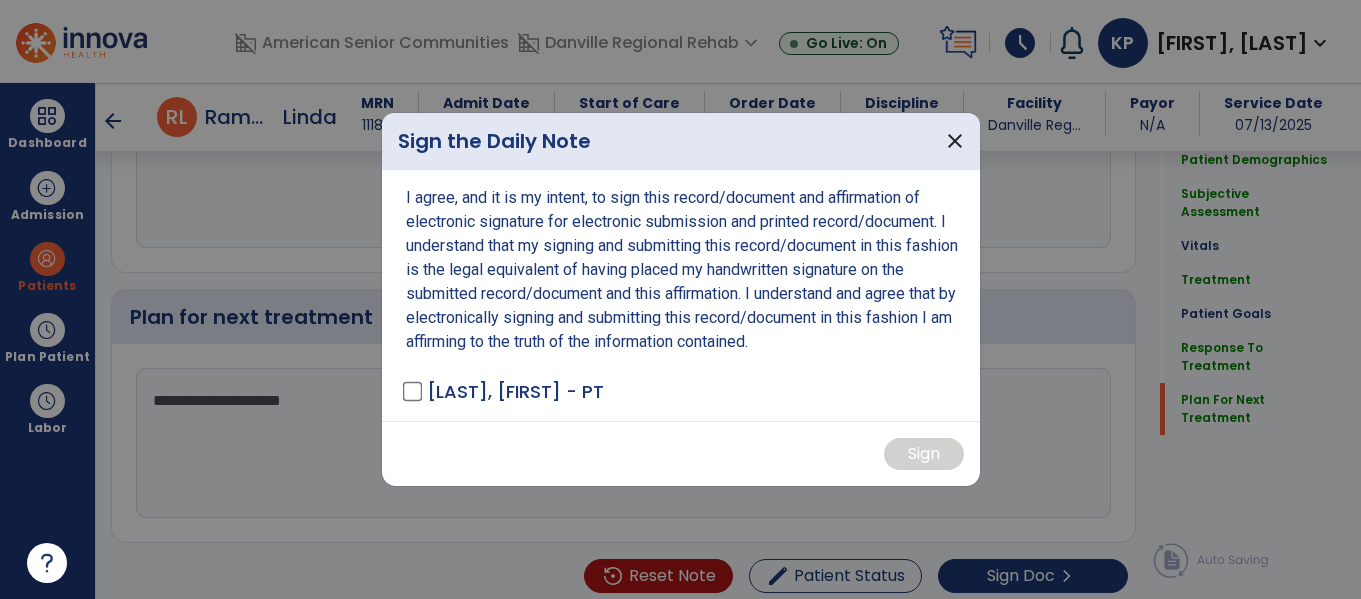click on "[LAST], [FIRST] - PT" at bounding box center [515, 391] 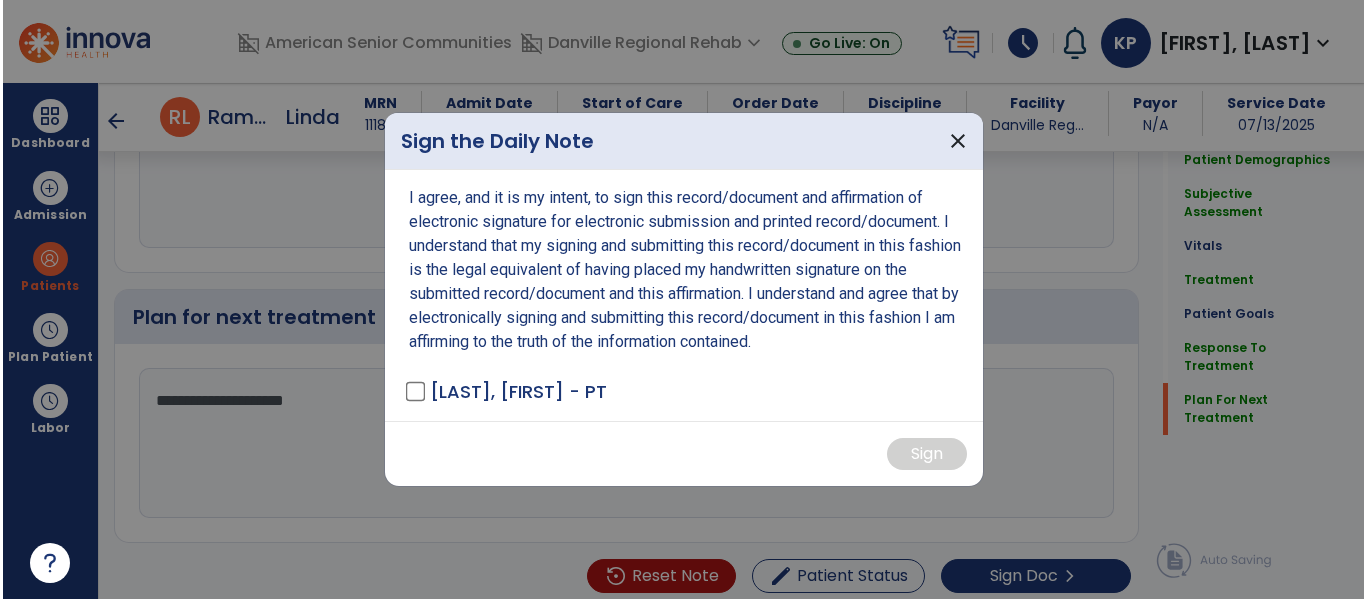 scroll, scrollTop: 3286, scrollLeft: 0, axis: vertical 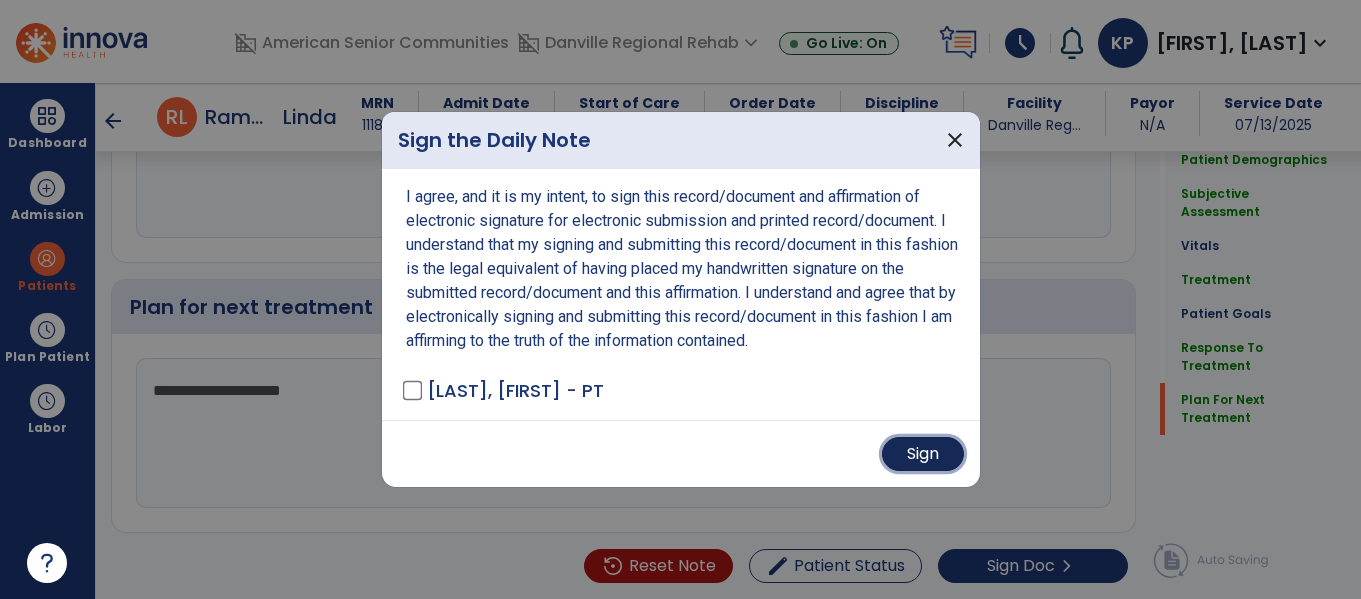 click on "Sign" at bounding box center (923, 454) 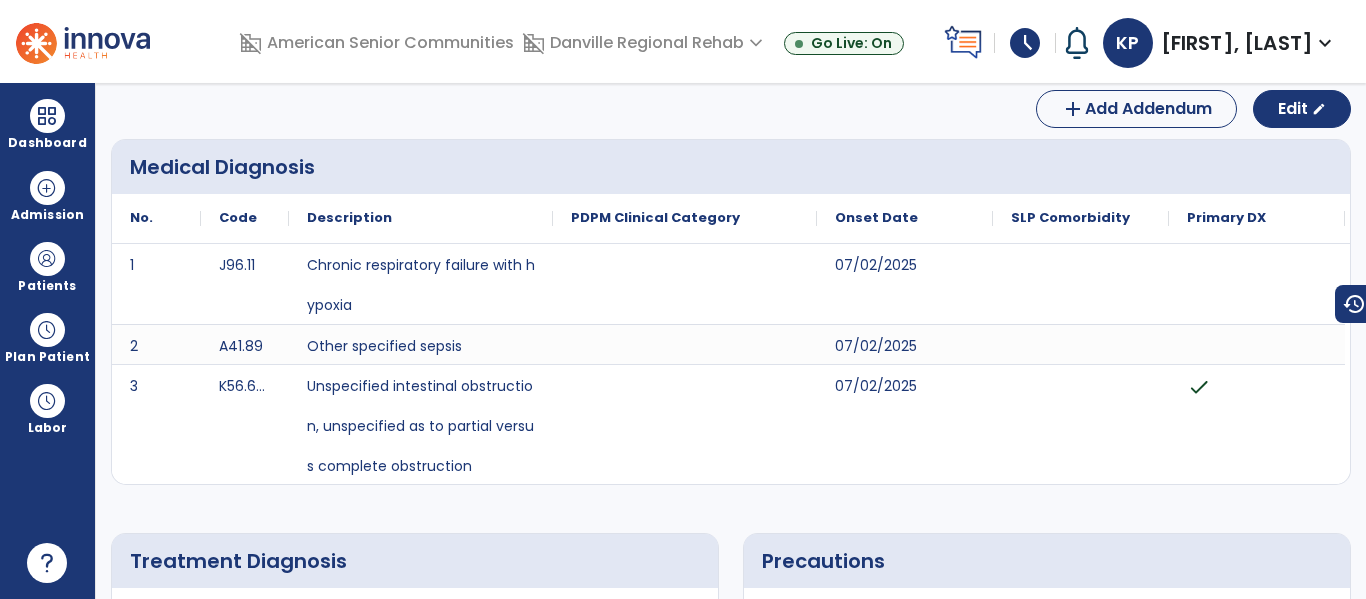 scroll, scrollTop: 0, scrollLeft: 0, axis: both 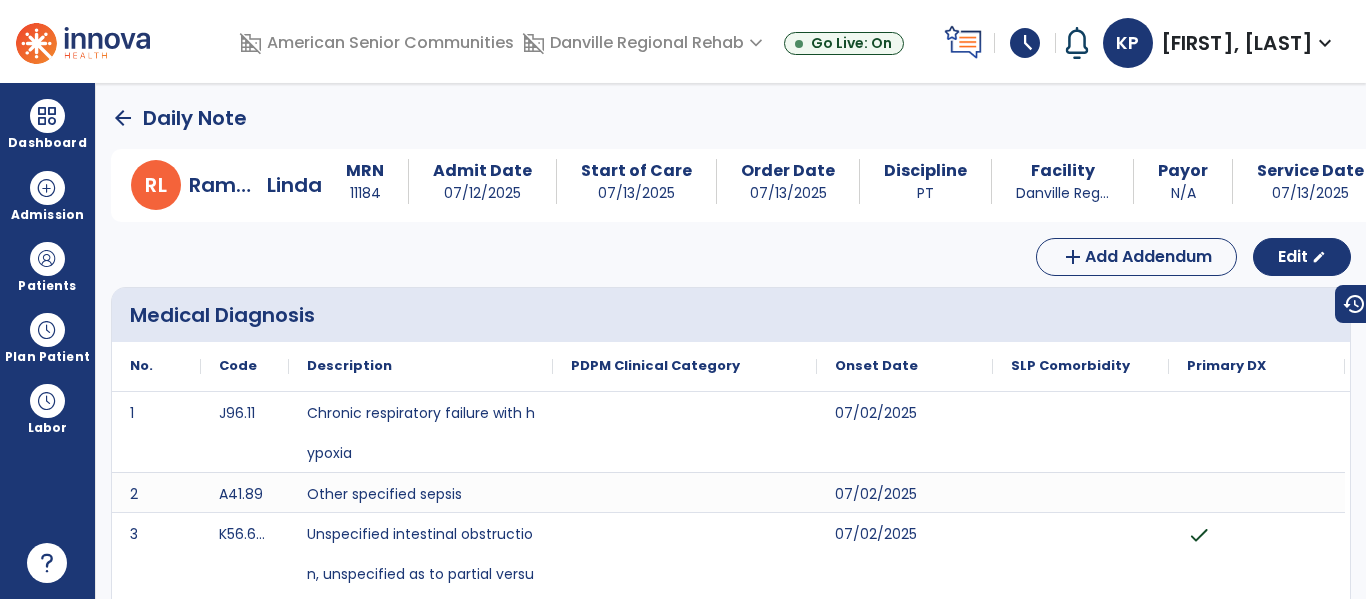 click on "arrow_back" 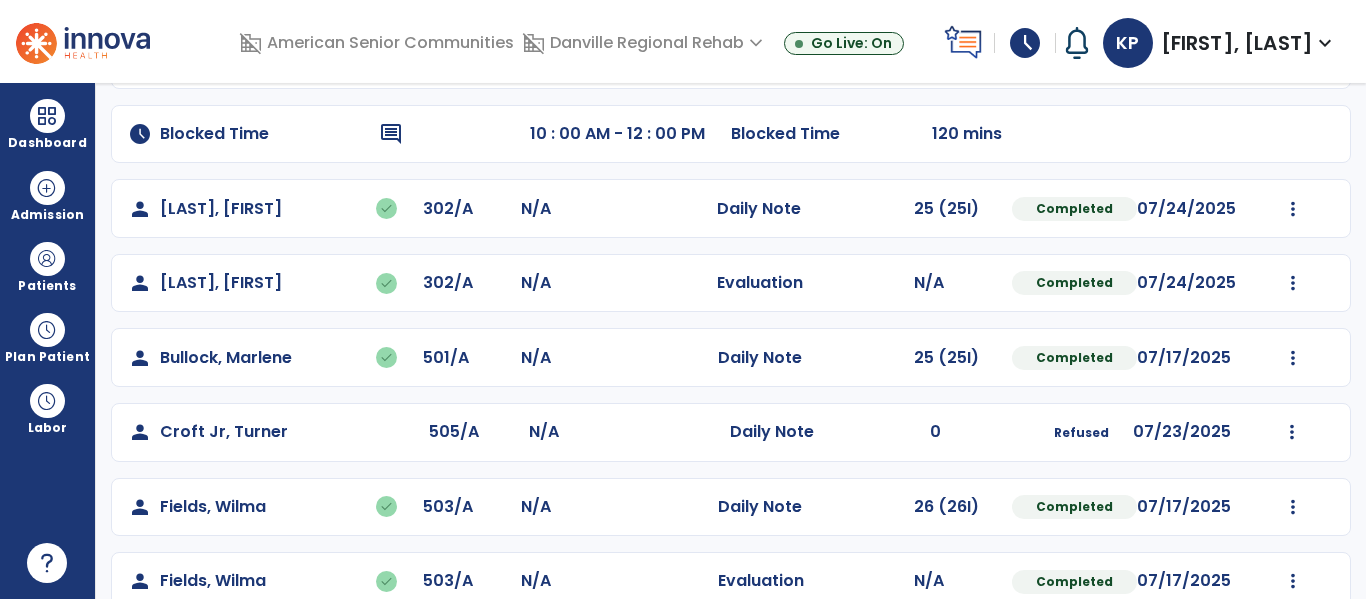 scroll, scrollTop: 0, scrollLeft: 0, axis: both 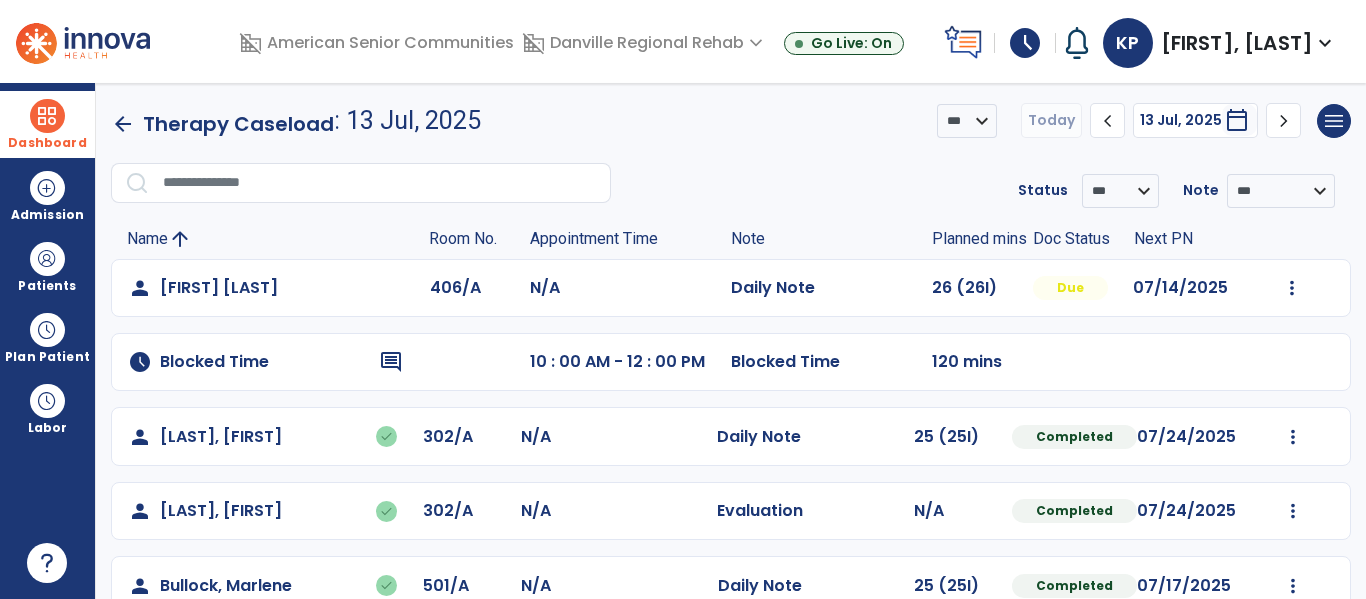 click at bounding box center [47, 116] 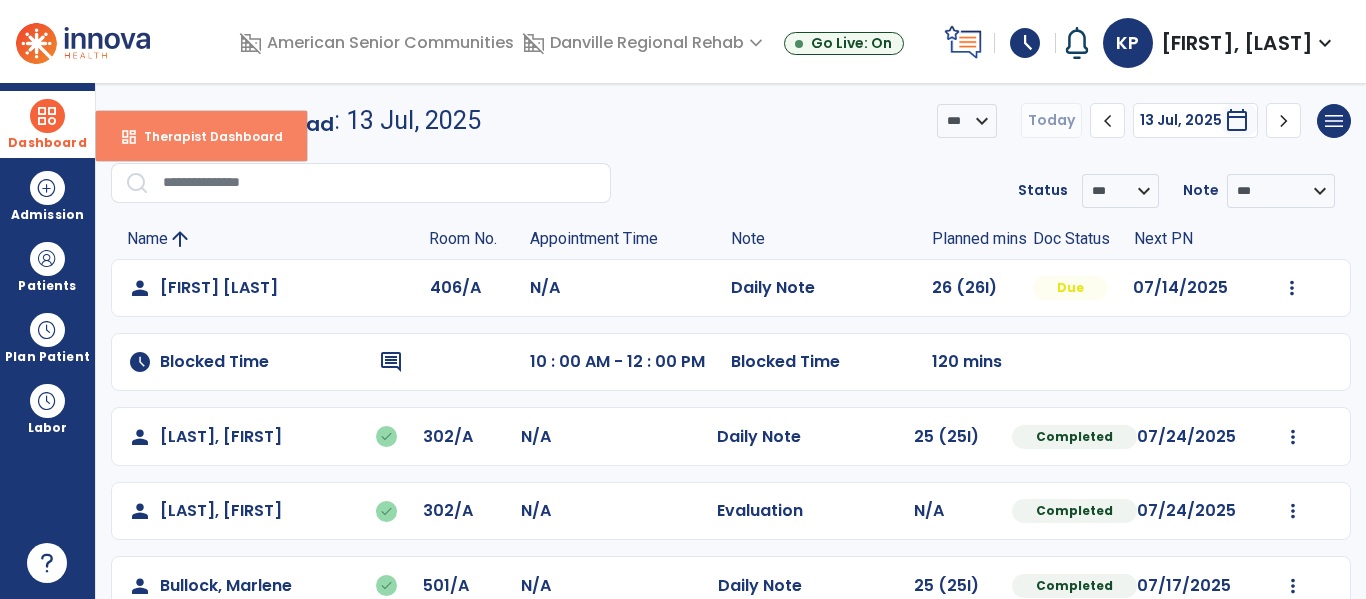 click on "Therapist Dashboard" at bounding box center [205, 136] 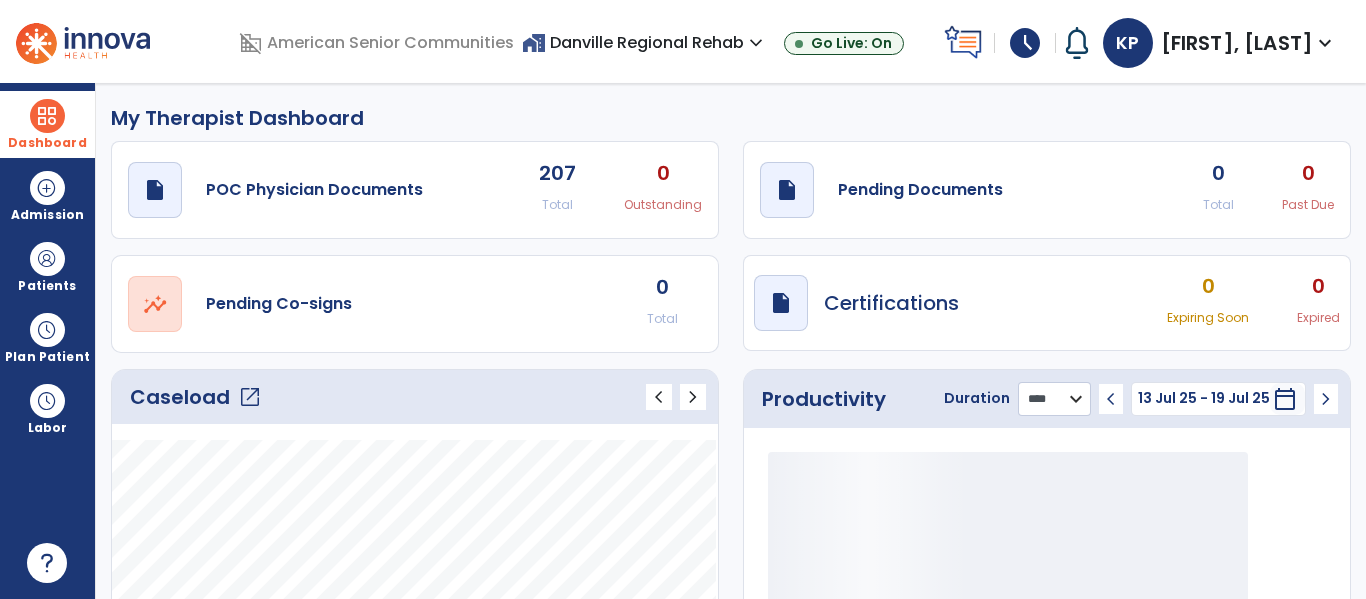 click on "******** **** ***" 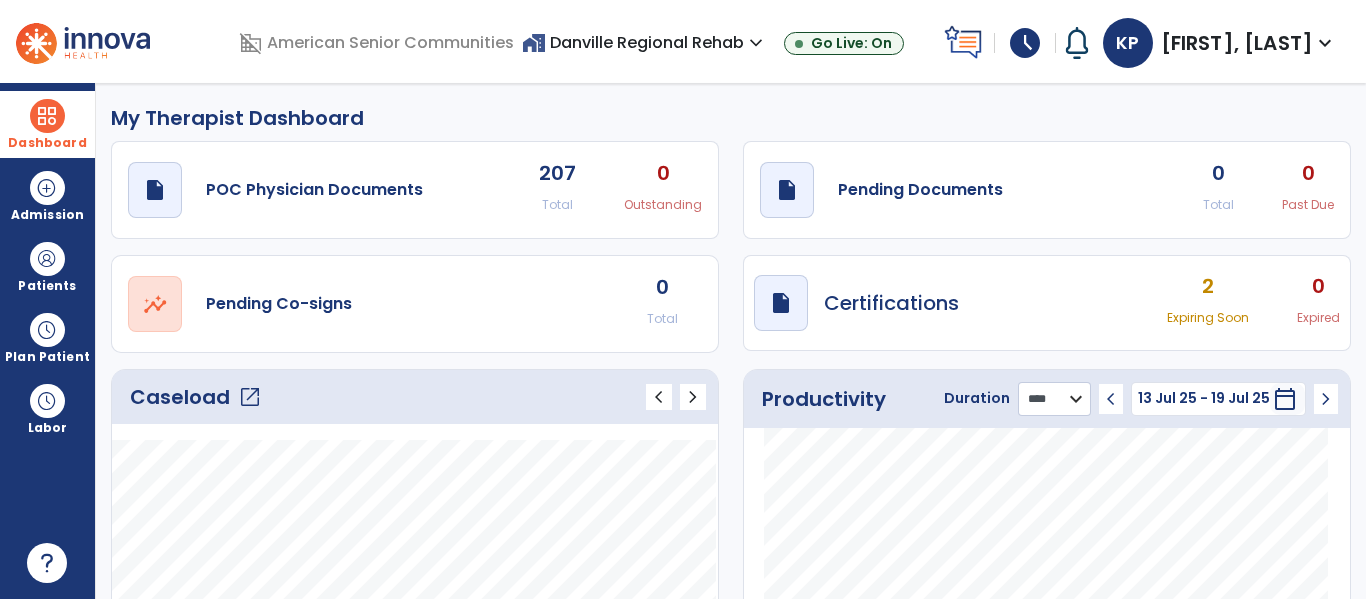 select on "***" 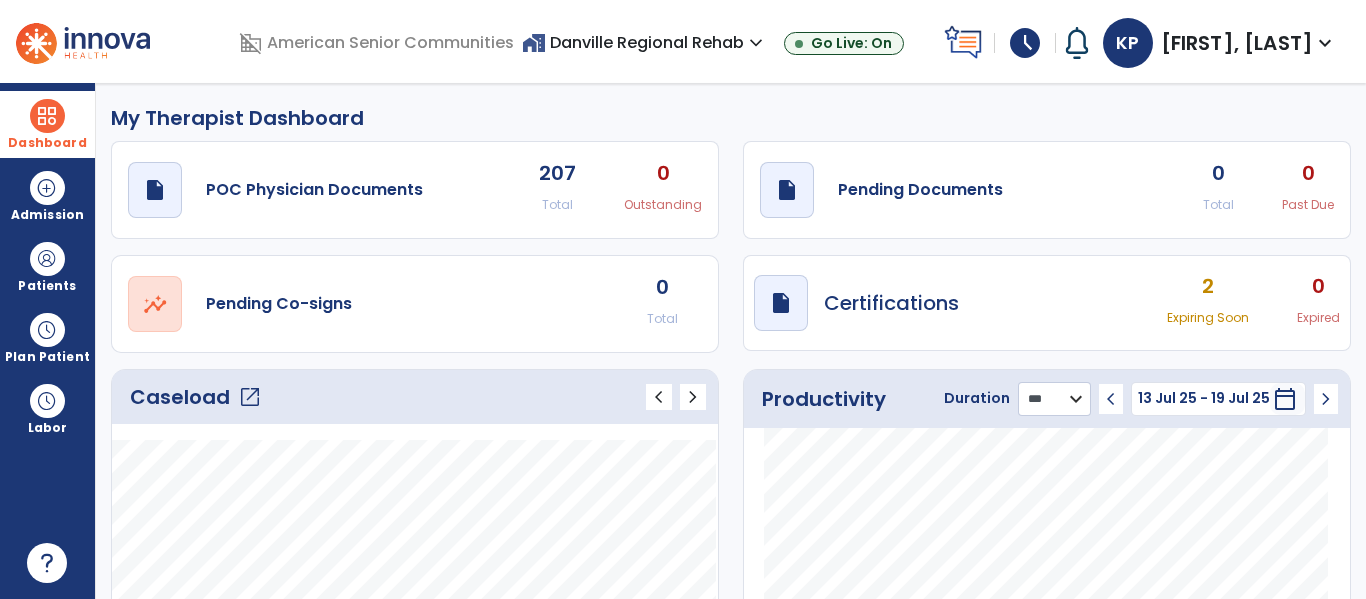 click on "******** **** ***" 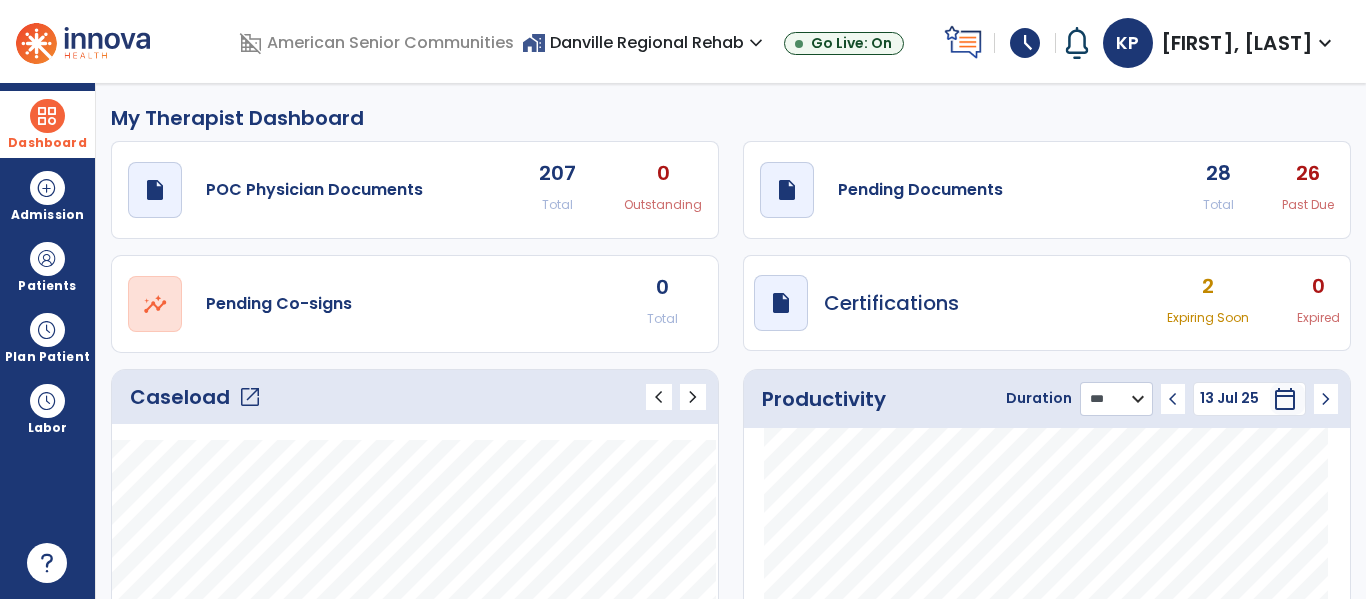 scroll, scrollTop: 240, scrollLeft: 0, axis: vertical 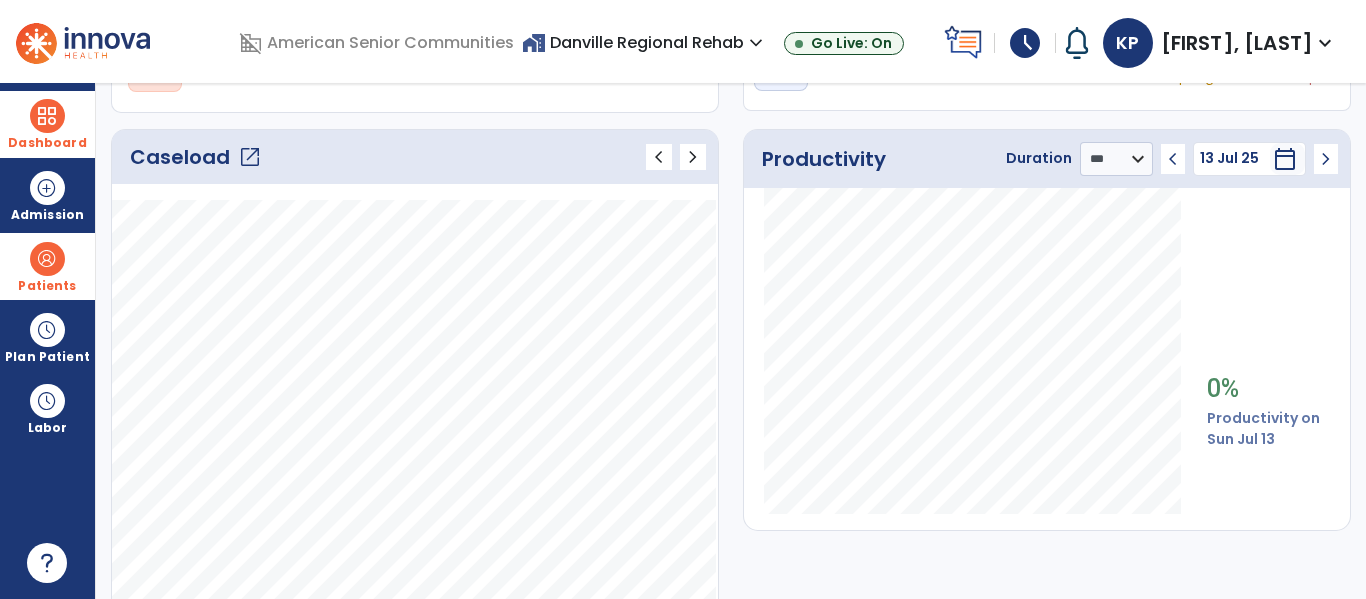 click at bounding box center (47, 259) 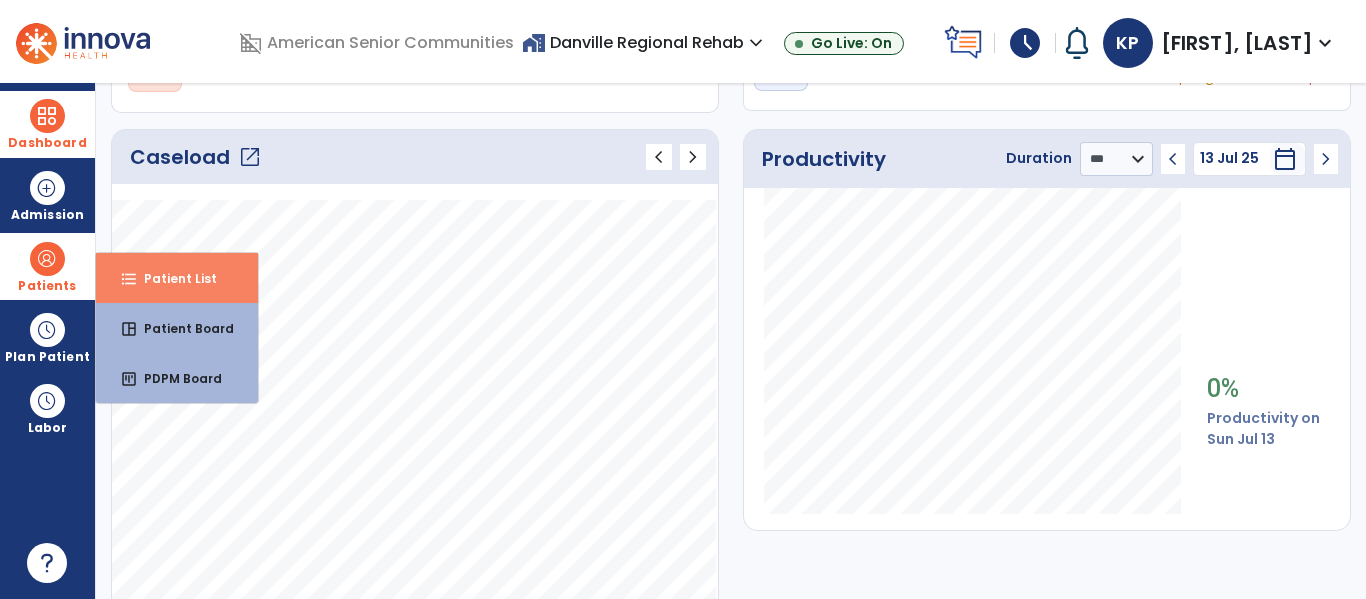 click on "Patient List" at bounding box center [172, 278] 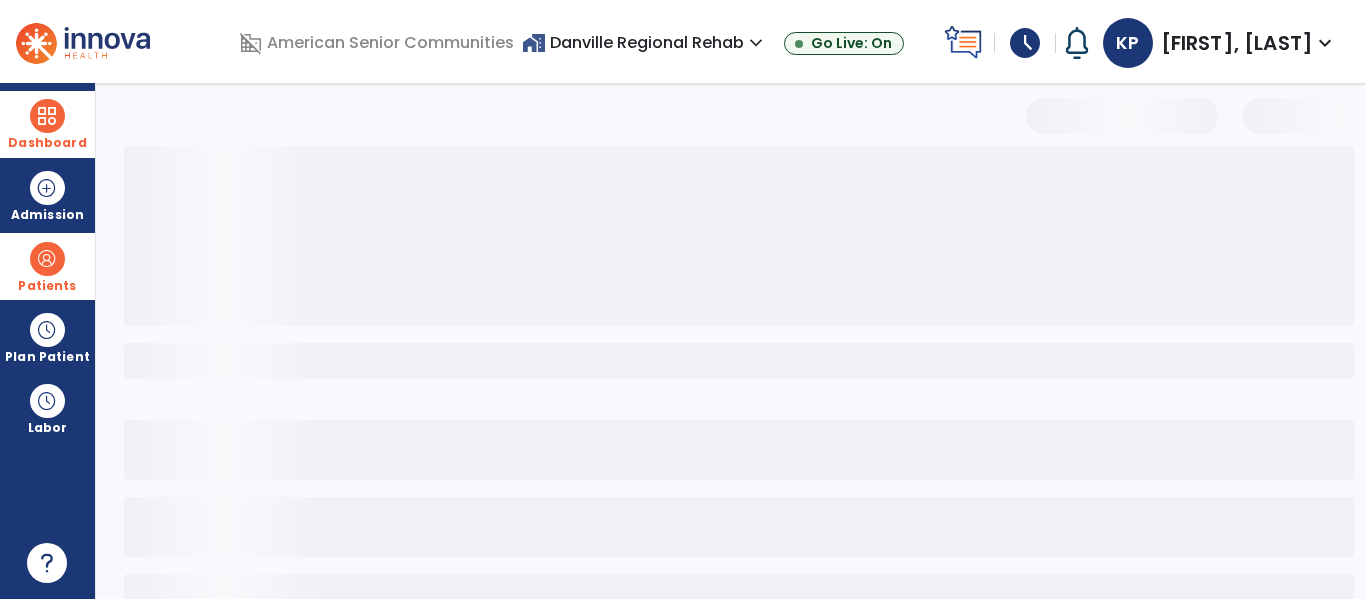 scroll, scrollTop: 144, scrollLeft: 0, axis: vertical 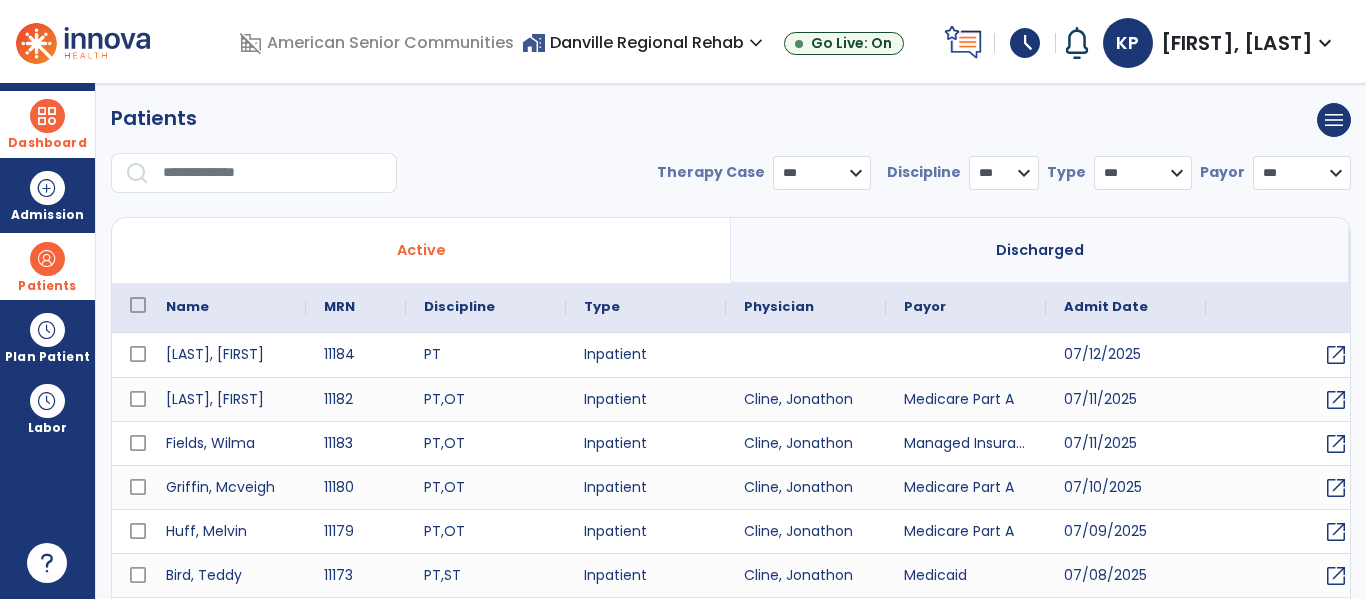 click at bounding box center [273, 173] 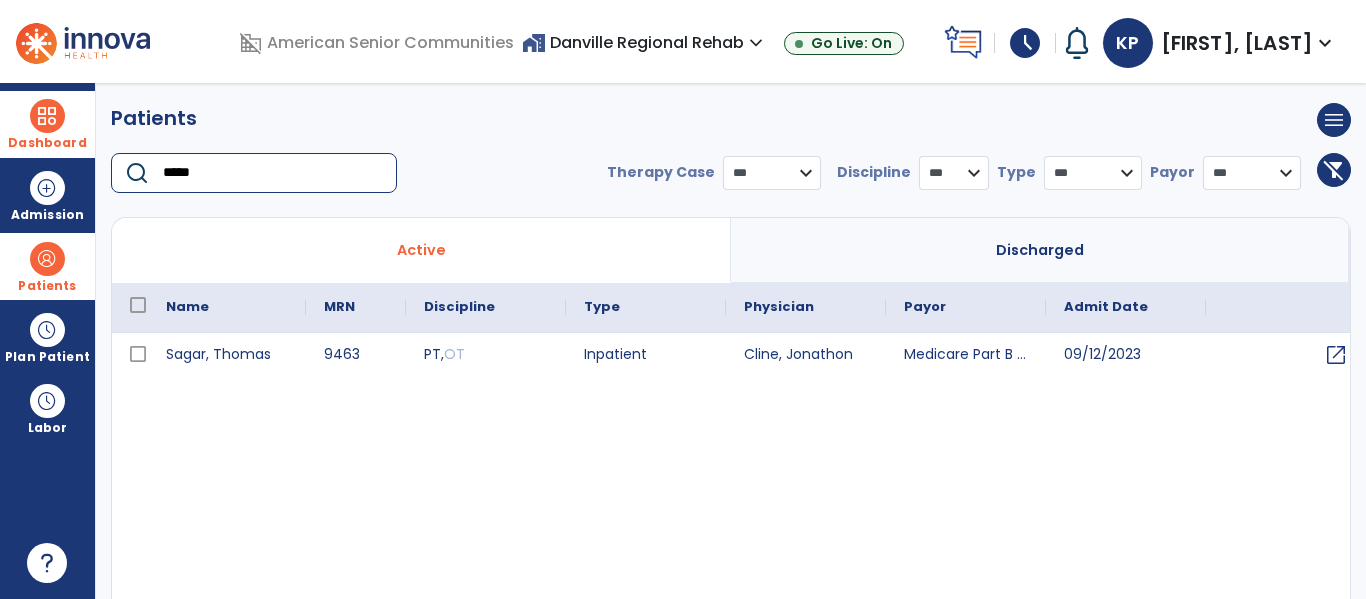 type on "*****" 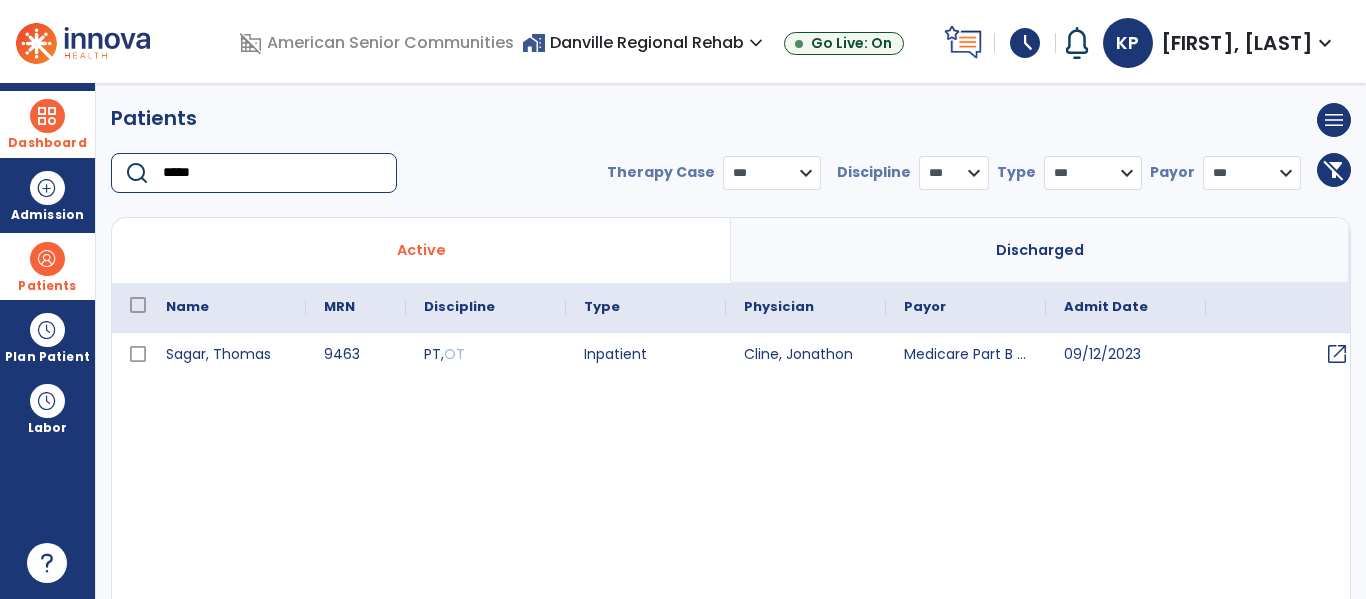 click on "open_in_new" at bounding box center [1337, 354] 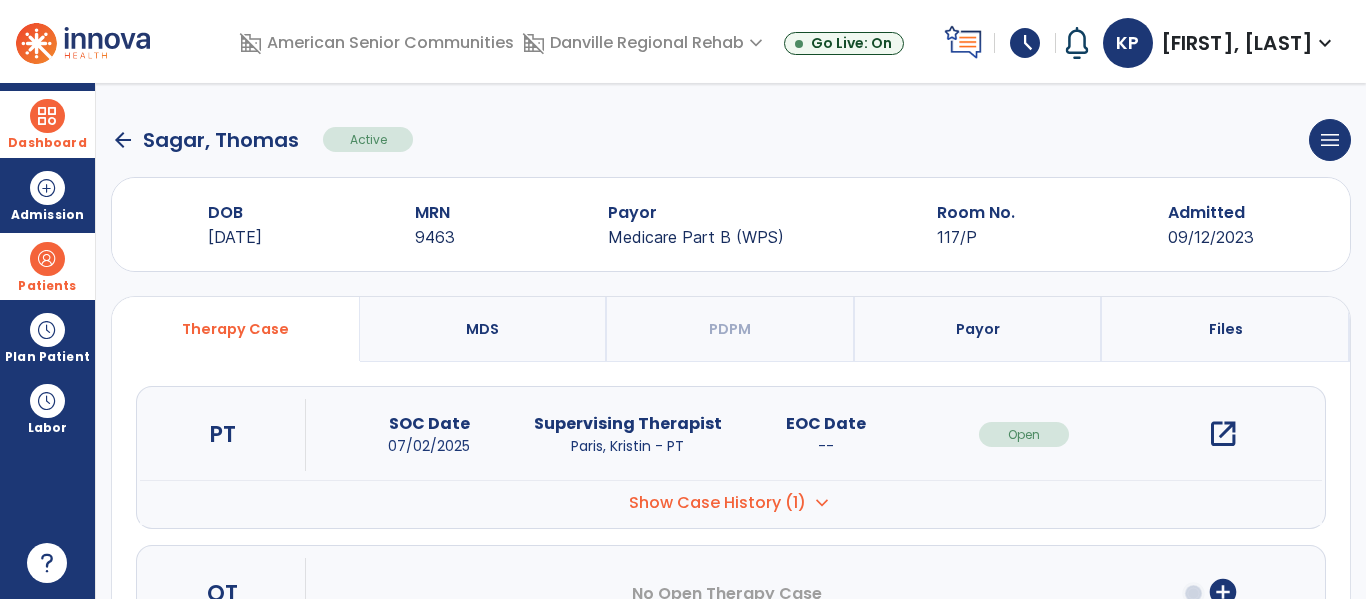 click on "open_in_new" at bounding box center [1223, 434] 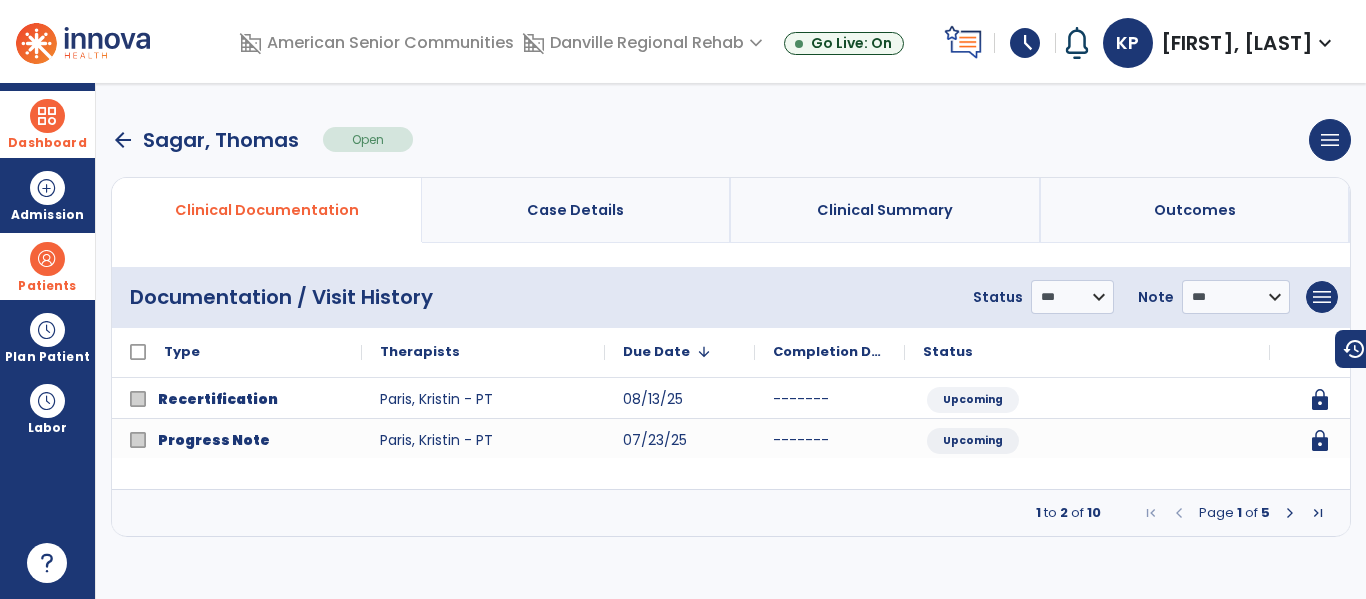click at bounding box center (1290, 513) 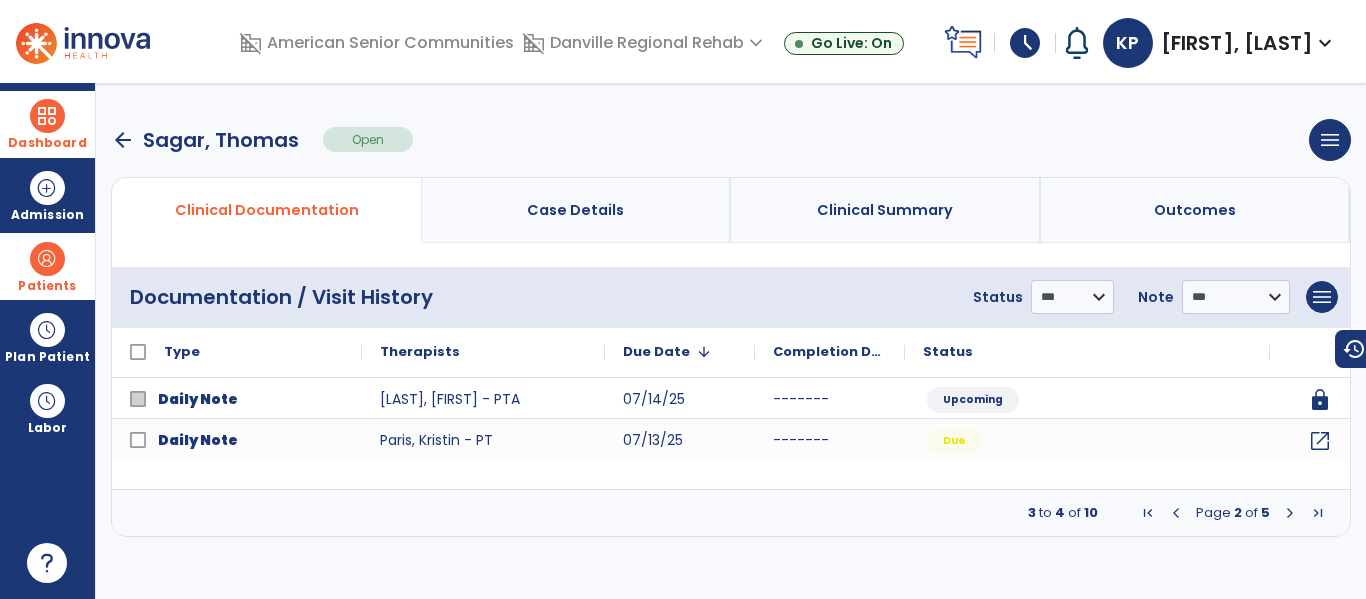 click at bounding box center (1290, 513) 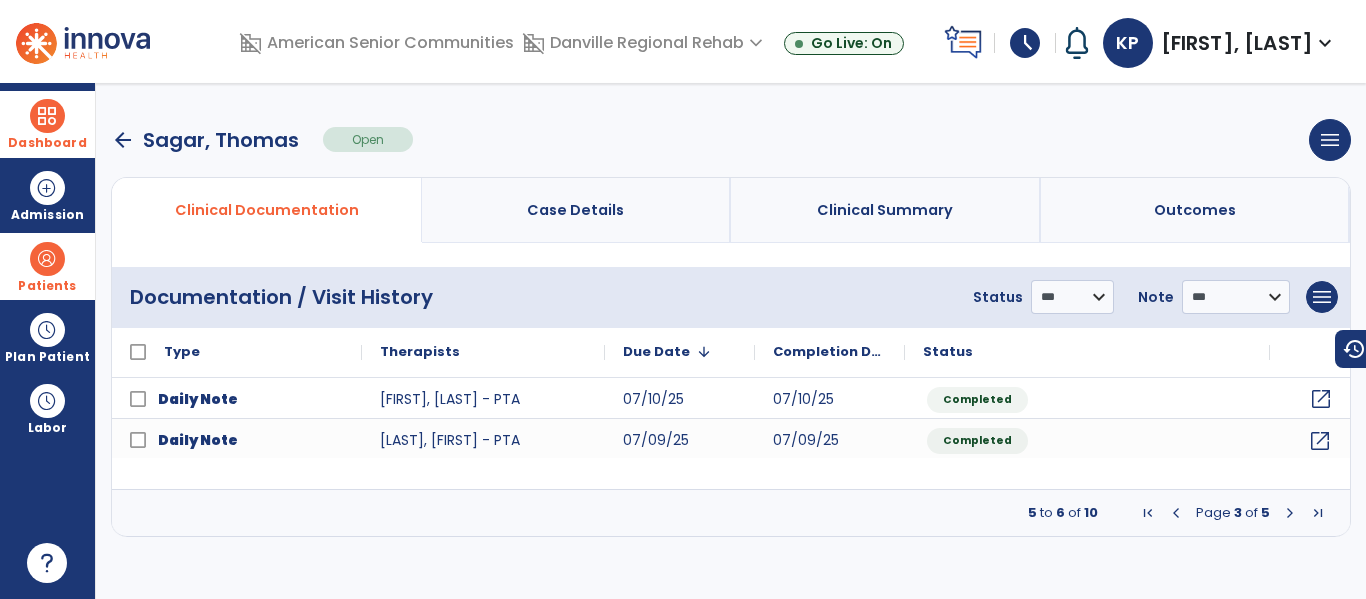 click on "open_in_new" 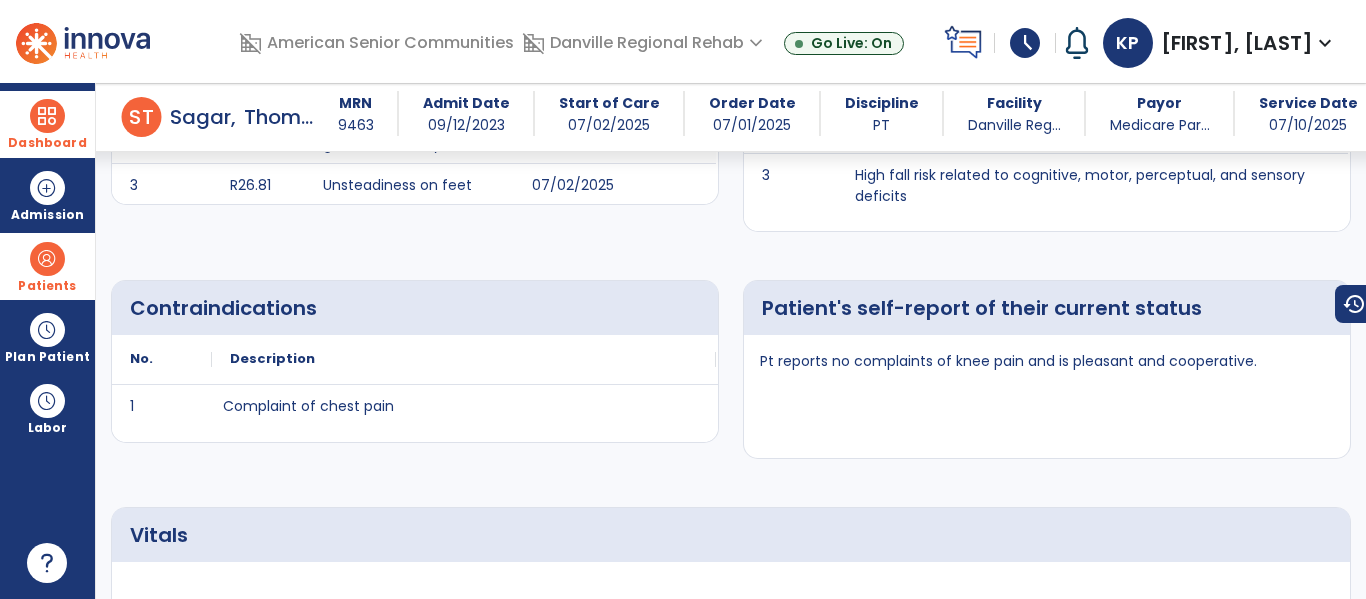 scroll, scrollTop: 0, scrollLeft: 0, axis: both 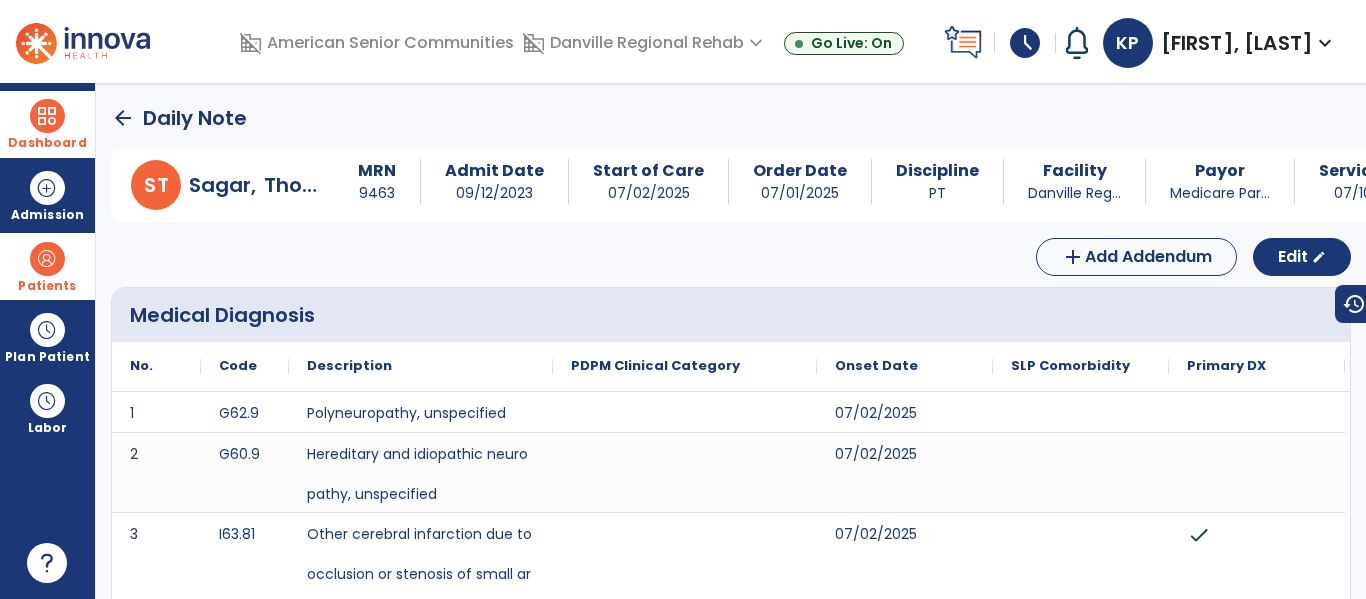 click on "arrow_back" 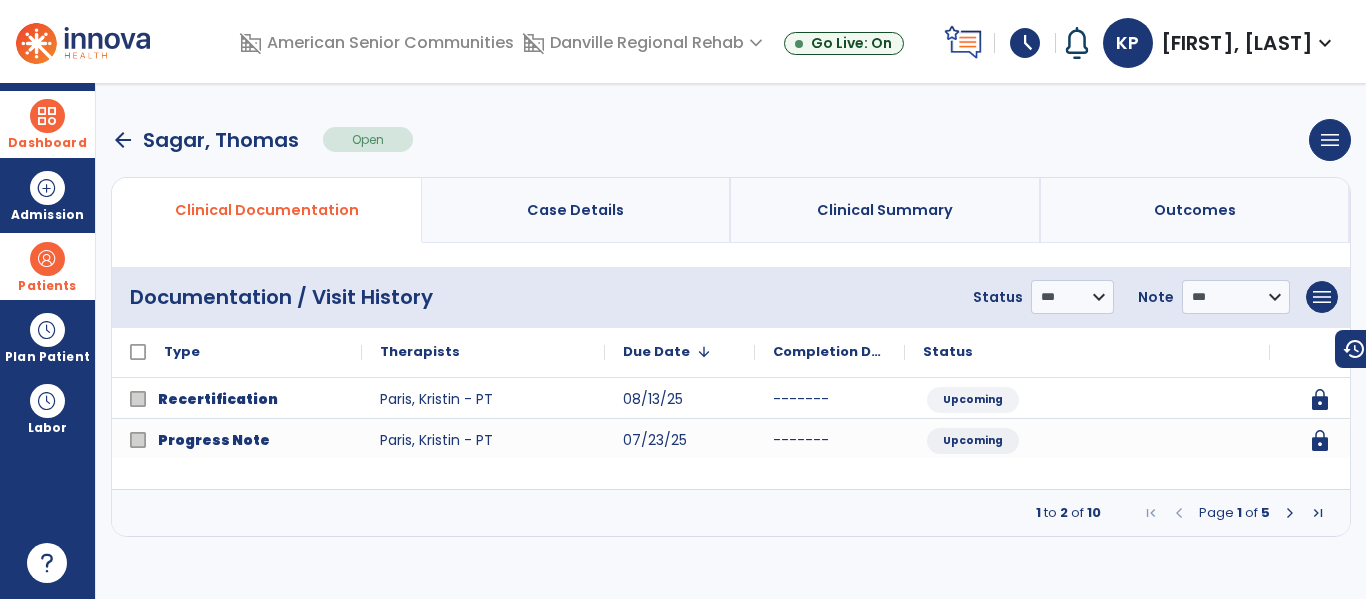click at bounding box center [1290, 513] 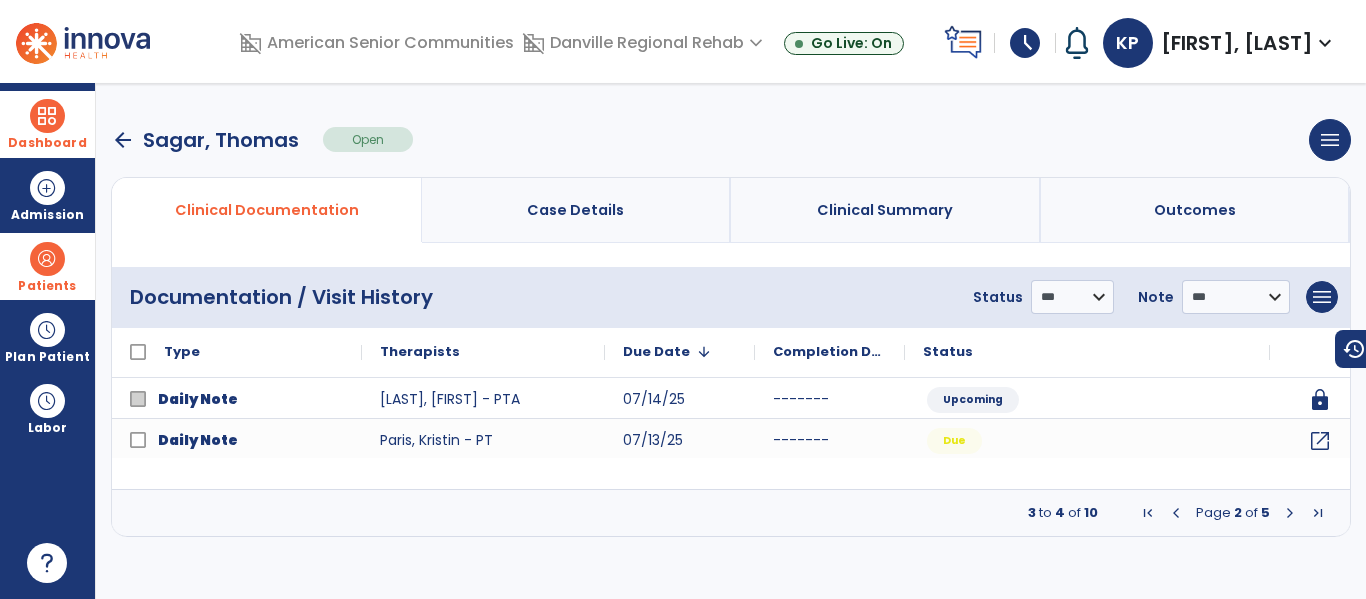 click at bounding box center (1290, 513) 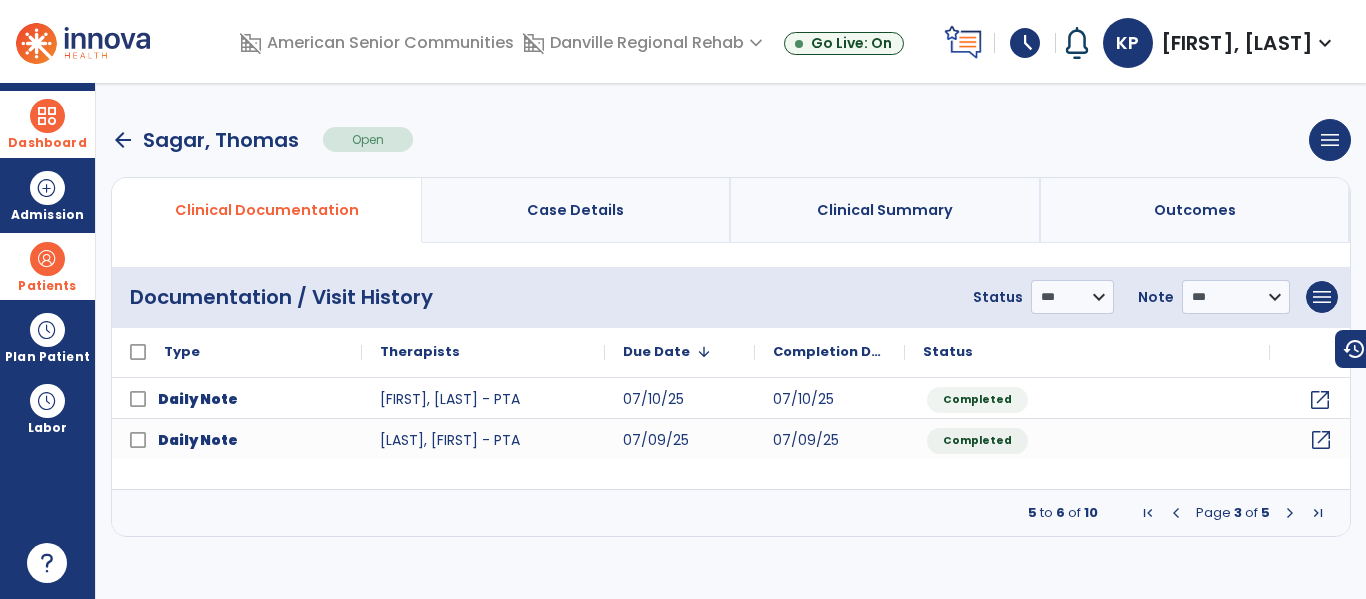 click on "open_in_new" 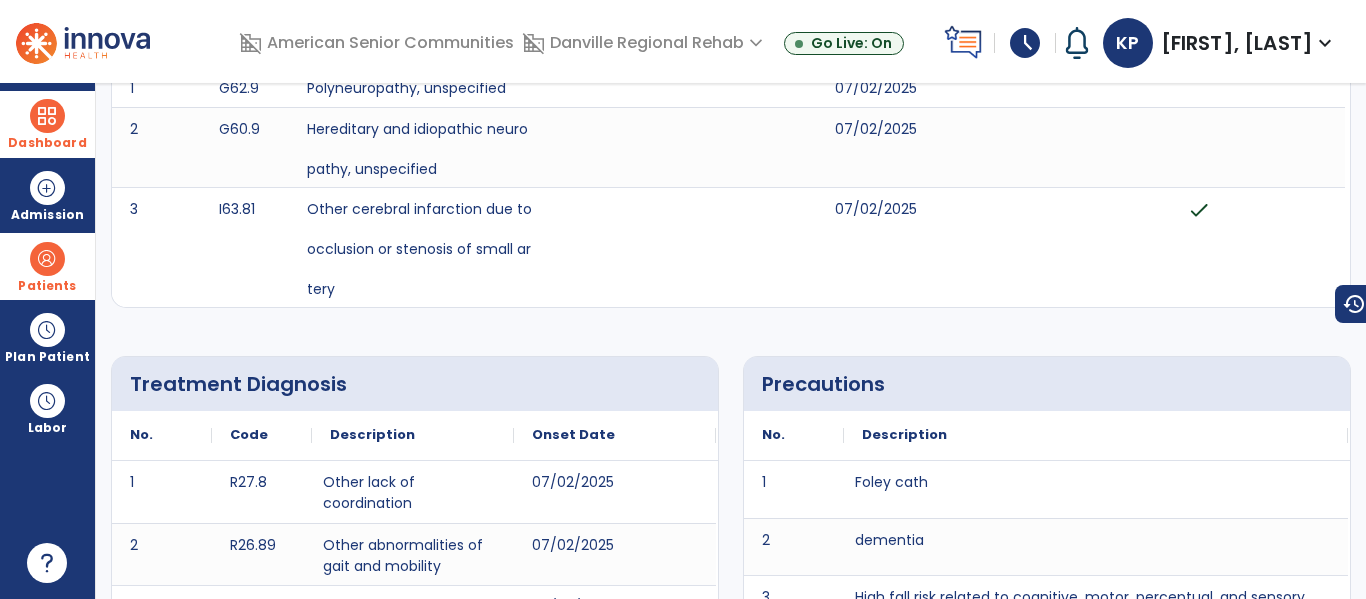 scroll, scrollTop: 0, scrollLeft: 0, axis: both 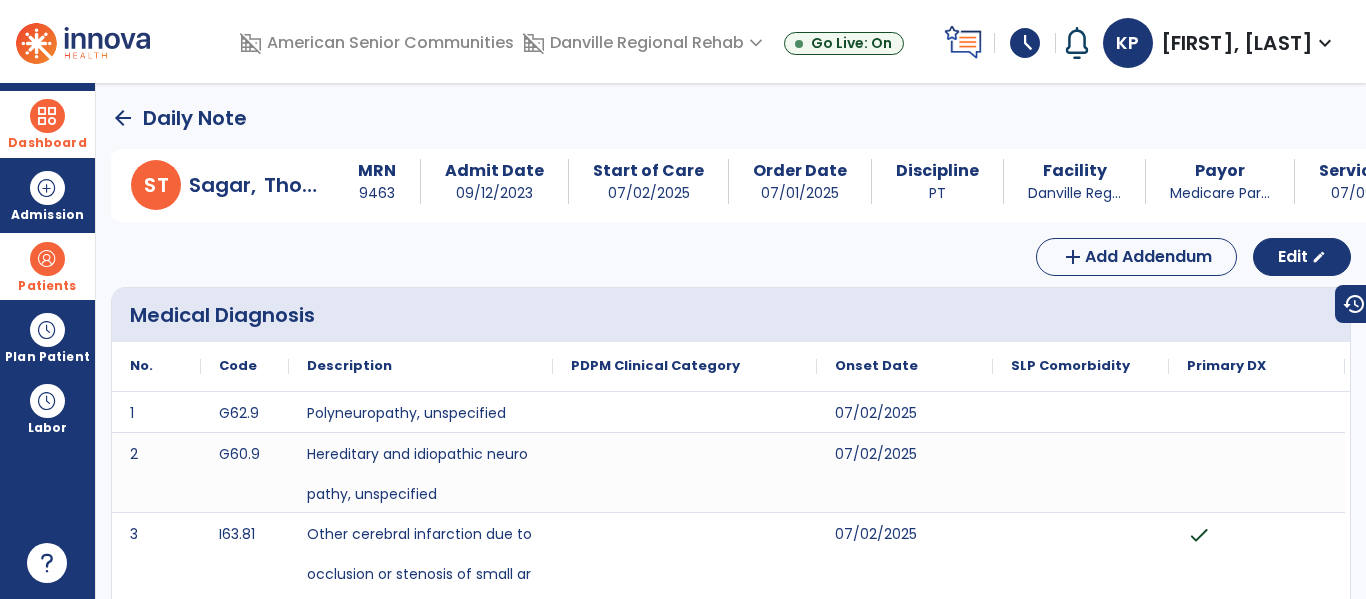 click on "arrow_back" 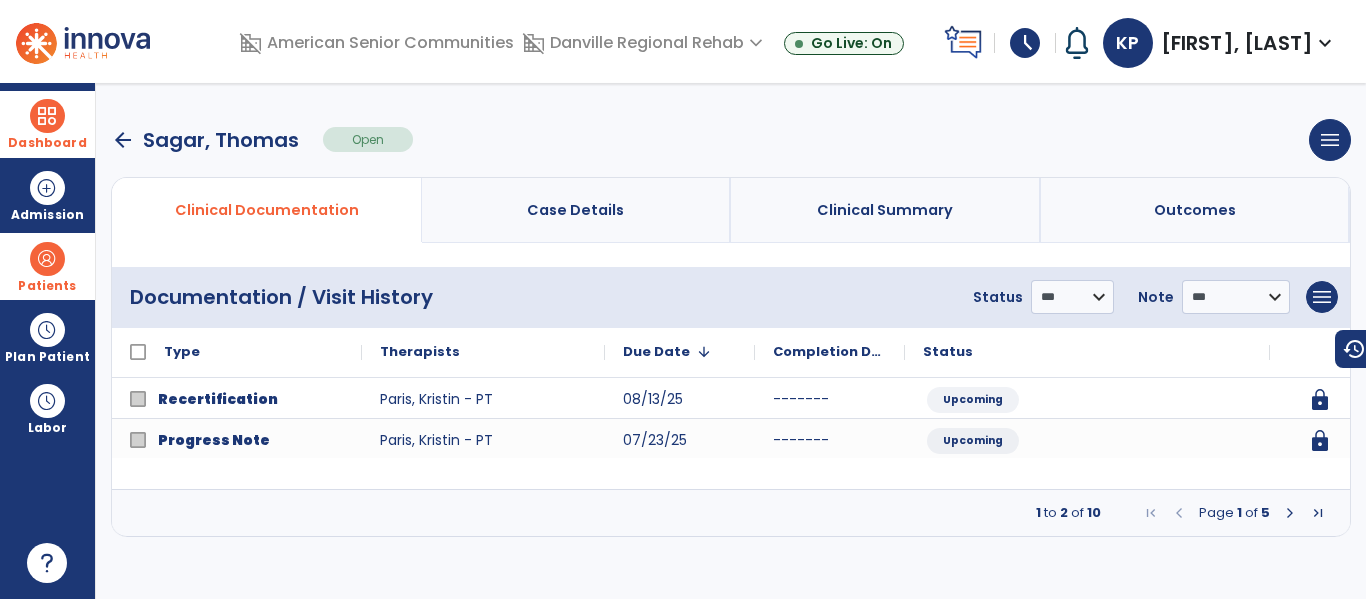 click at bounding box center [47, 116] 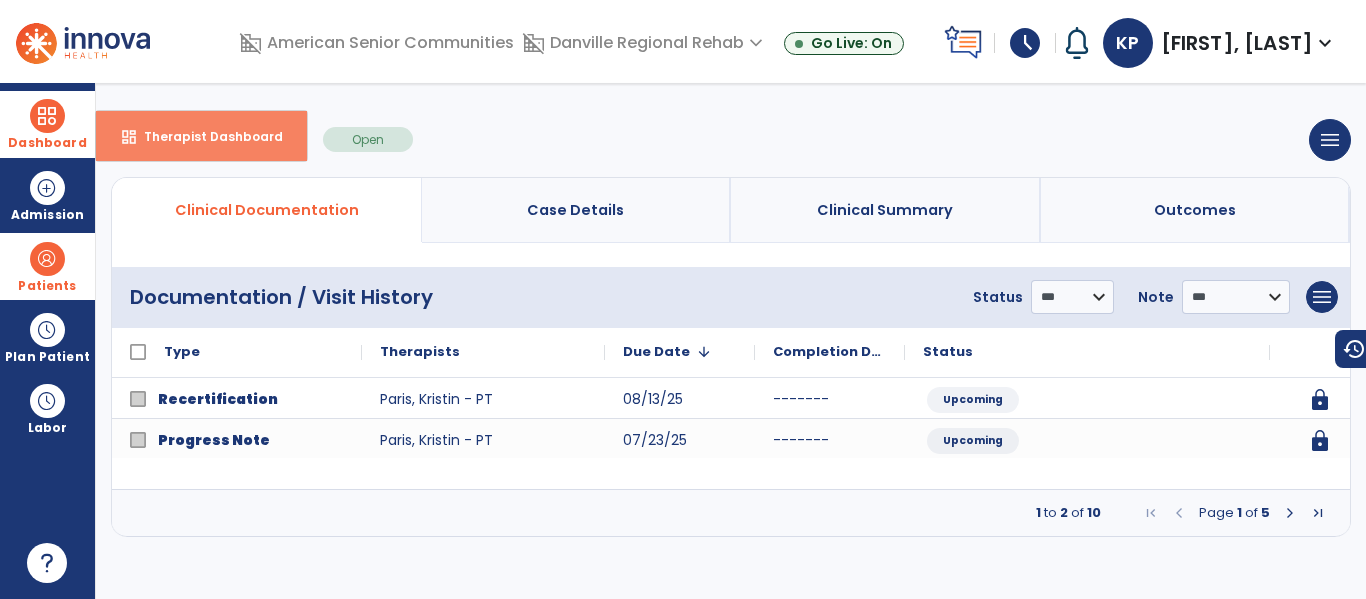 click on "dashboard  Therapist Dashboard" at bounding box center (201, 136) 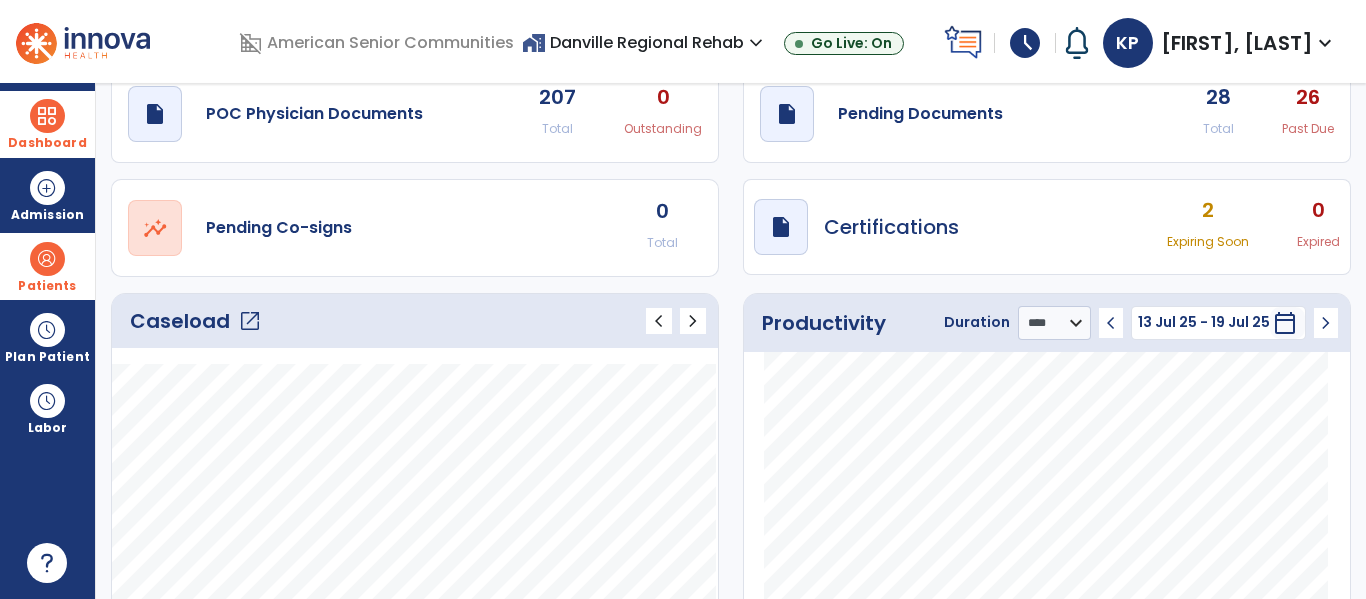 scroll, scrollTop: 0, scrollLeft: 0, axis: both 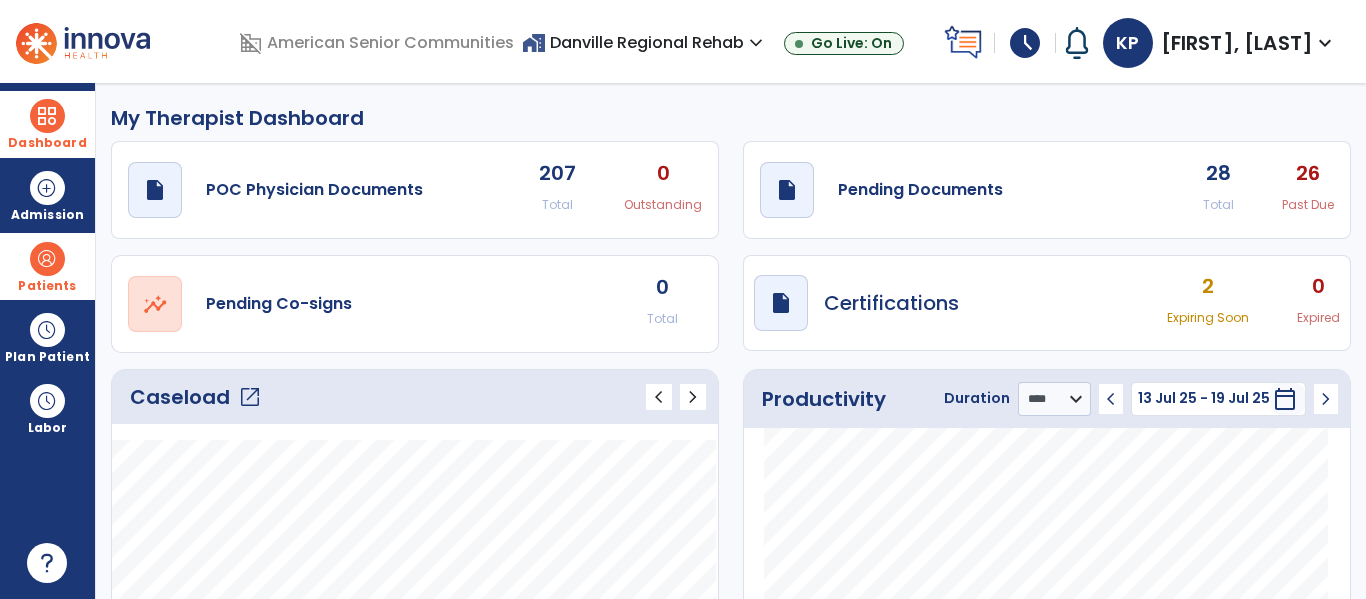click on "26" 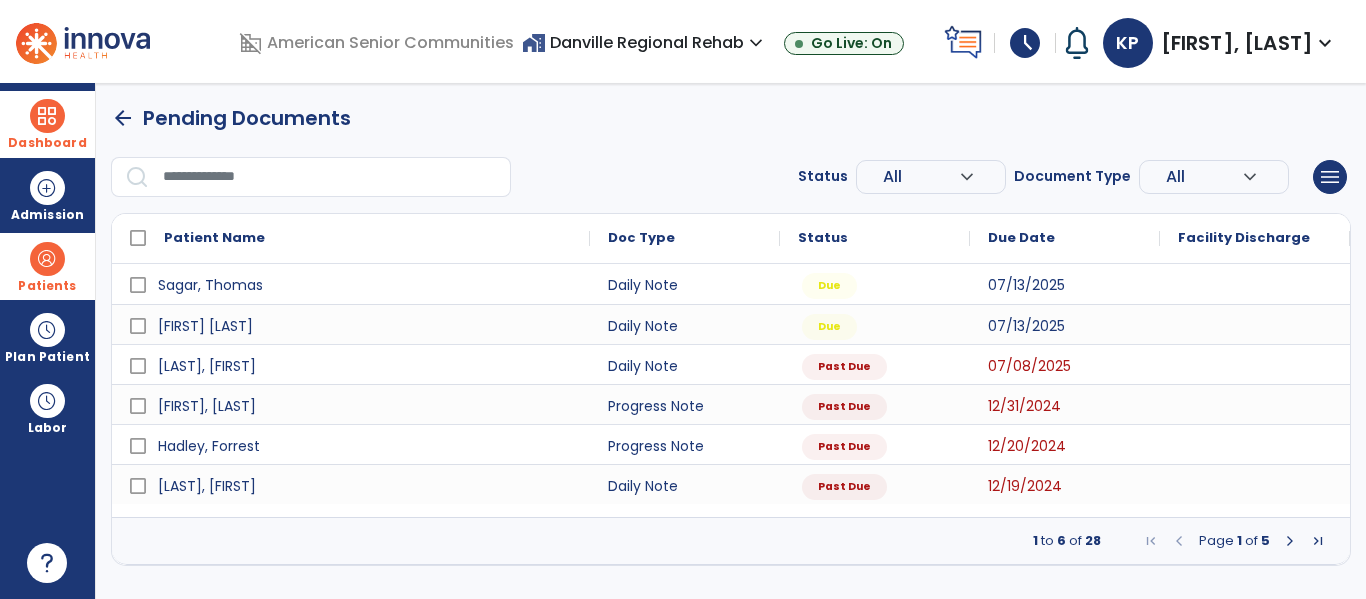 click at bounding box center [47, 116] 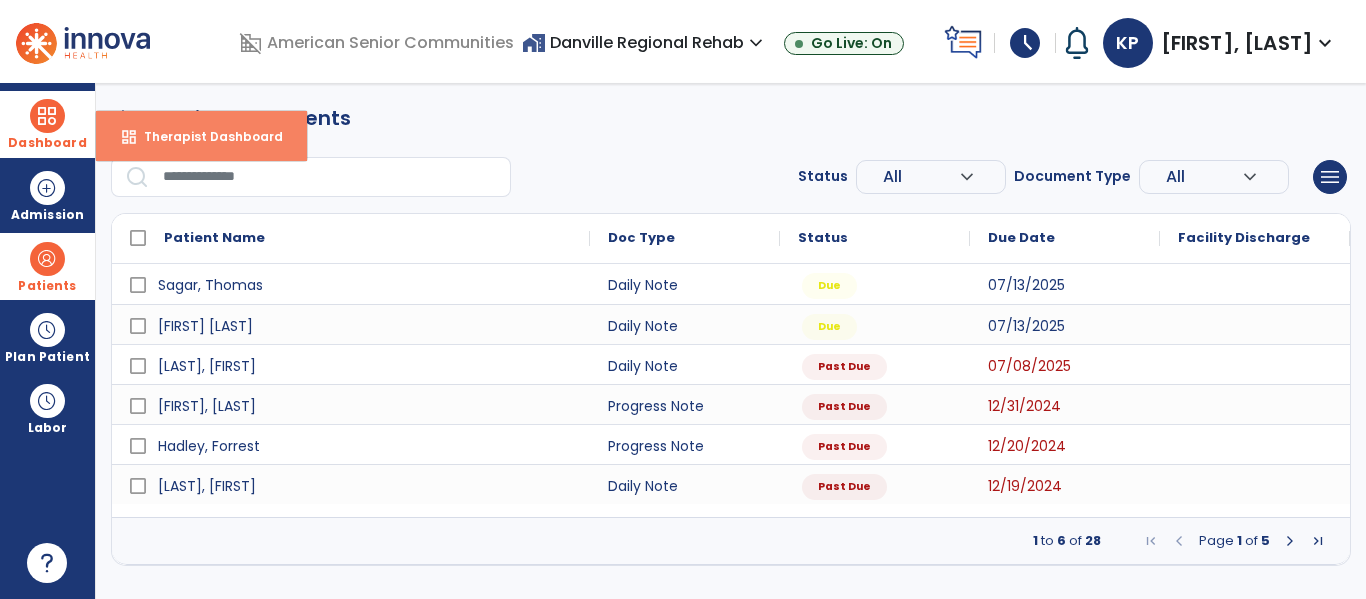 click on "Therapist Dashboard" at bounding box center (205, 136) 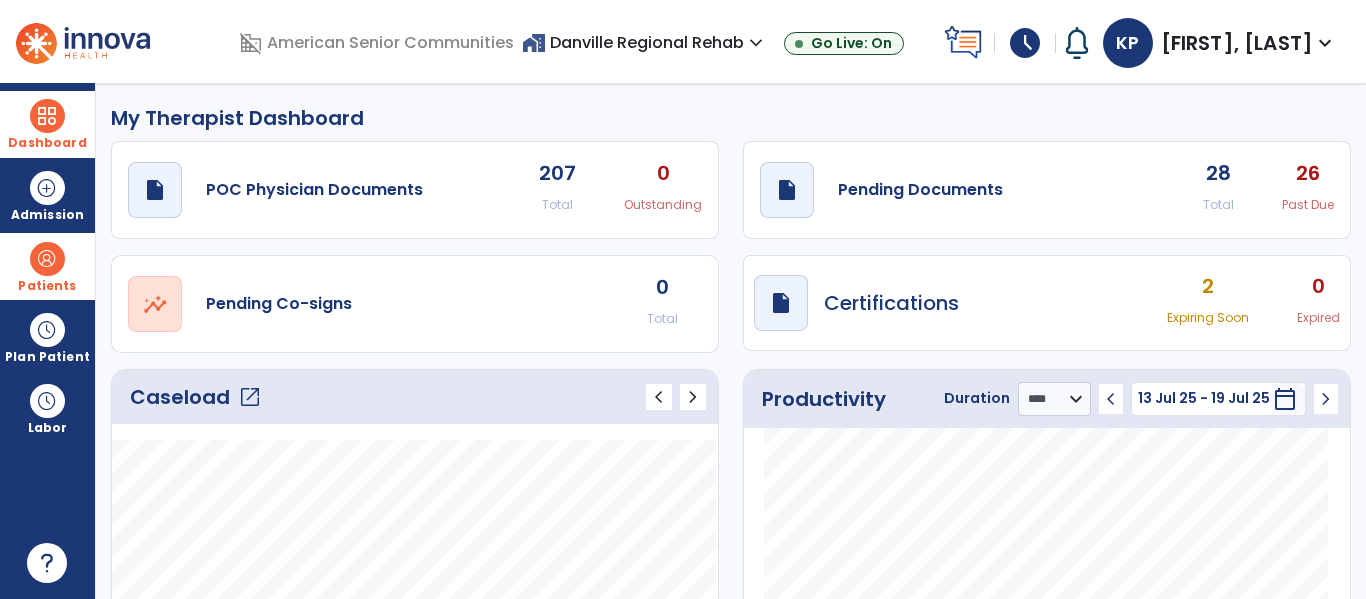 click on "Caseload   open_in_new" 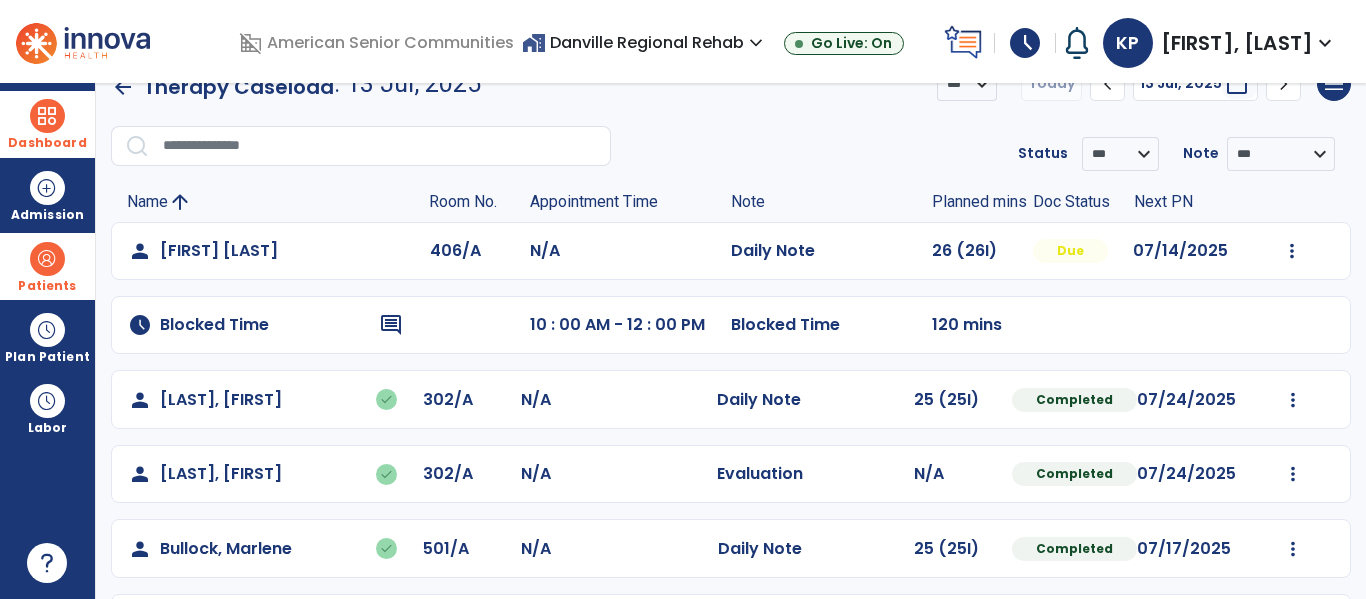 scroll, scrollTop: 44, scrollLeft: 0, axis: vertical 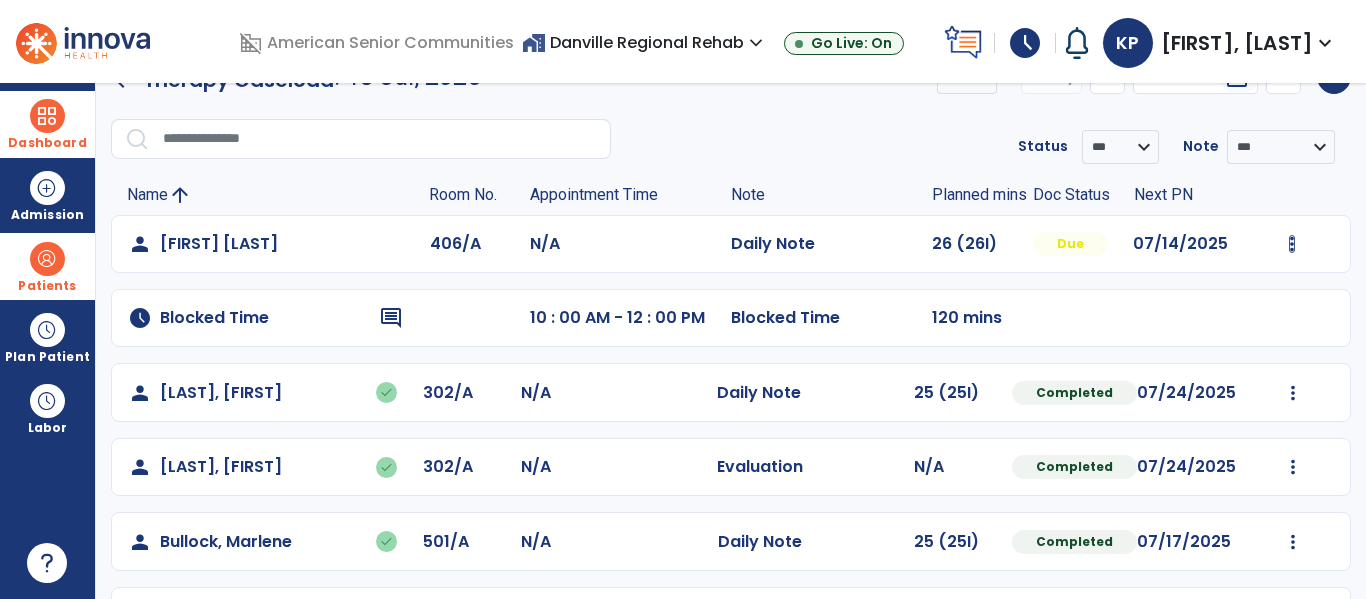 click at bounding box center [1292, 244] 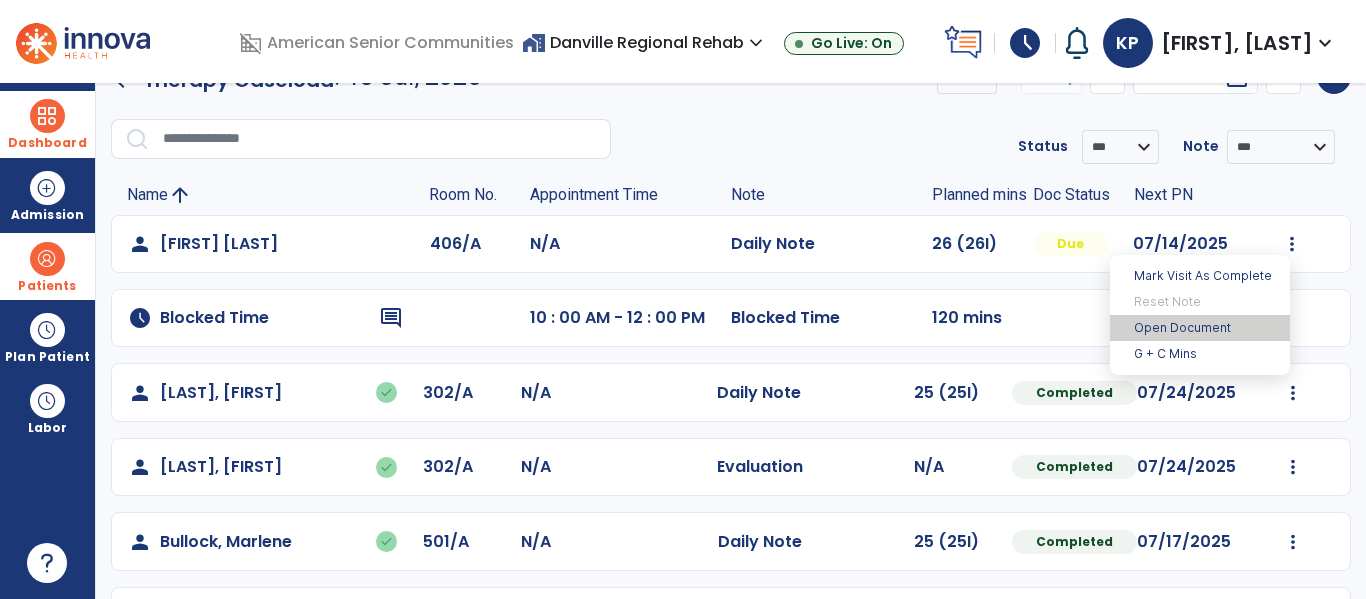 click on "Open Document" at bounding box center (1200, 328) 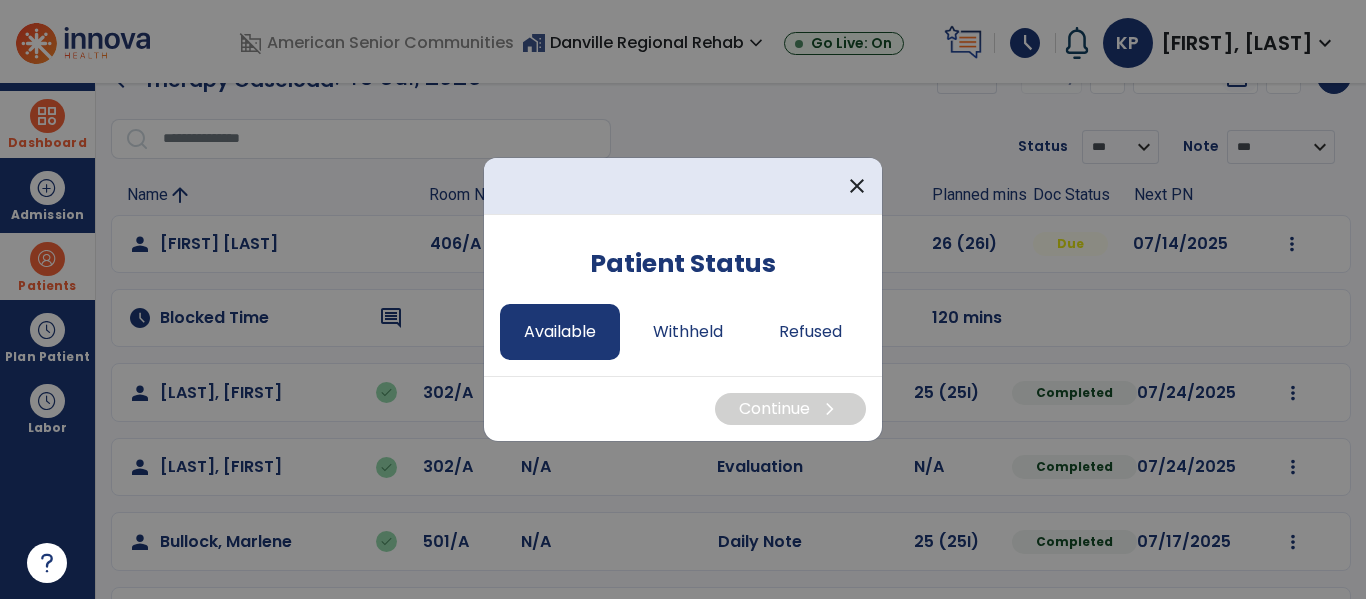 click on "Available" at bounding box center (560, 332) 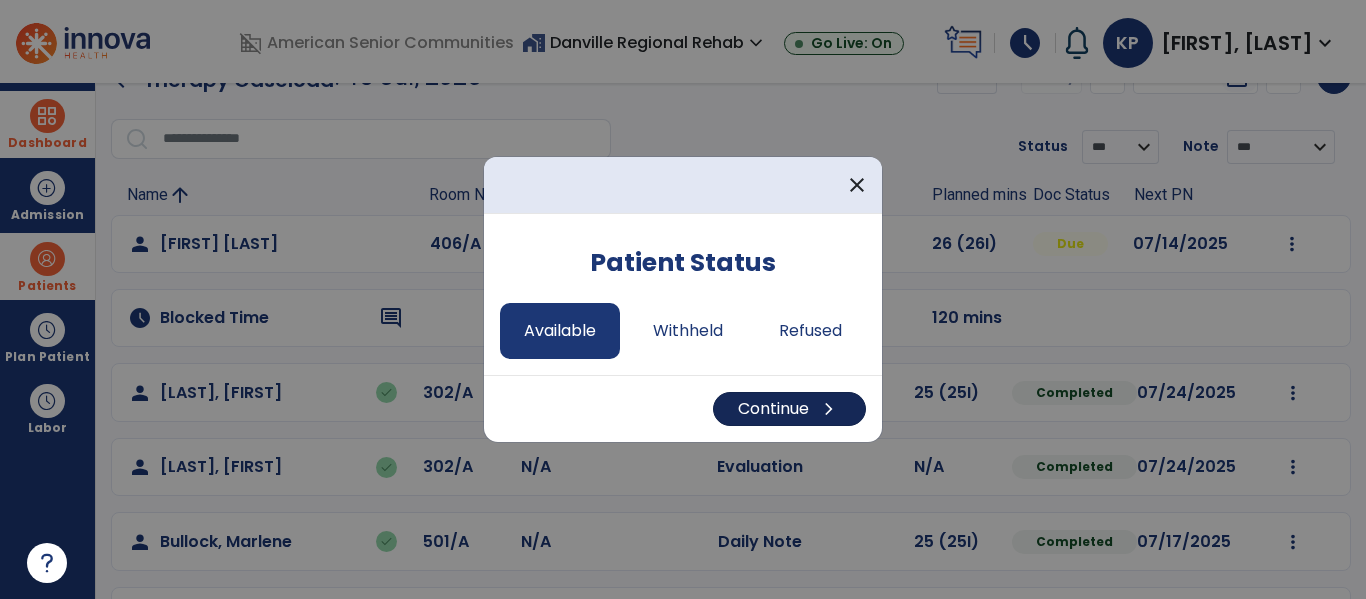 click on "Continue   chevron_right" at bounding box center (789, 409) 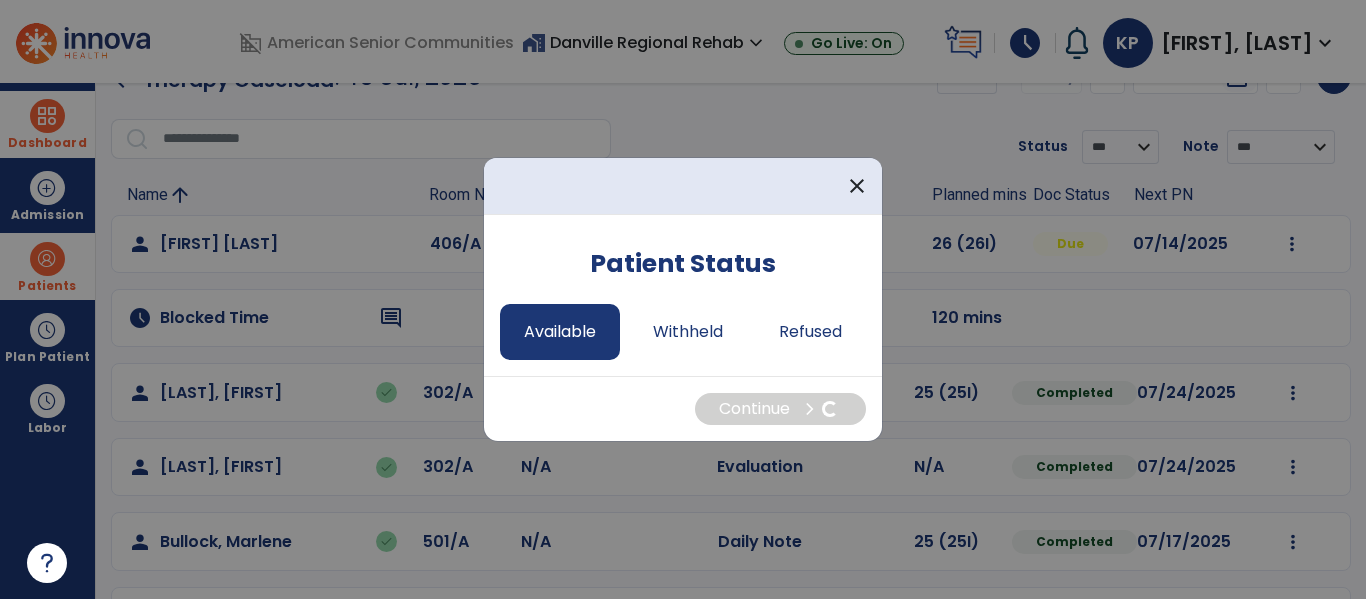 select on "*" 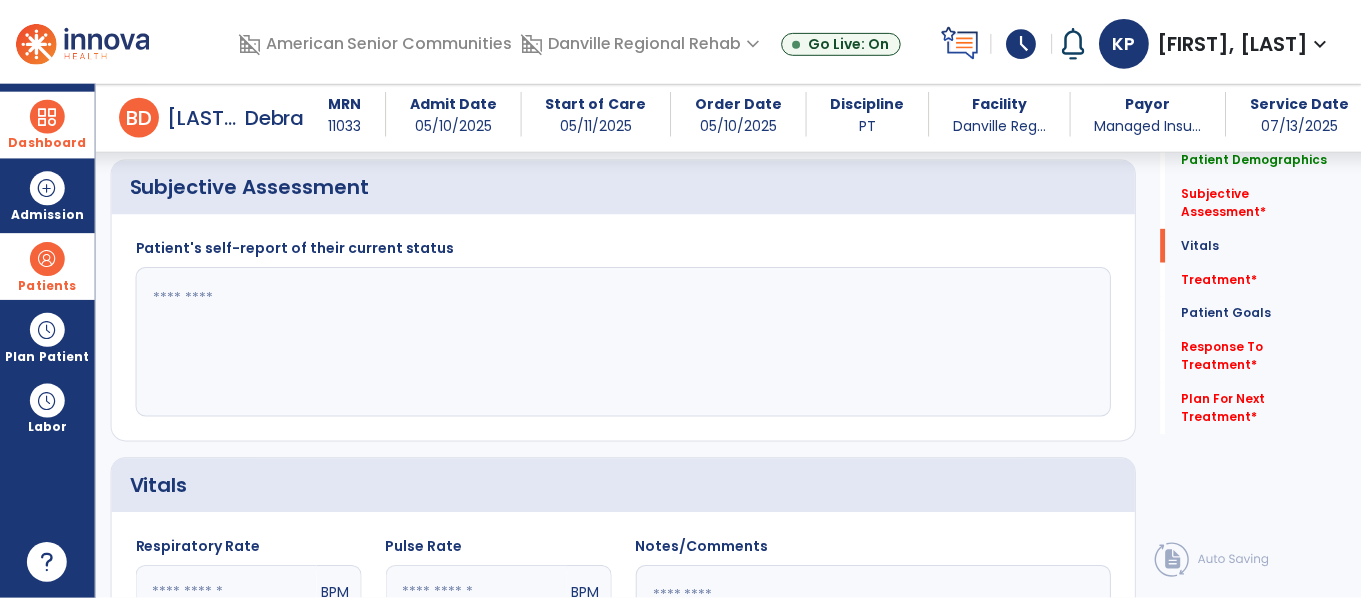 scroll, scrollTop: 389, scrollLeft: 0, axis: vertical 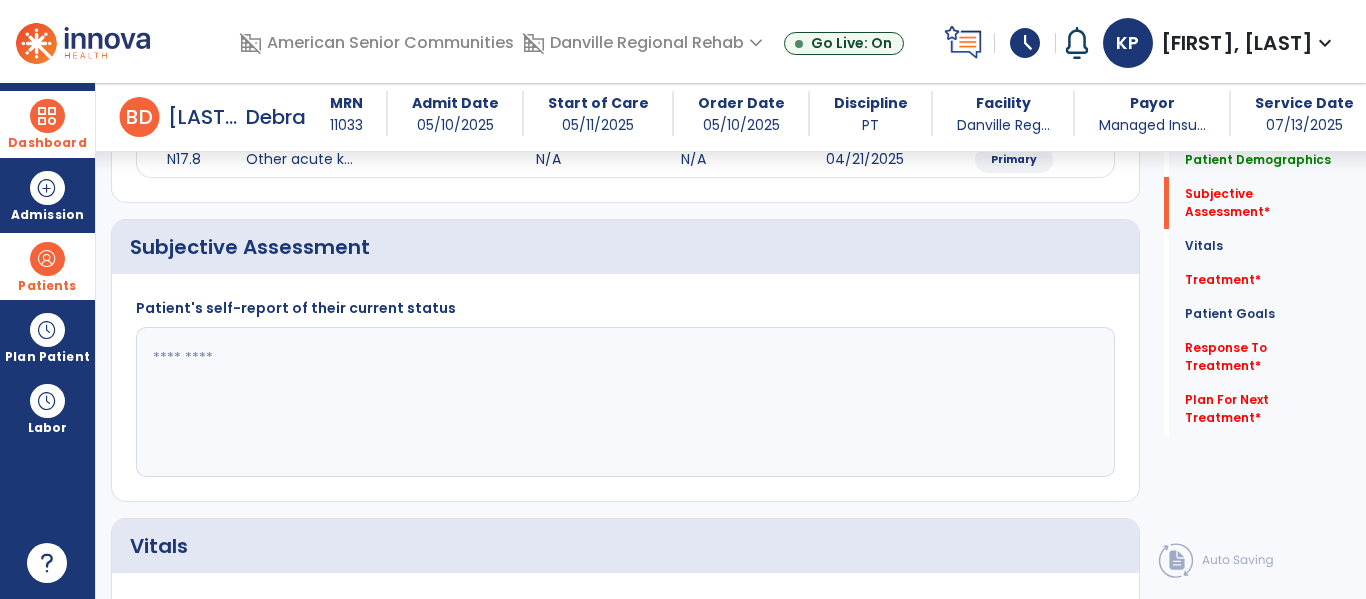 click 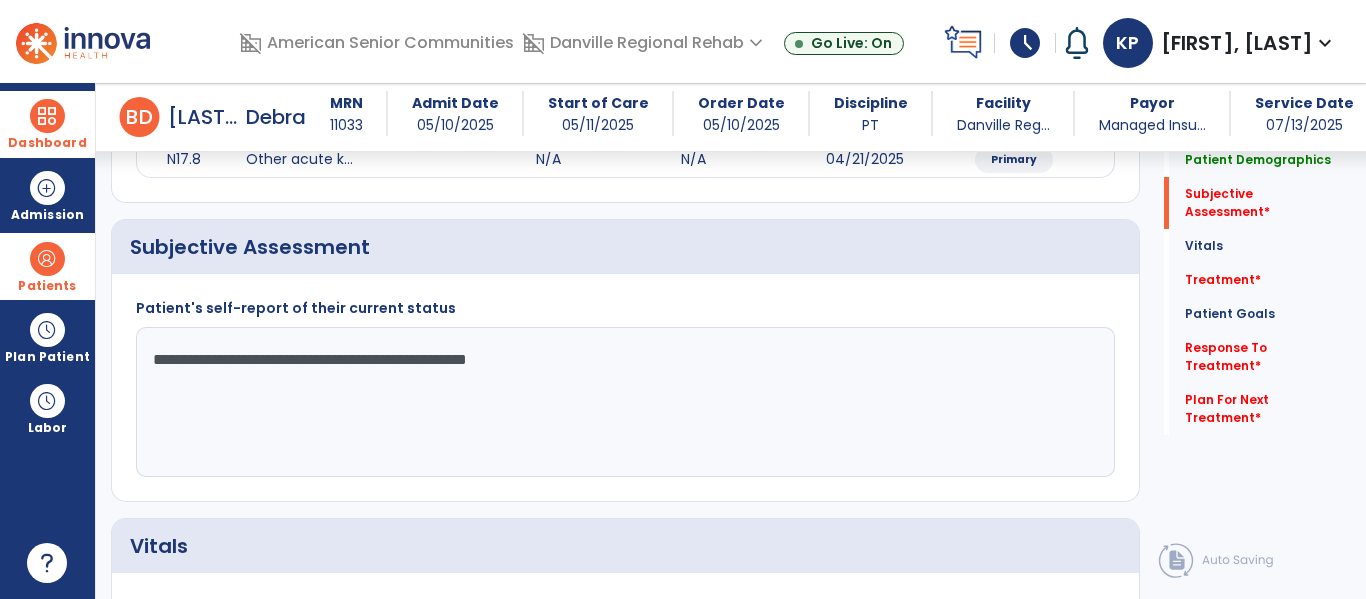 type on "**********" 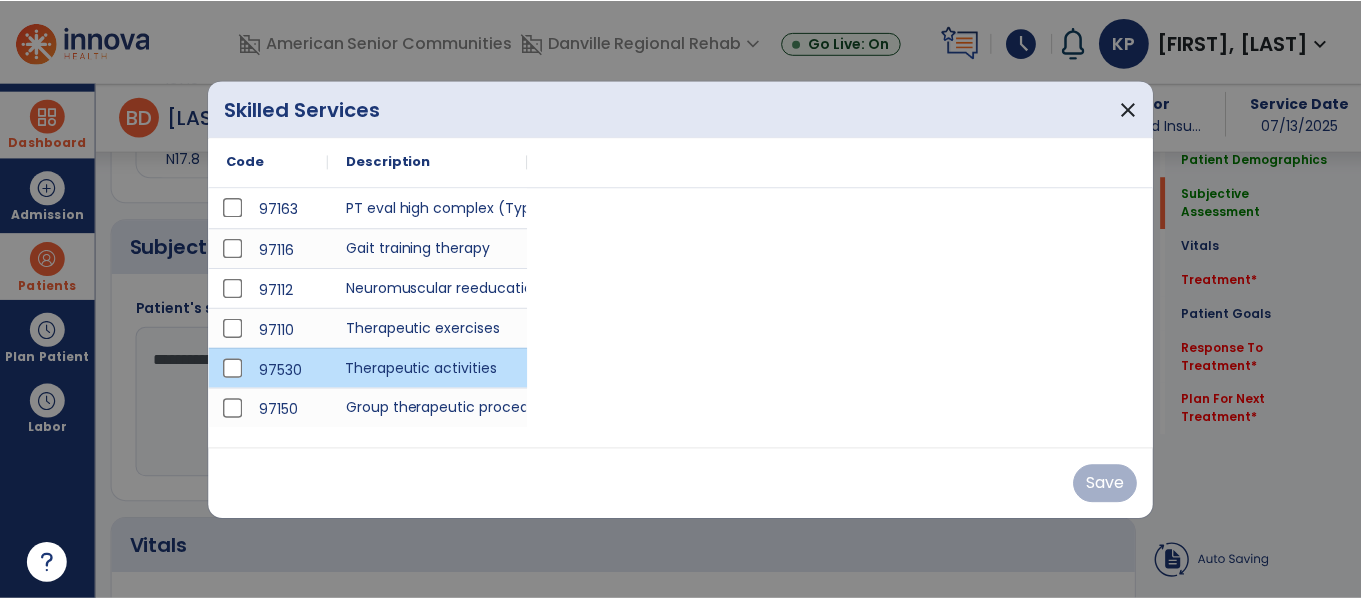 scroll, scrollTop: 1222, scrollLeft: 0, axis: vertical 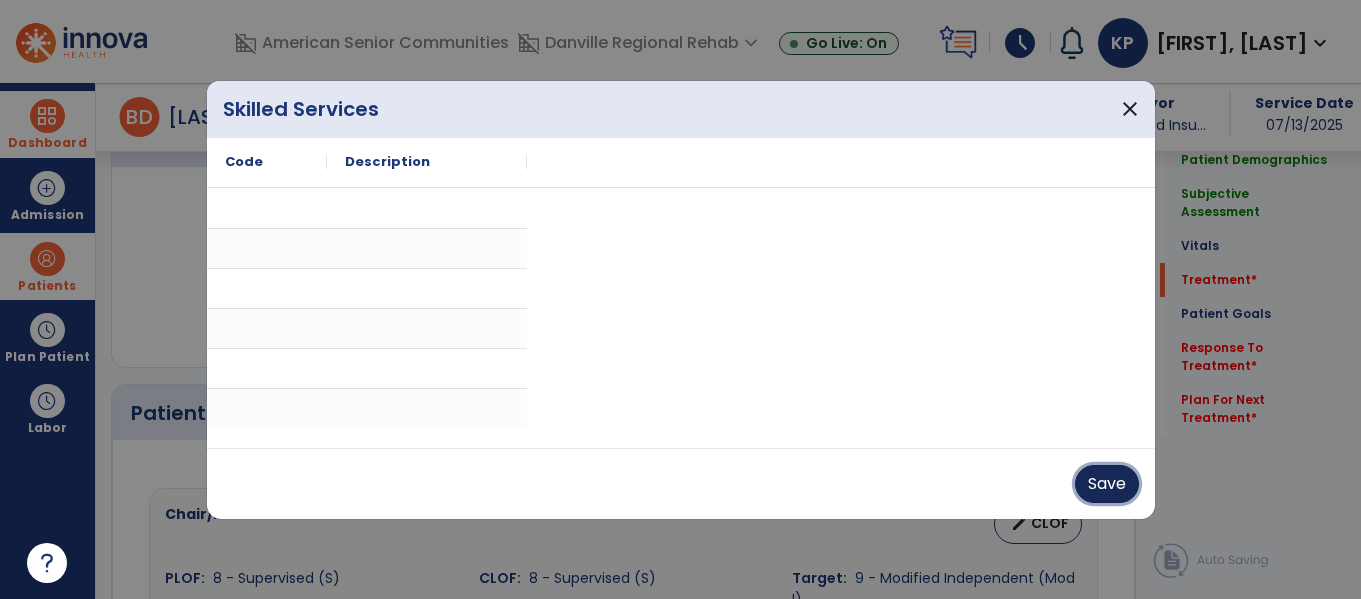 click on "Save" at bounding box center [1107, 484] 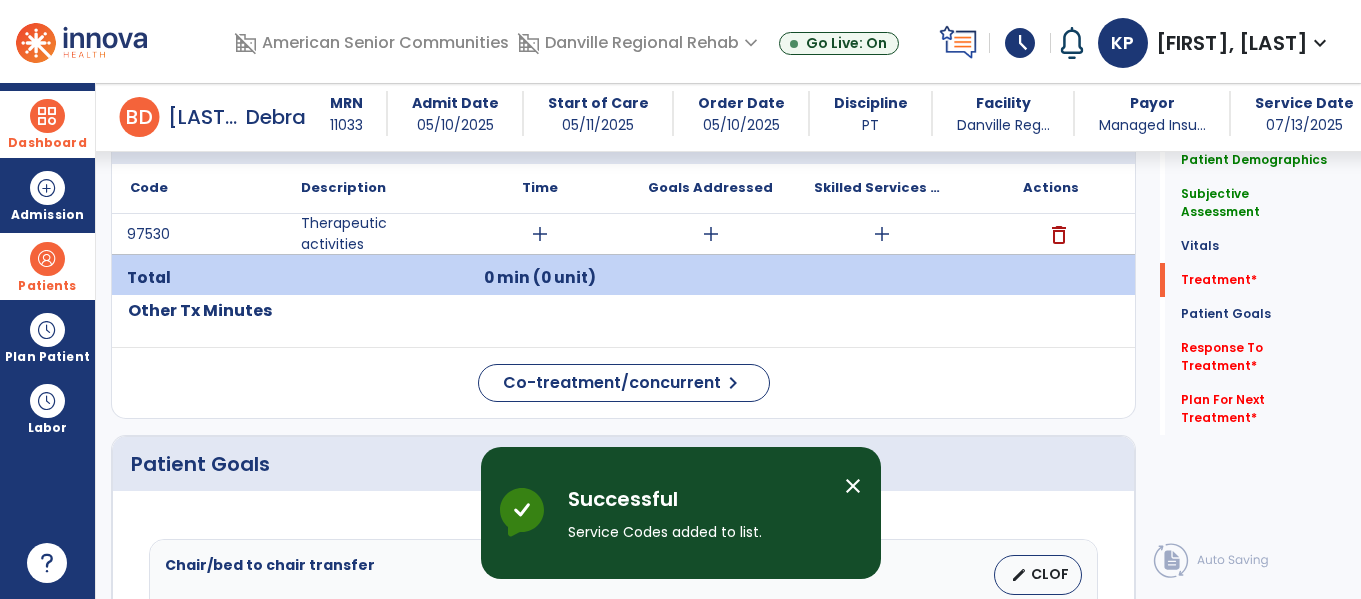 scroll, scrollTop: 1222, scrollLeft: 0, axis: vertical 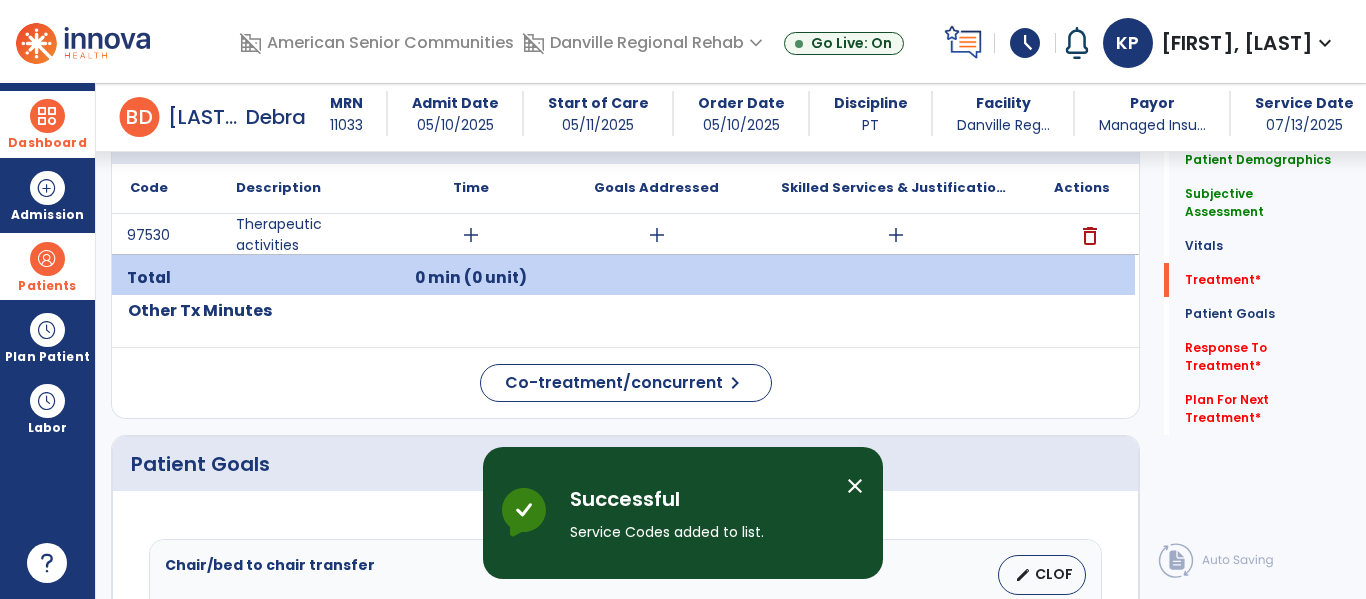 click on "add" at bounding box center (471, 235) 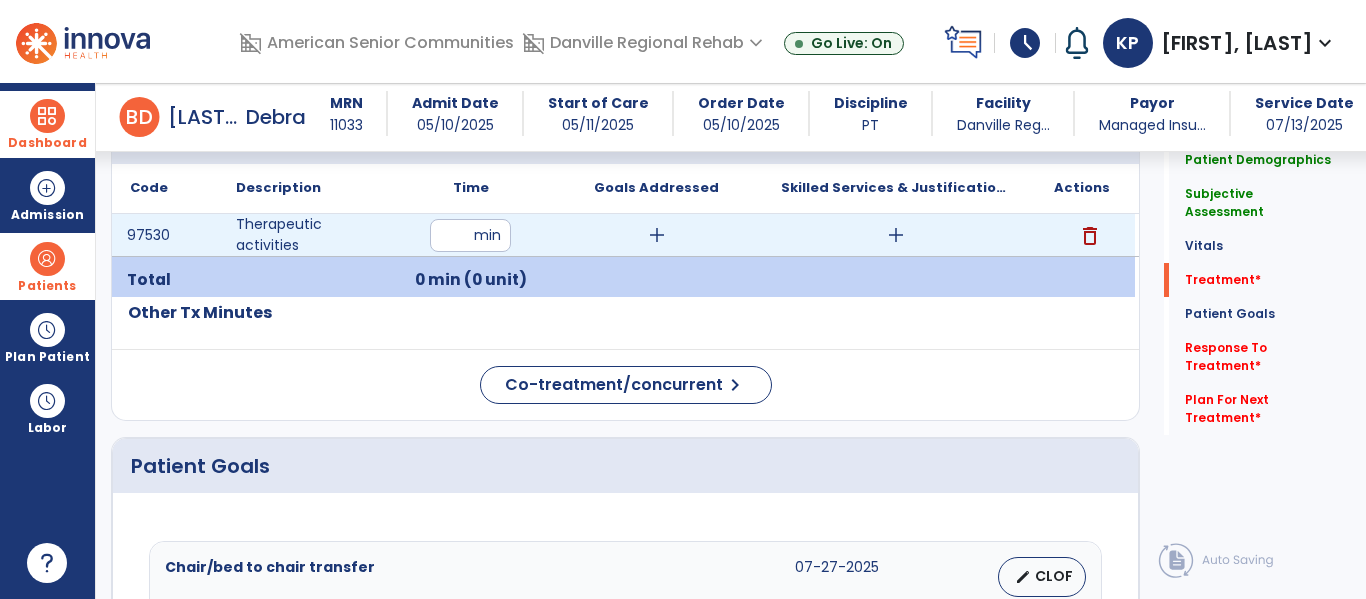 click at bounding box center [470, 235] 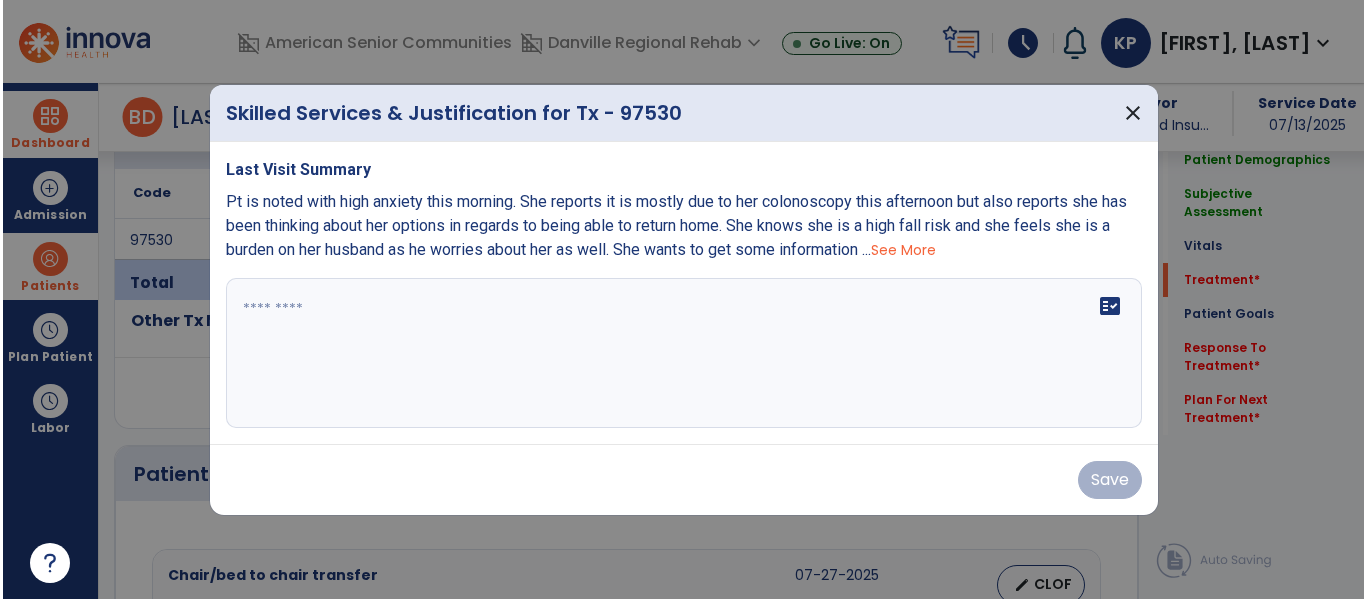 scroll, scrollTop: 1222, scrollLeft: 0, axis: vertical 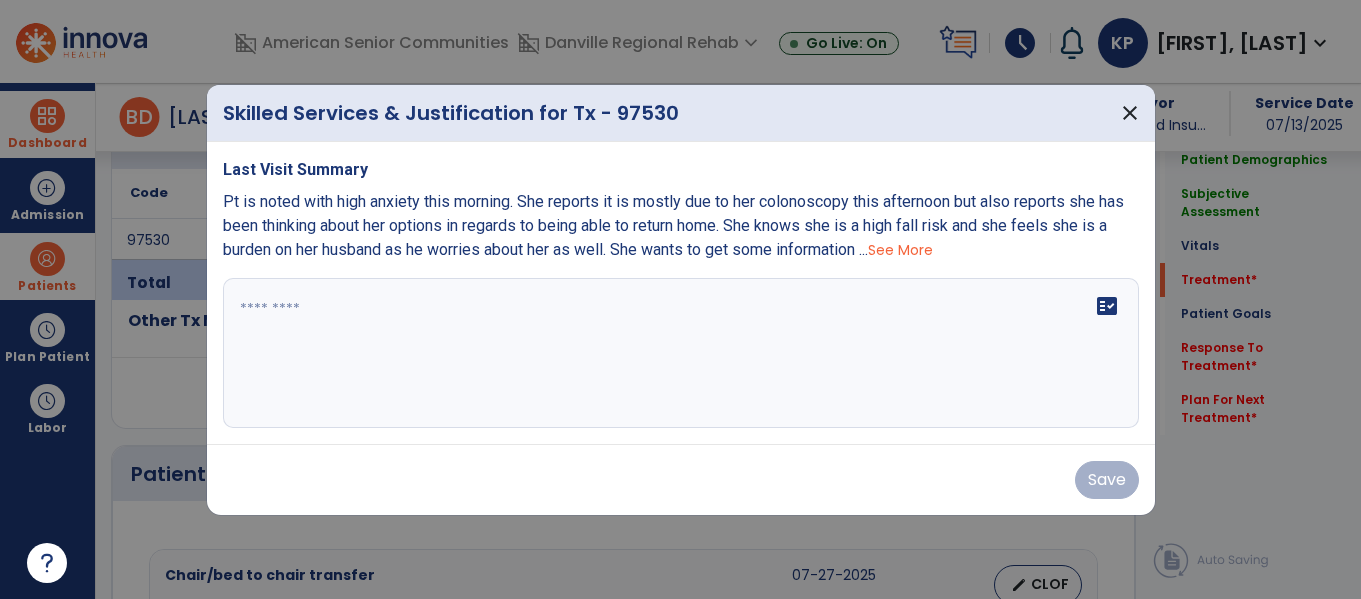 click at bounding box center [681, 353] 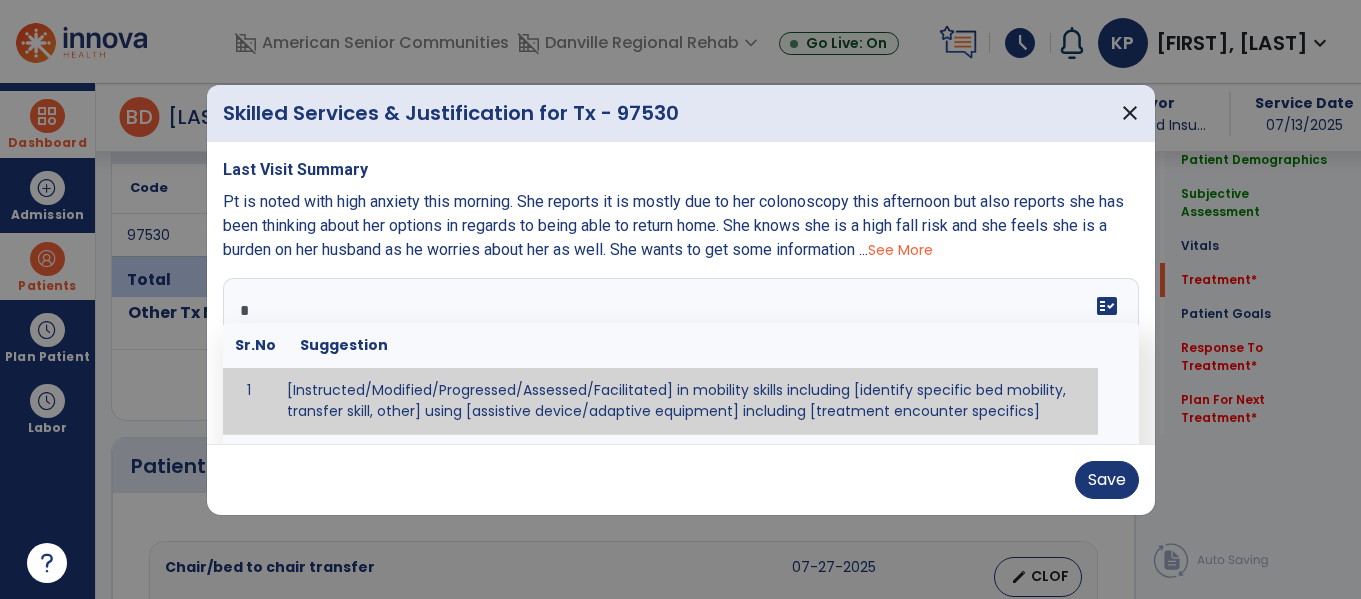 type on "*" 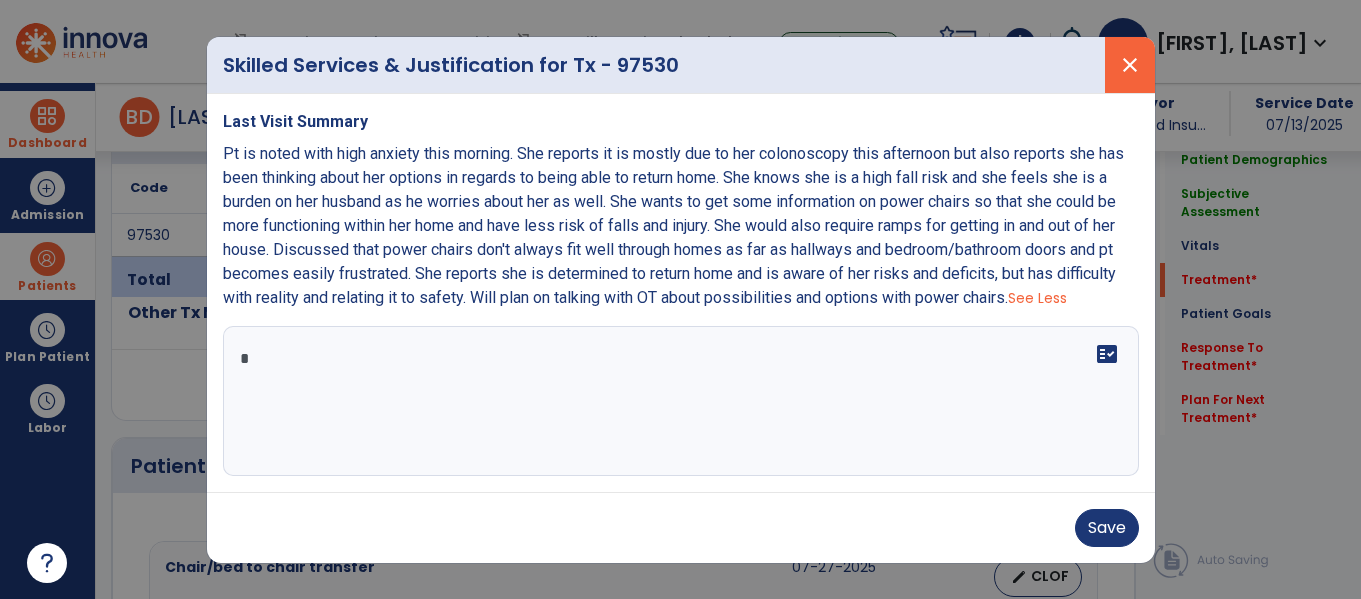click on "close" at bounding box center [1130, 65] 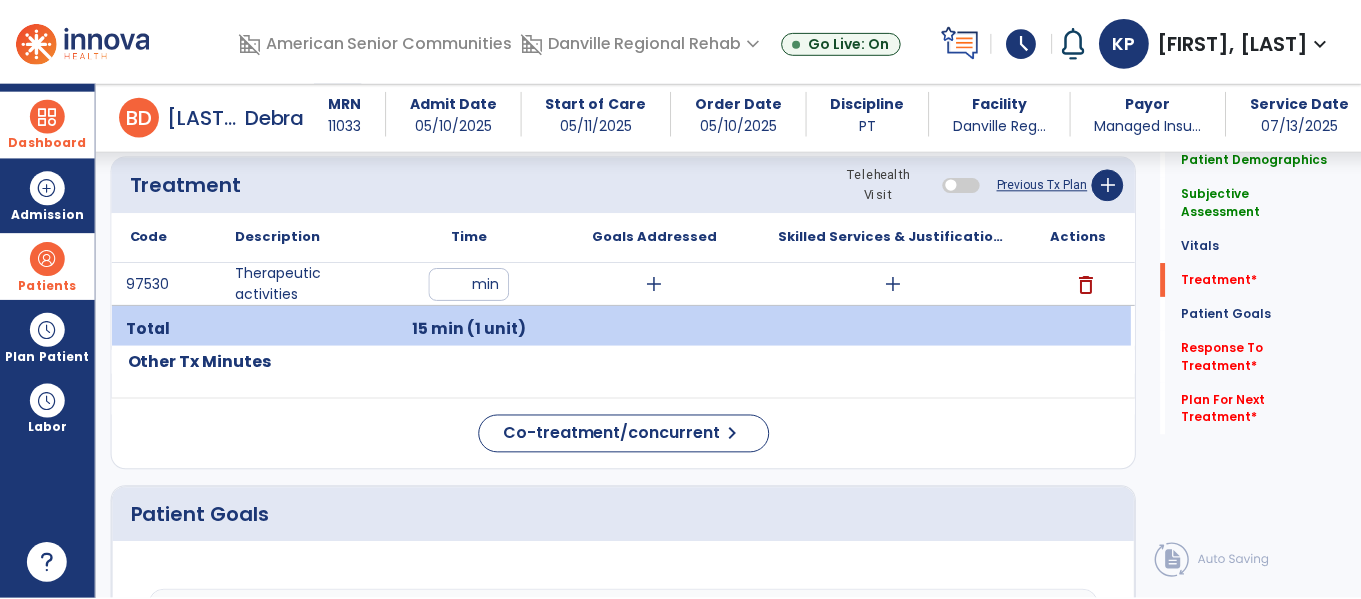 scroll, scrollTop: 1137, scrollLeft: 0, axis: vertical 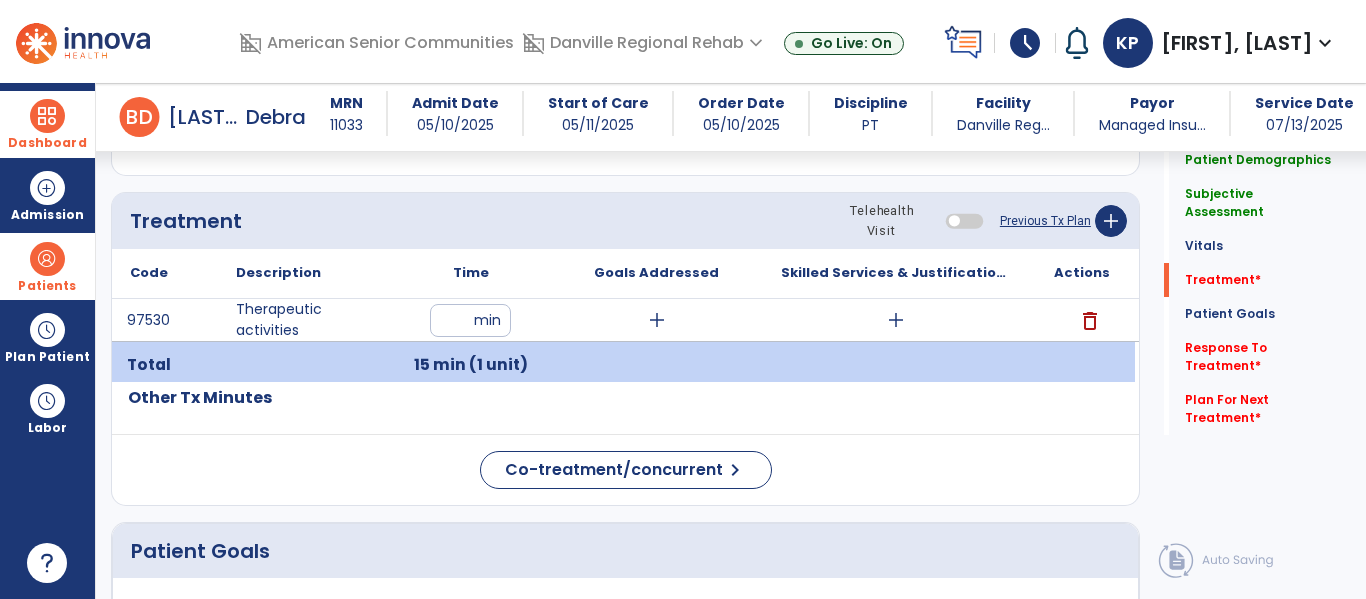click on "add" at bounding box center [896, 320] 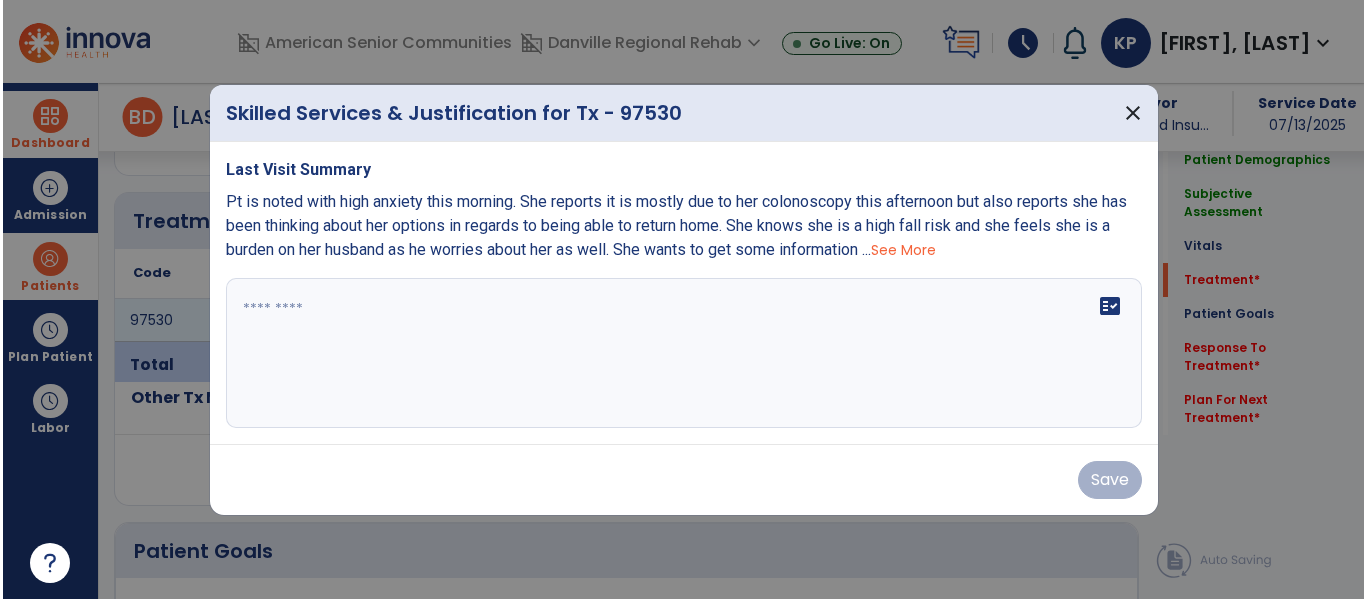 scroll, scrollTop: 1137, scrollLeft: 0, axis: vertical 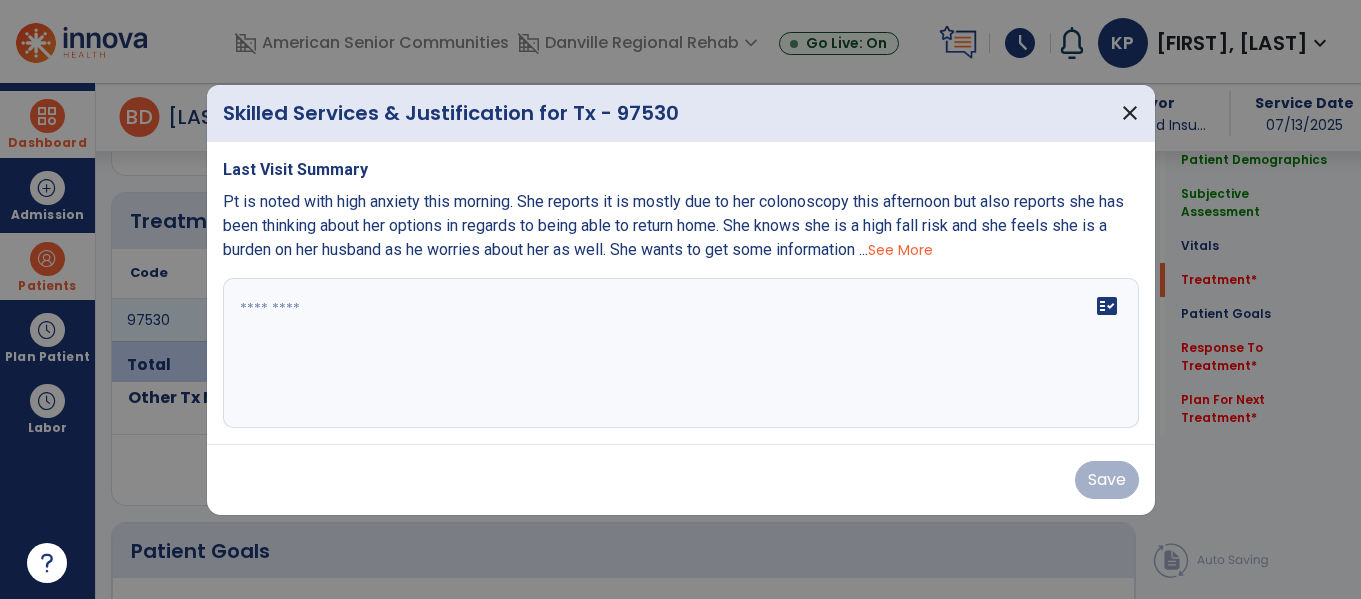 click at bounding box center [681, 353] 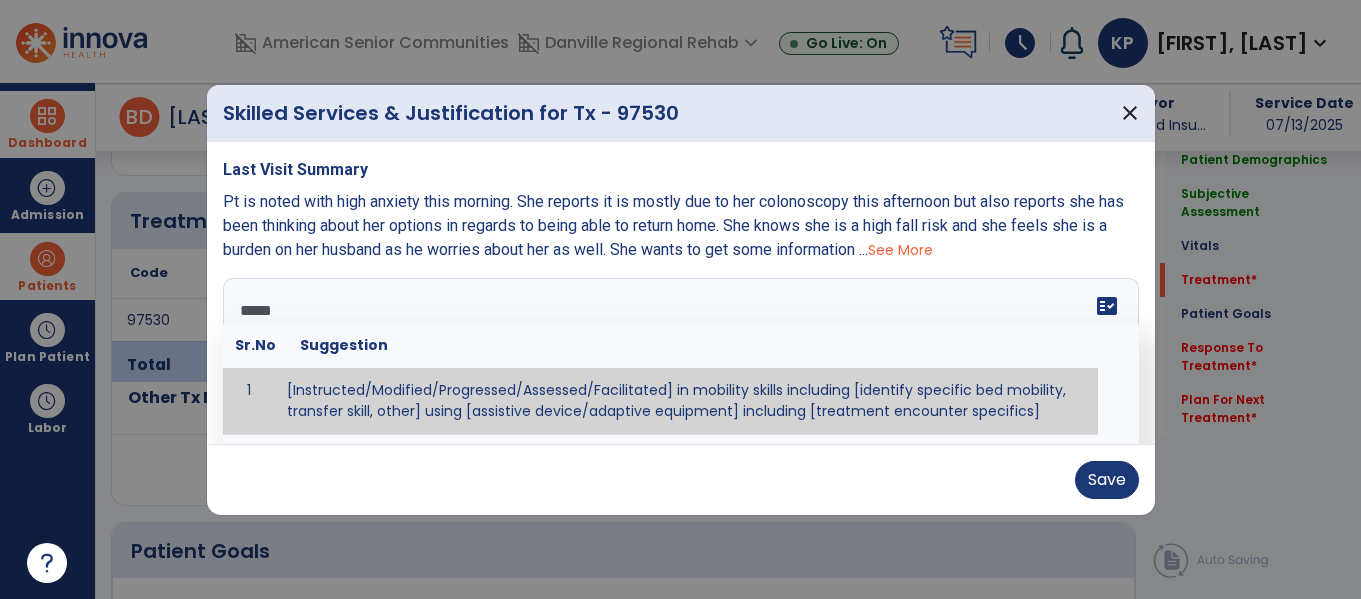 type on "******" 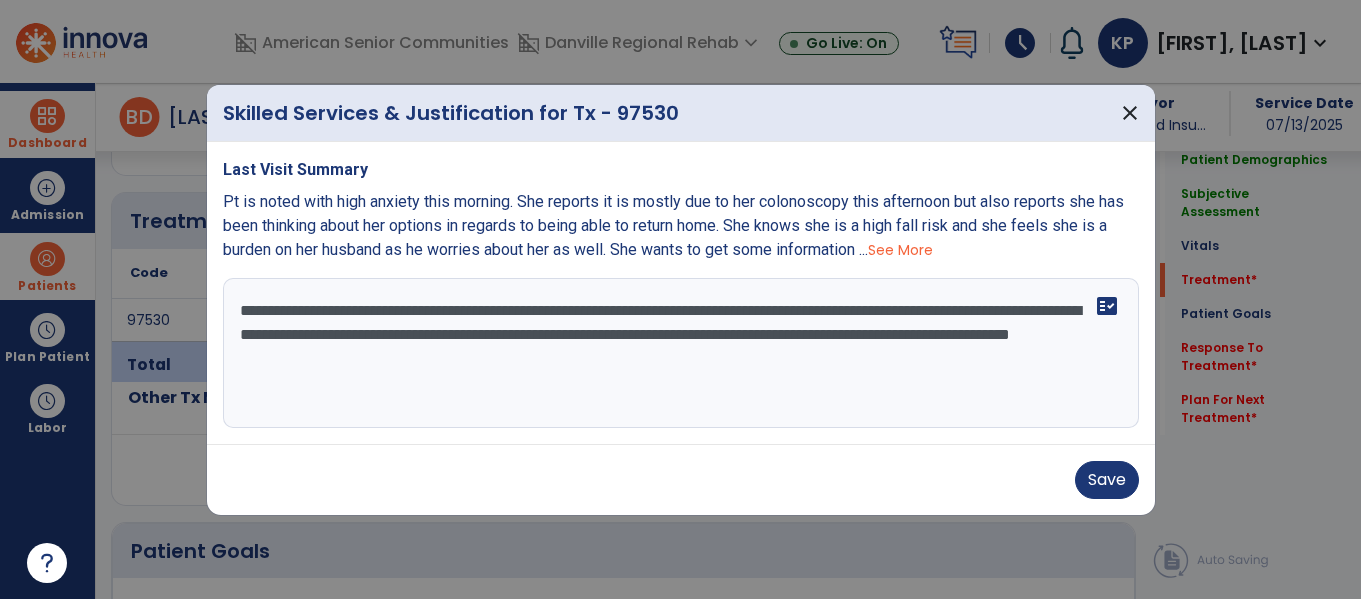 click on "**********" at bounding box center [681, 353] 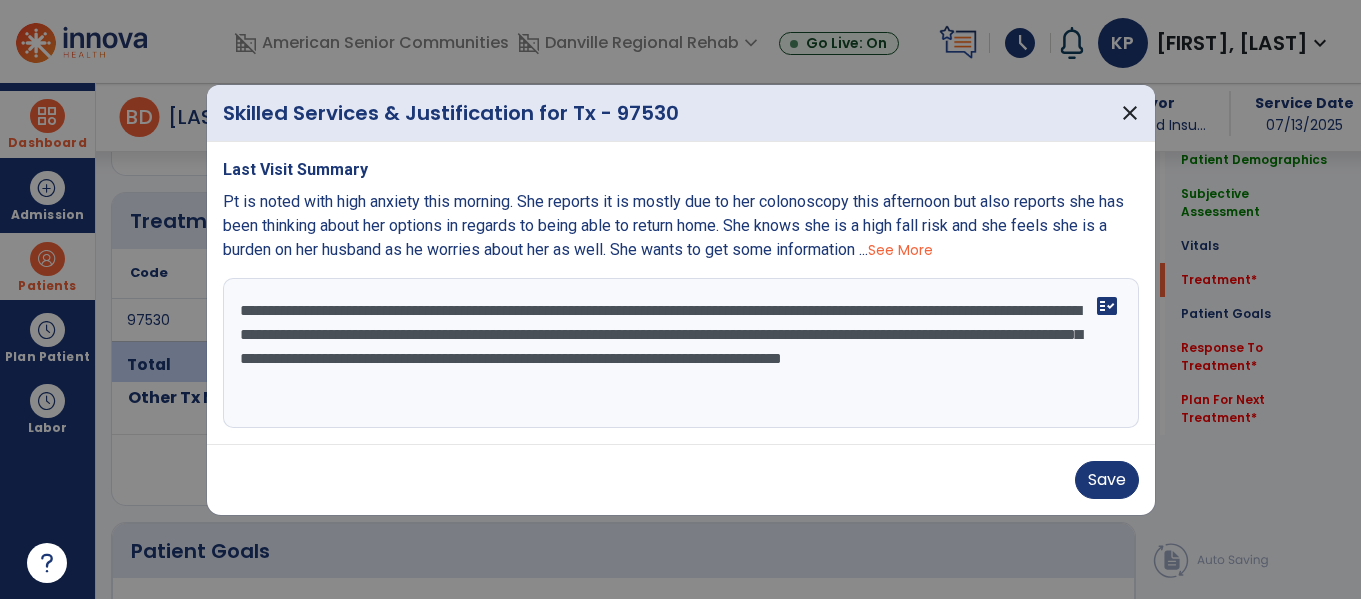 click on "**********" at bounding box center (681, 353) 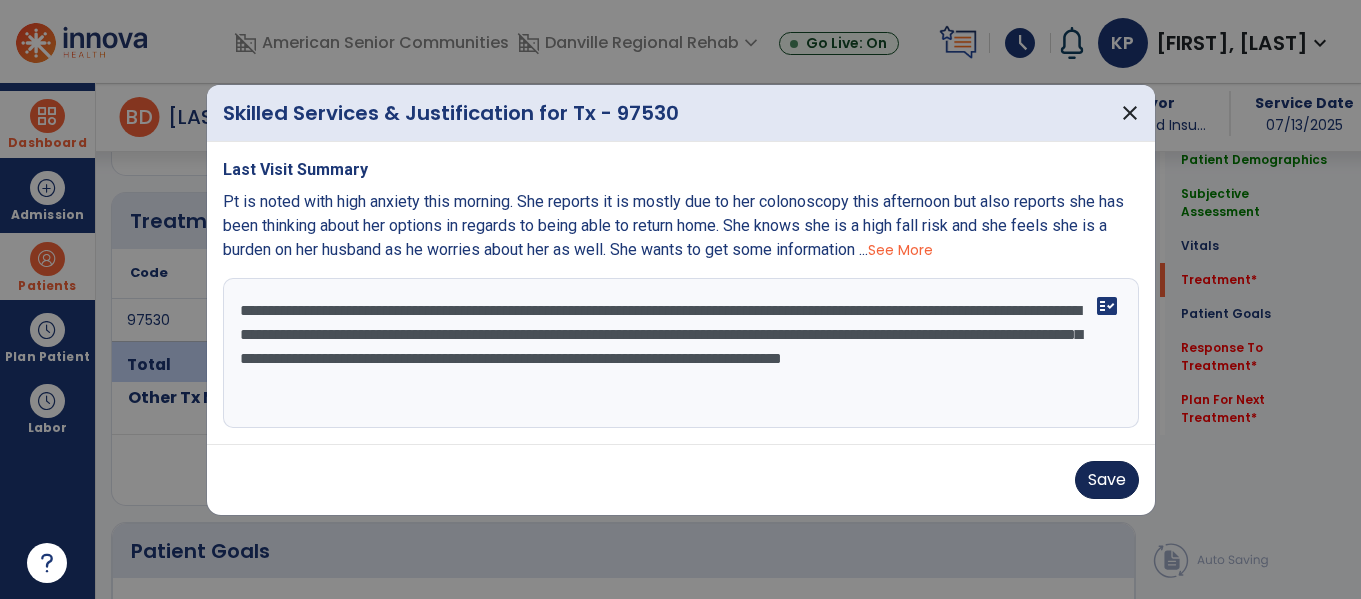 type on "**********" 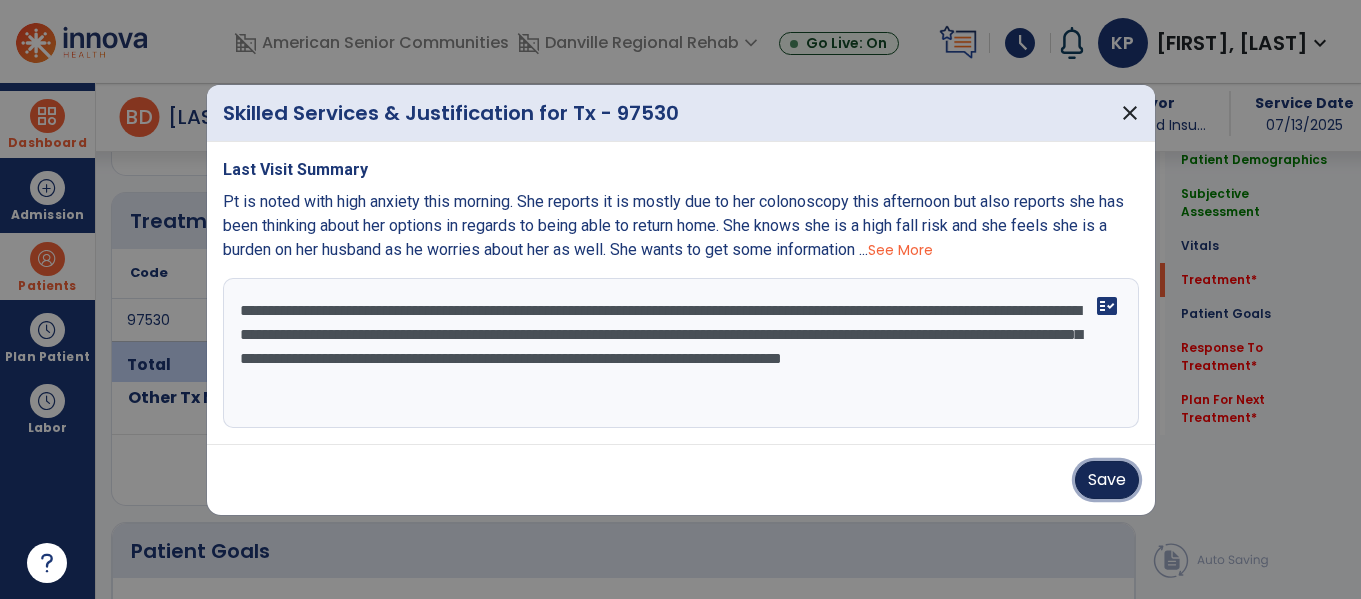 click on "Save" at bounding box center (1107, 480) 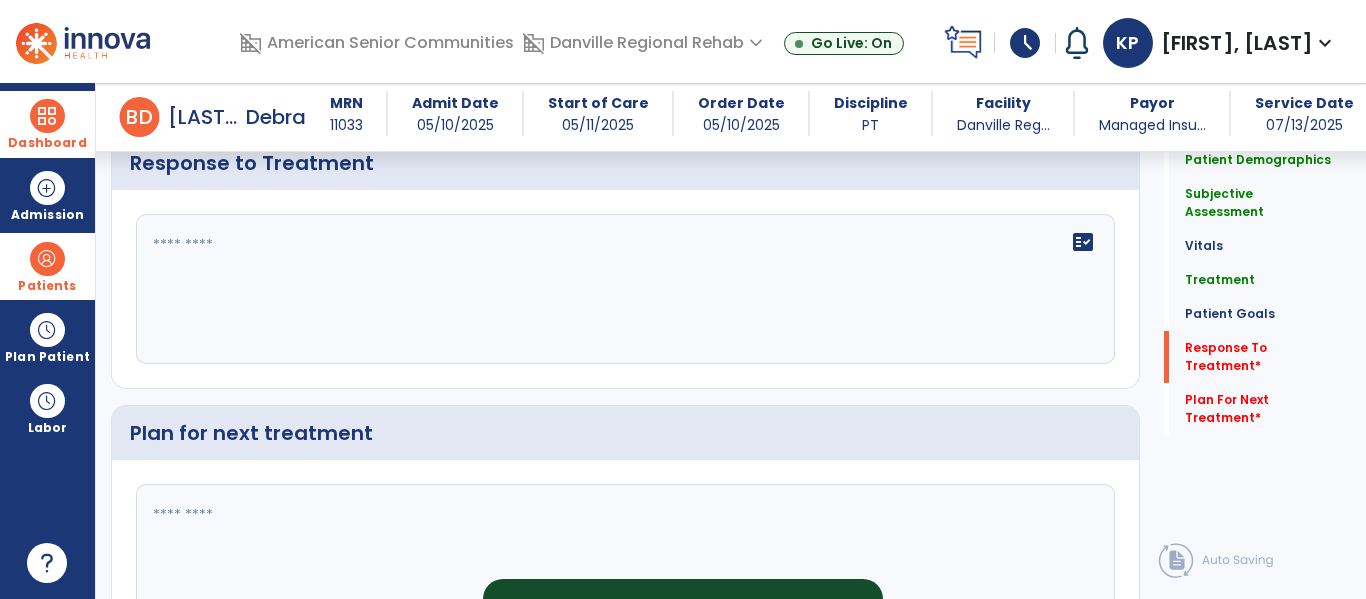 scroll, scrollTop: 2830, scrollLeft: 0, axis: vertical 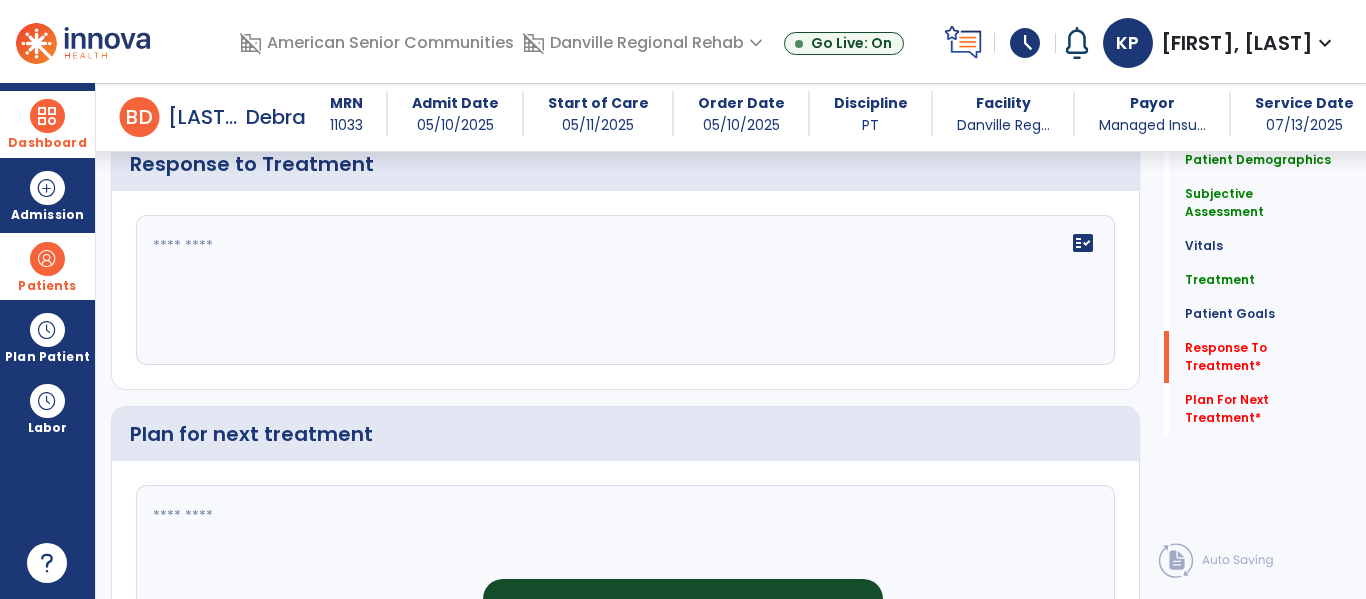 click on "fact_check" 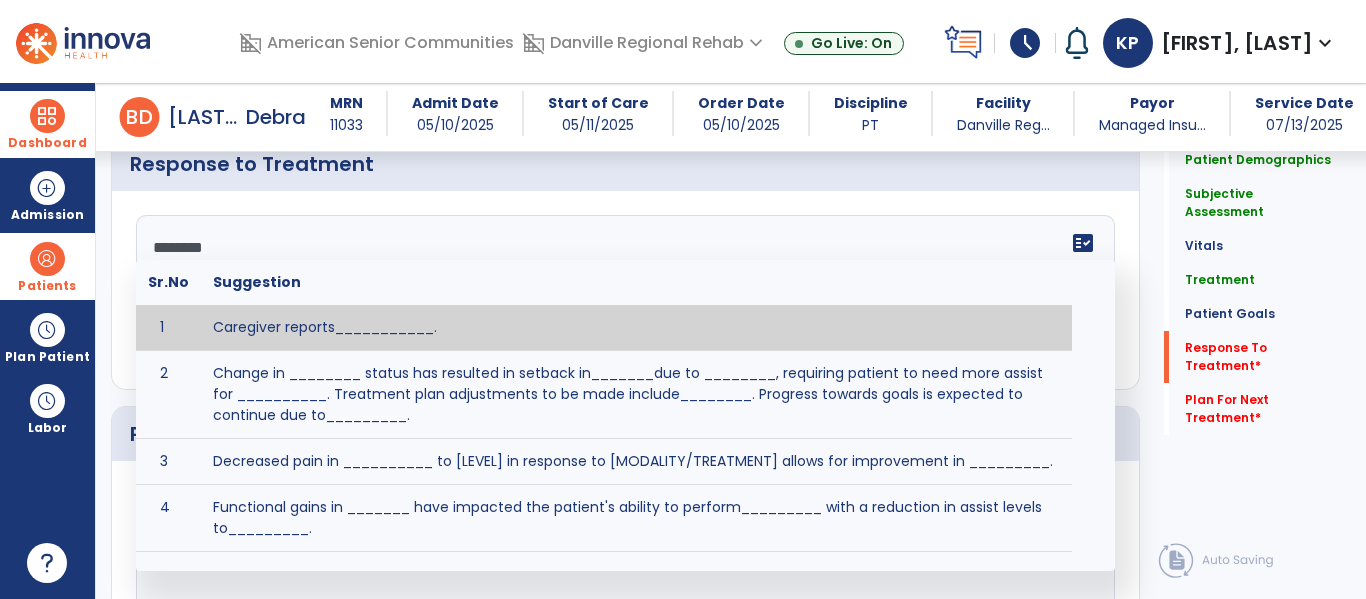 type on "*********" 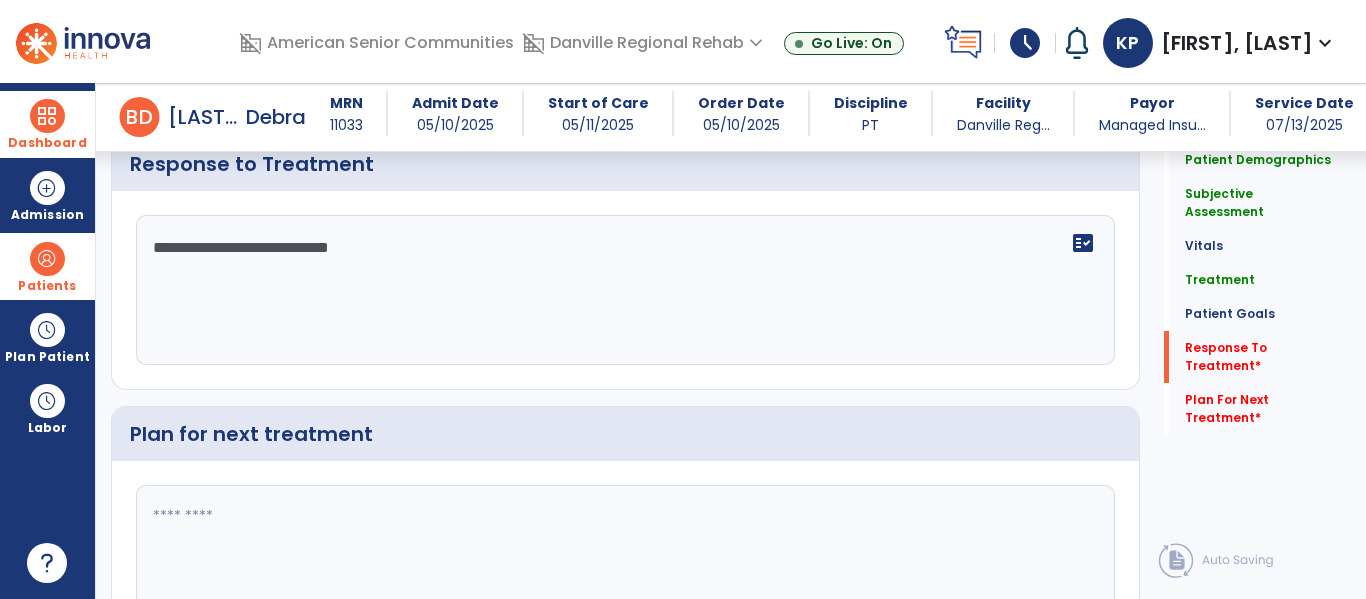 type on "**********" 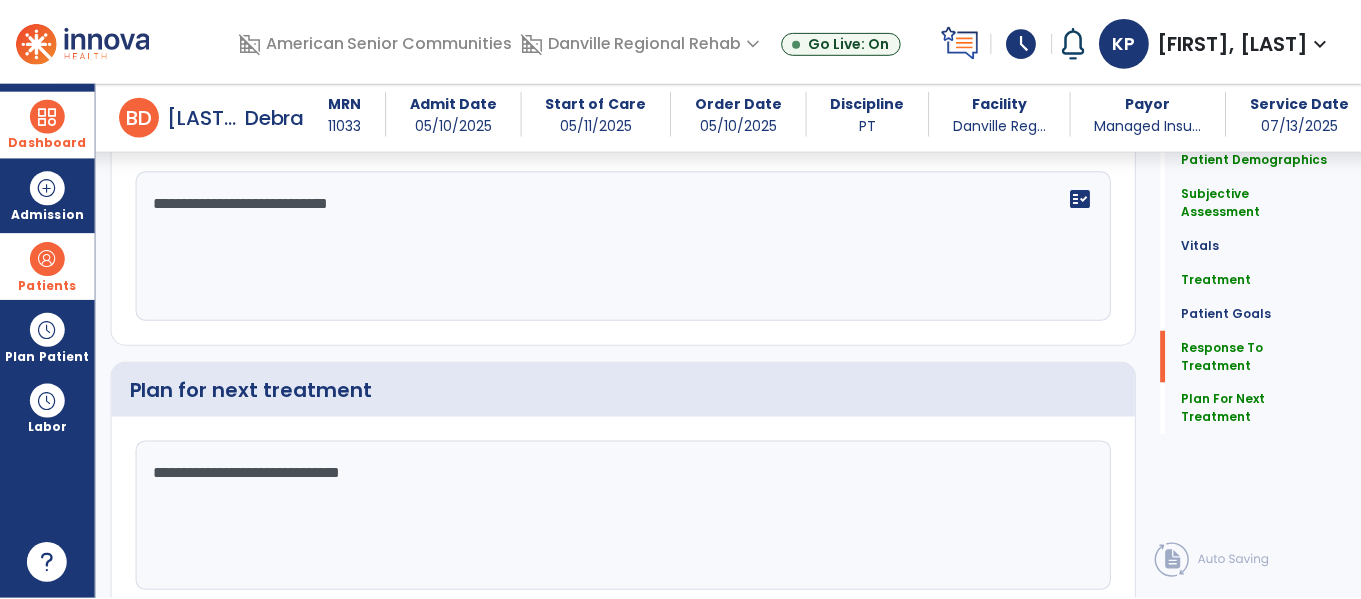 scroll, scrollTop: 2913, scrollLeft: 0, axis: vertical 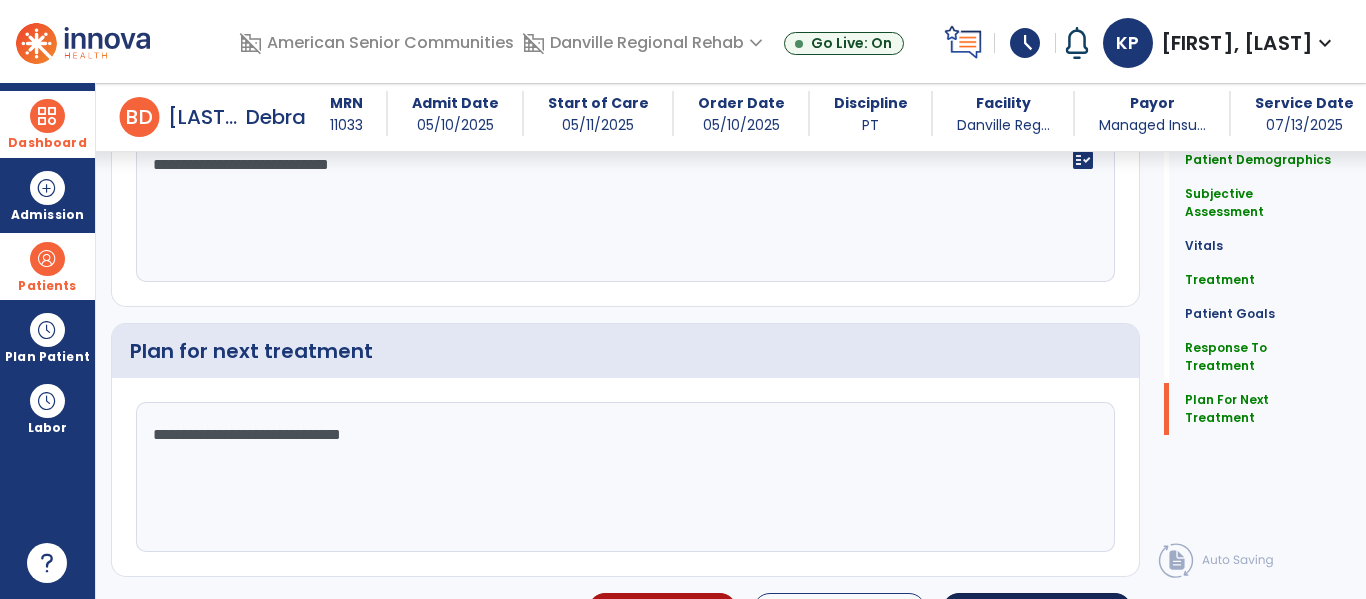type on "**********" 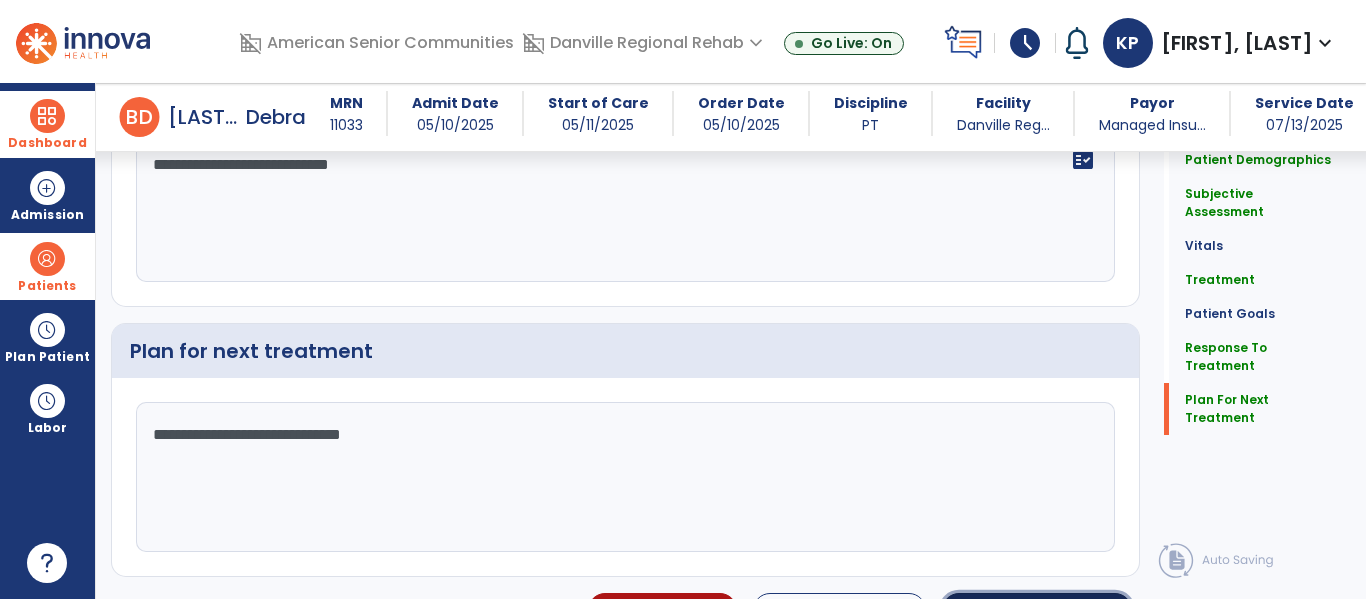 click on "Sign Doc  chevron_right" 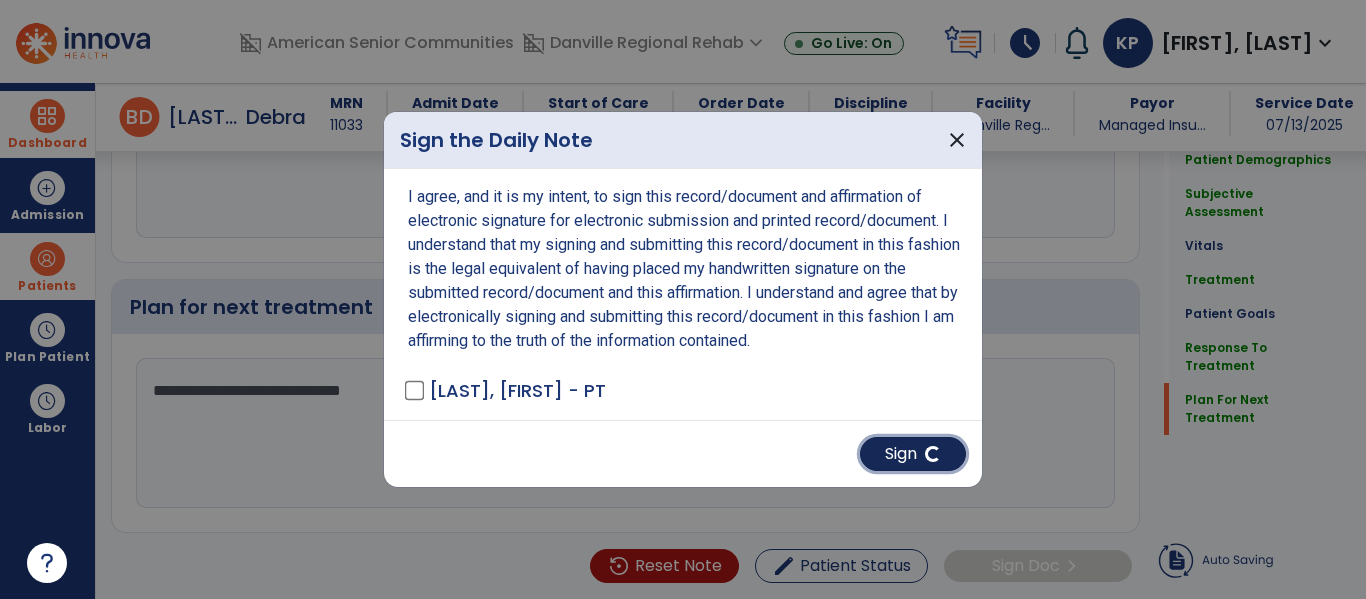 click on "Sign" at bounding box center [913, 454] 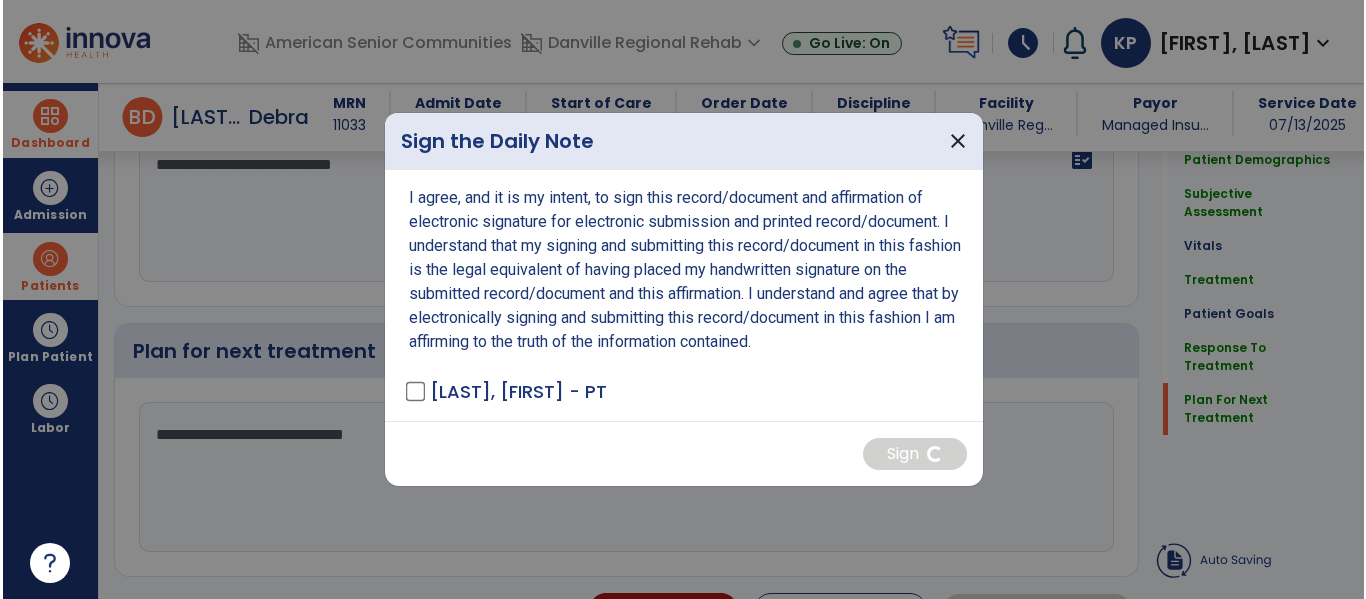 scroll, scrollTop: 2957, scrollLeft: 0, axis: vertical 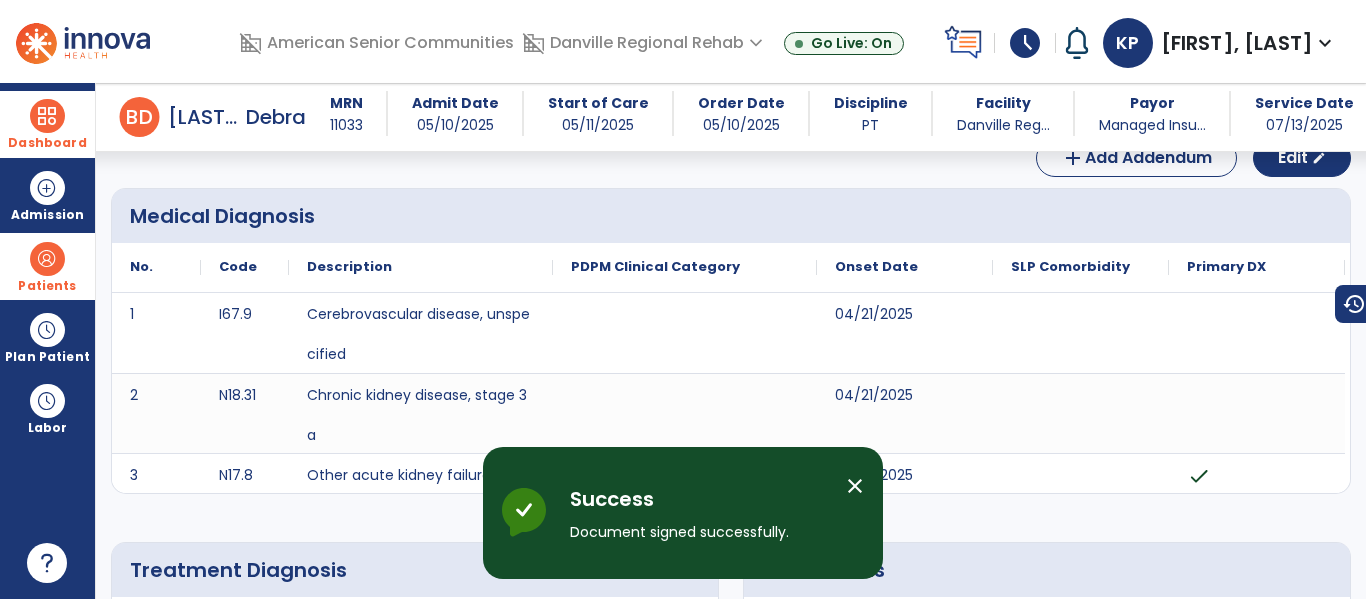 click at bounding box center (47, 116) 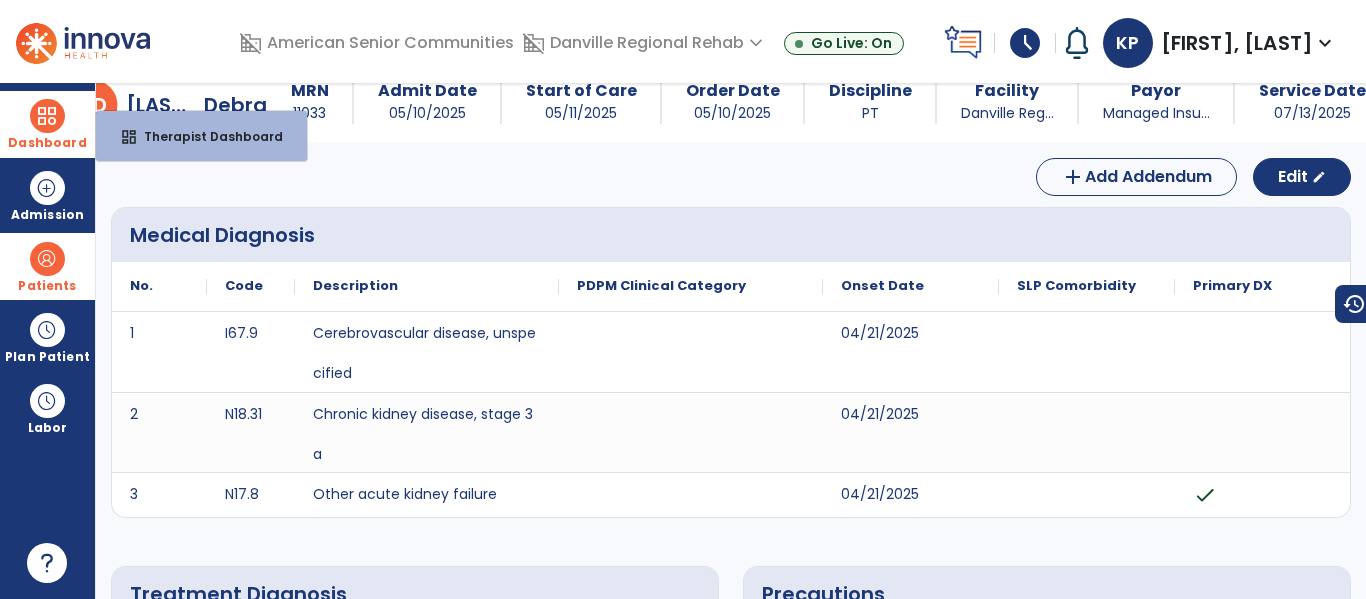 scroll, scrollTop: 0, scrollLeft: 0, axis: both 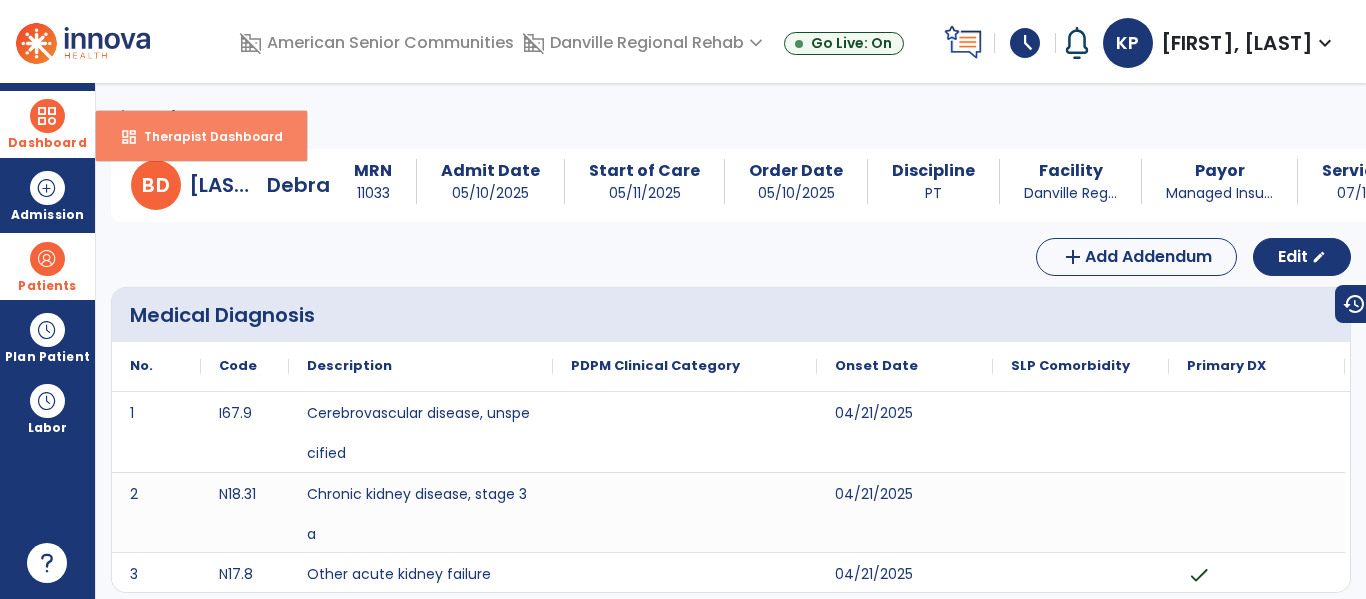 click on "Therapist Dashboard" at bounding box center [205, 136] 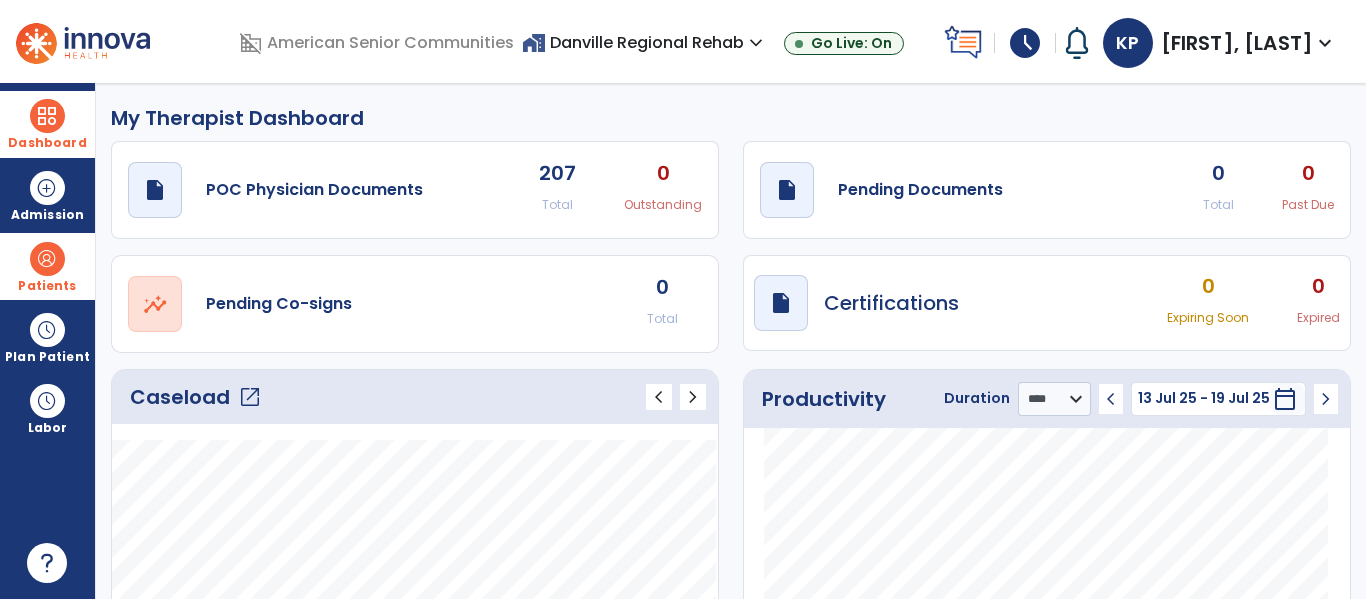 click on "open_in_new" 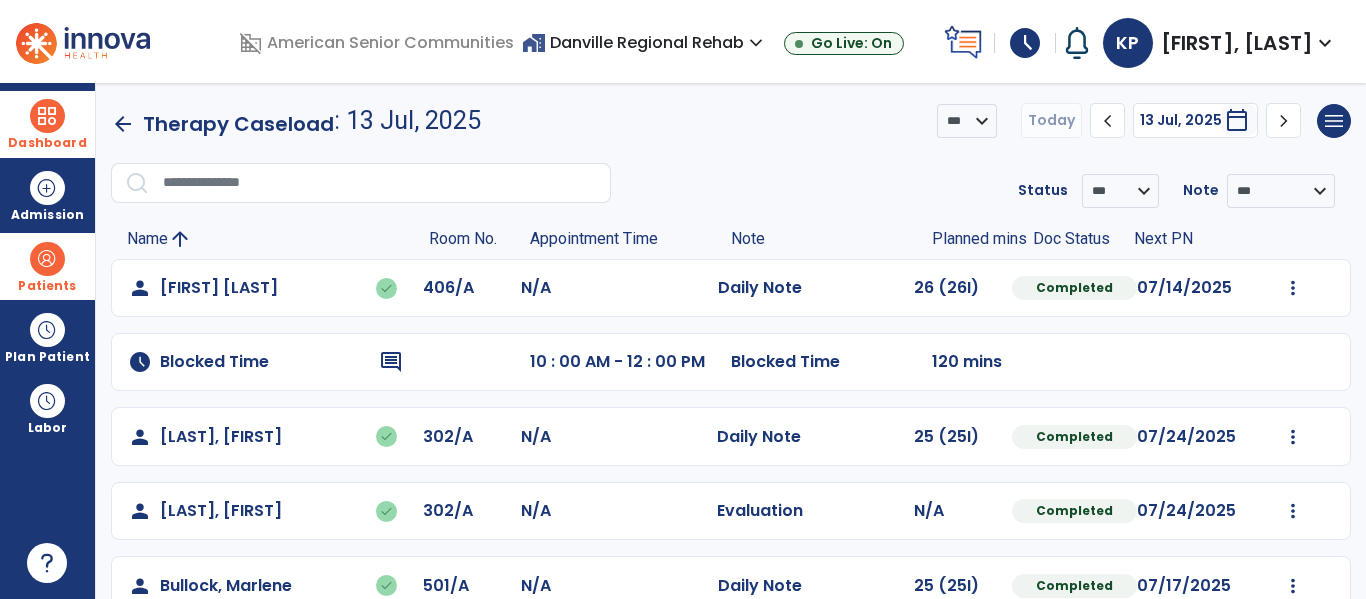 click 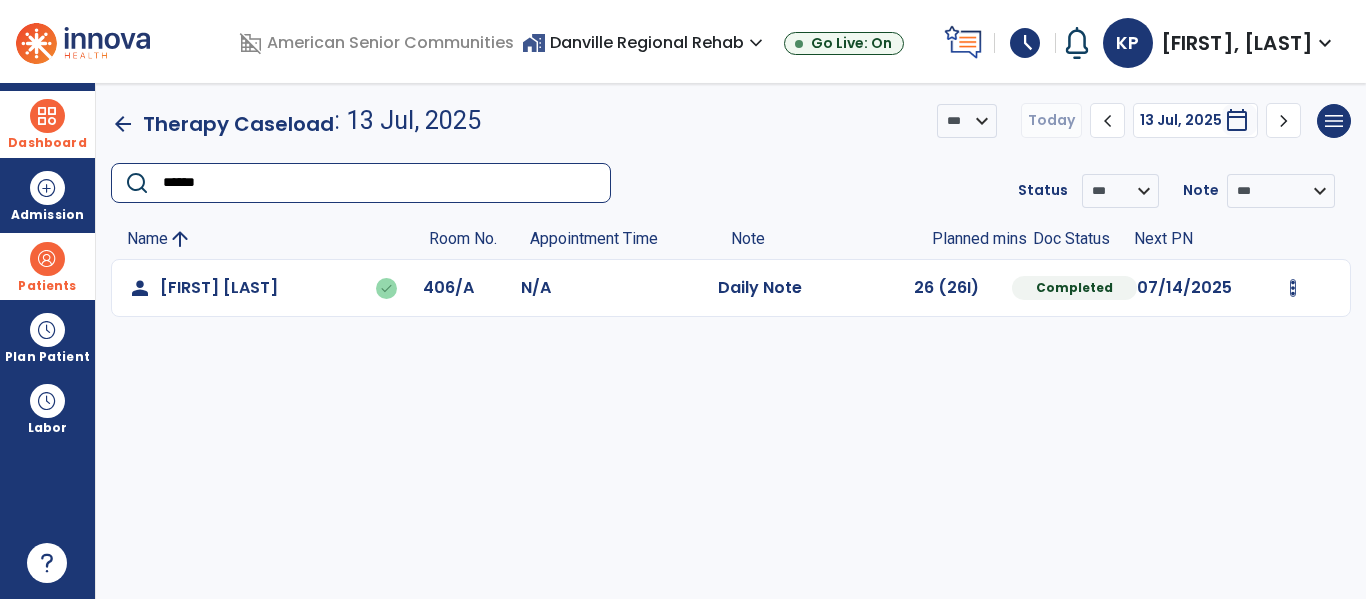 type on "******" 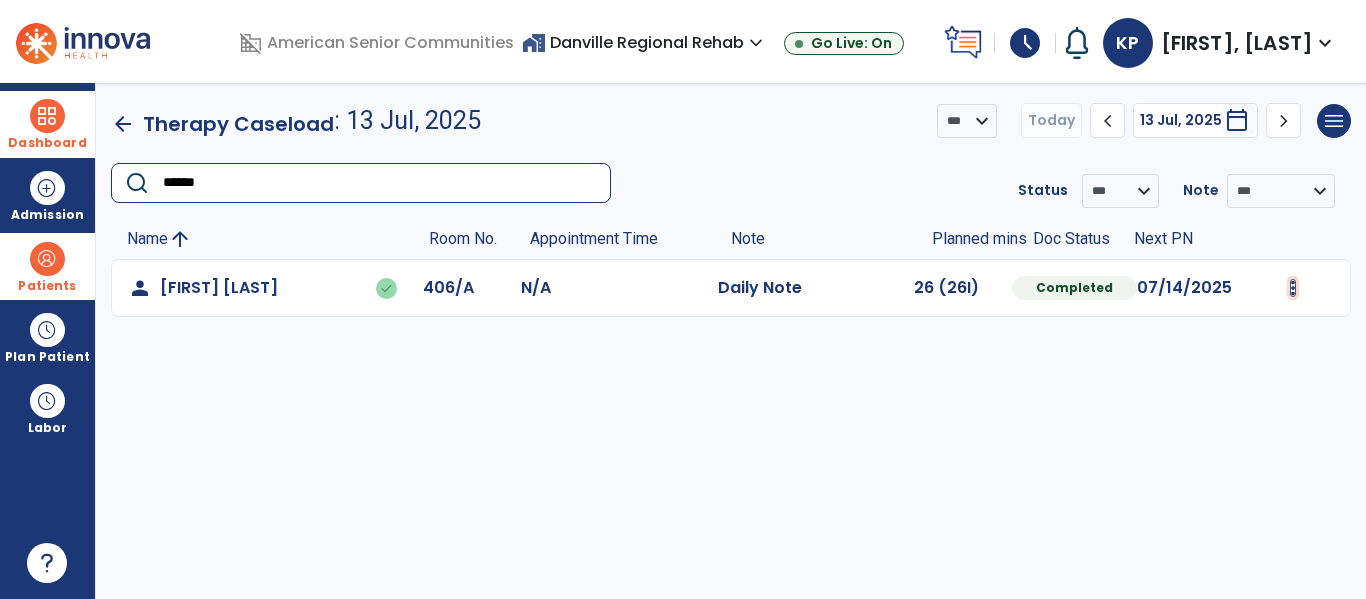 click at bounding box center [1293, 288] 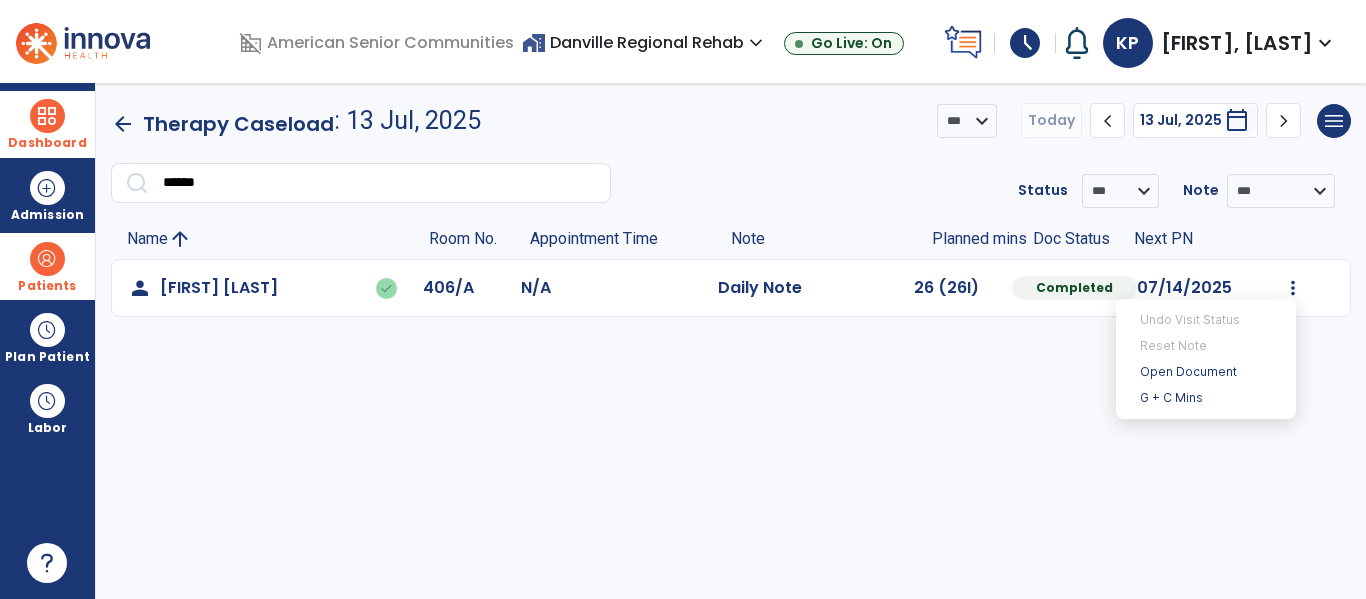 click at bounding box center [47, 259] 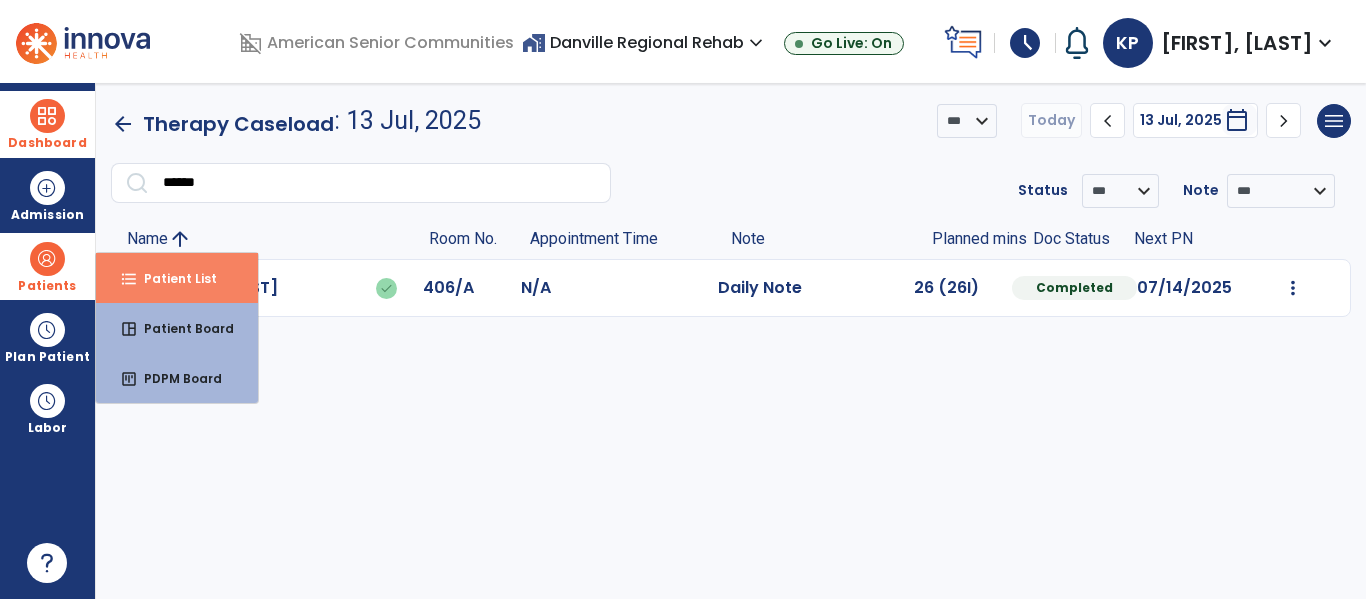 click on "format_list_bulleted  Patient List" at bounding box center [177, 278] 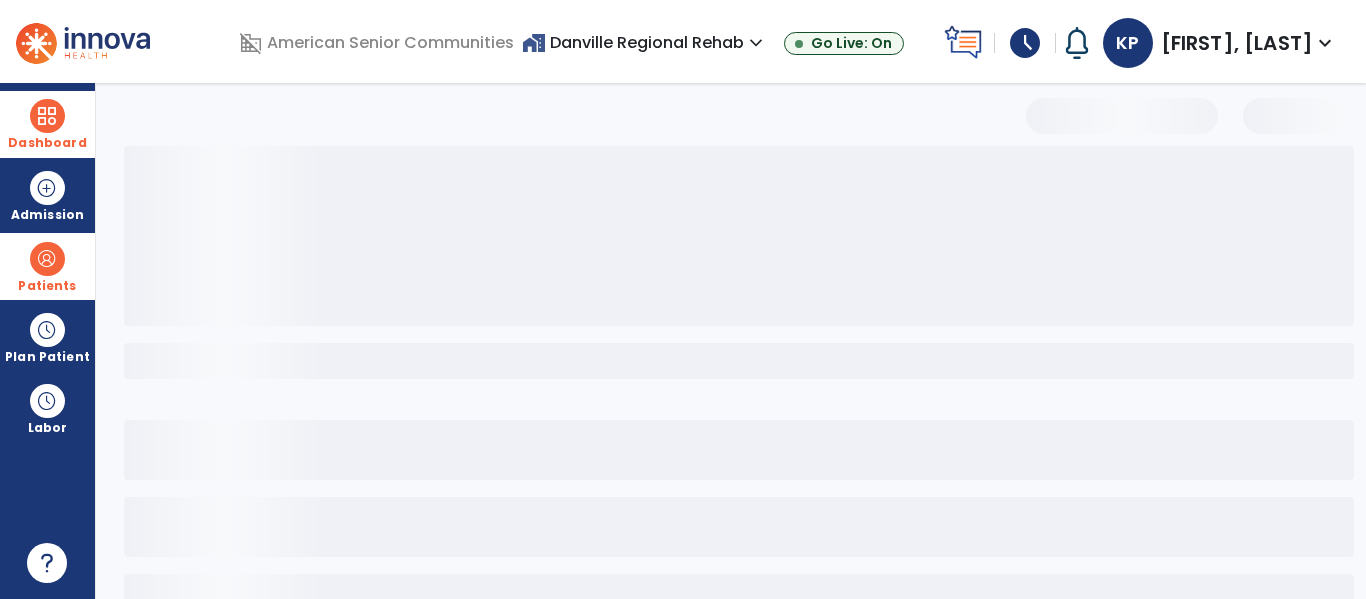select on "***" 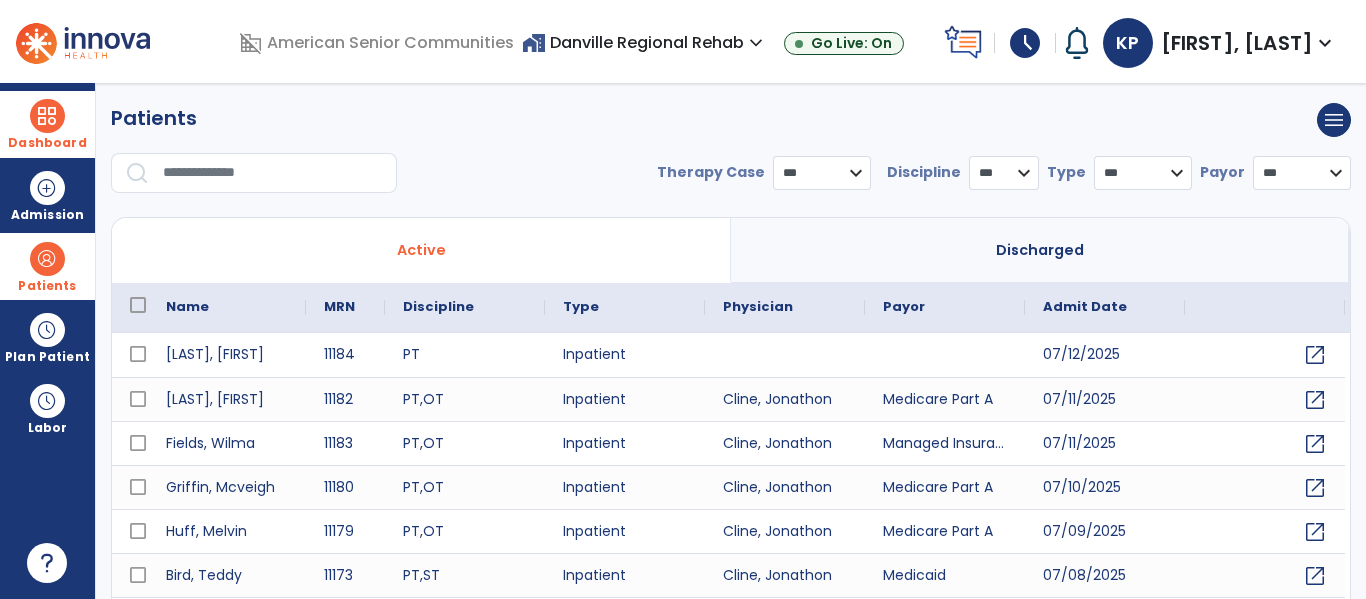 click at bounding box center (273, 173) 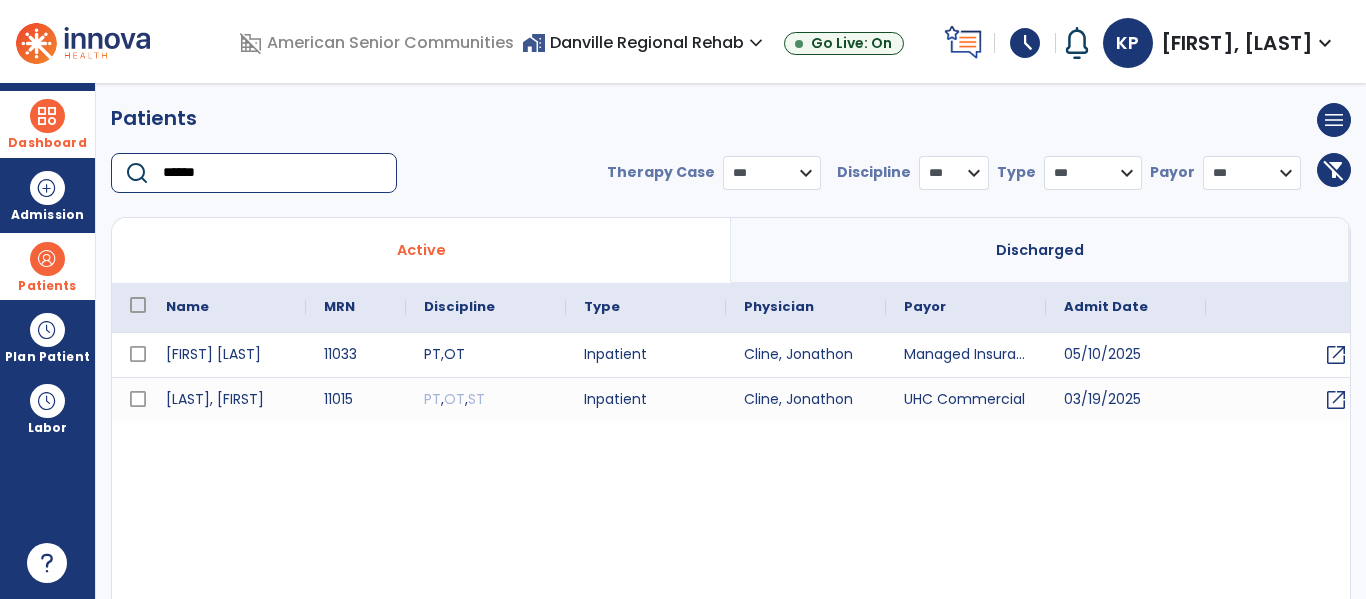 type on "******" 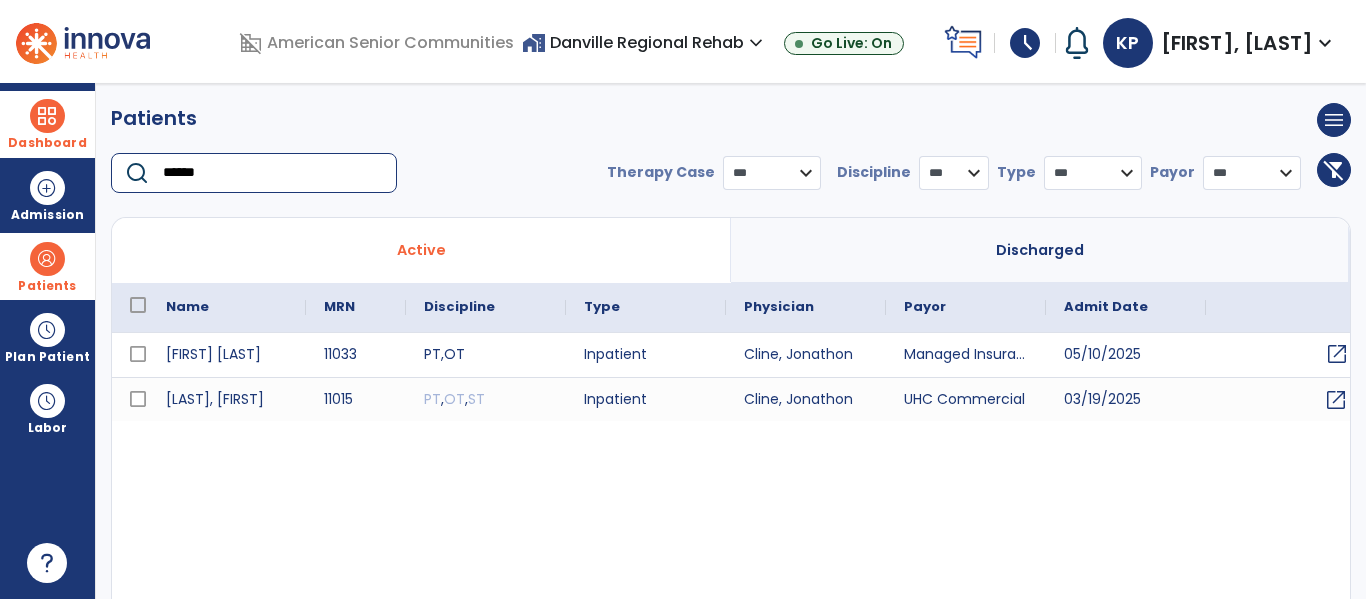 click on "open_in_new" at bounding box center (1337, 354) 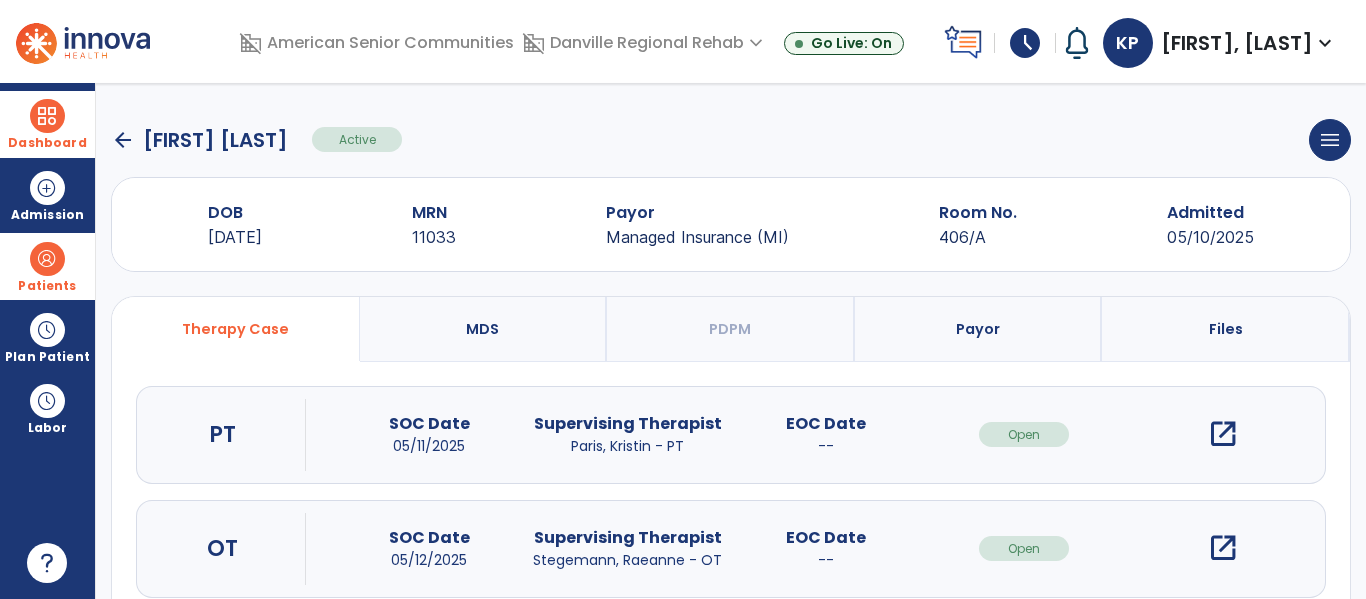 click on "open_in_new" at bounding box center (1223, 434) 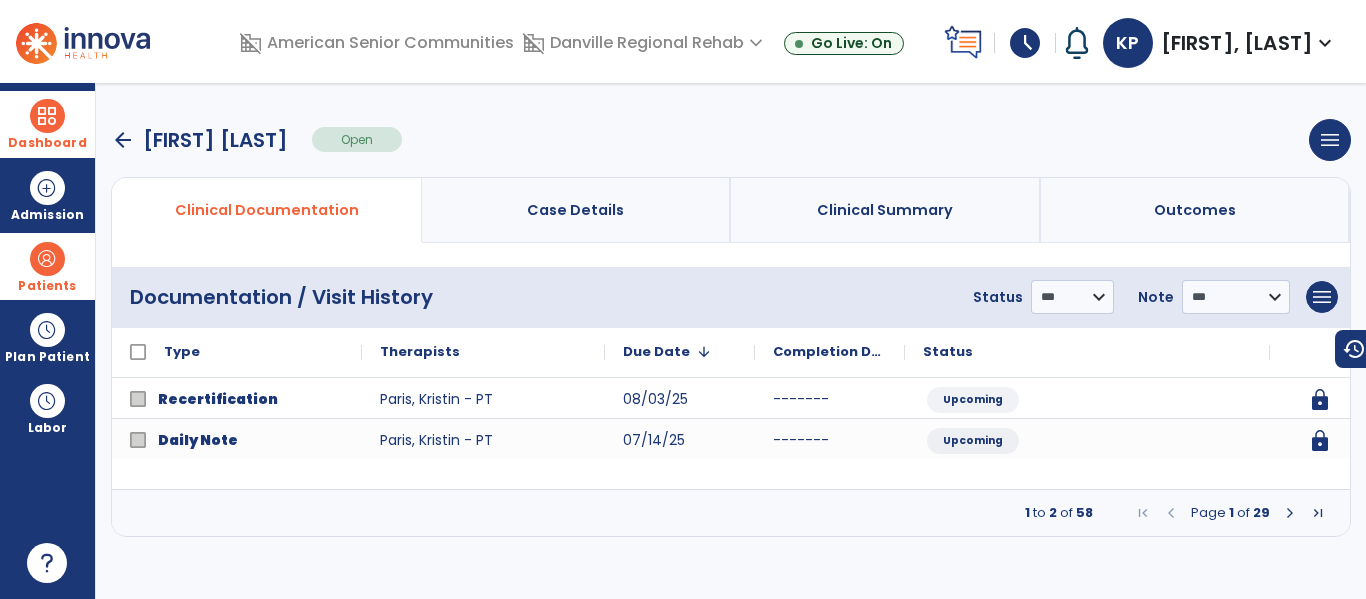 click at bounding box center (1290, 513) 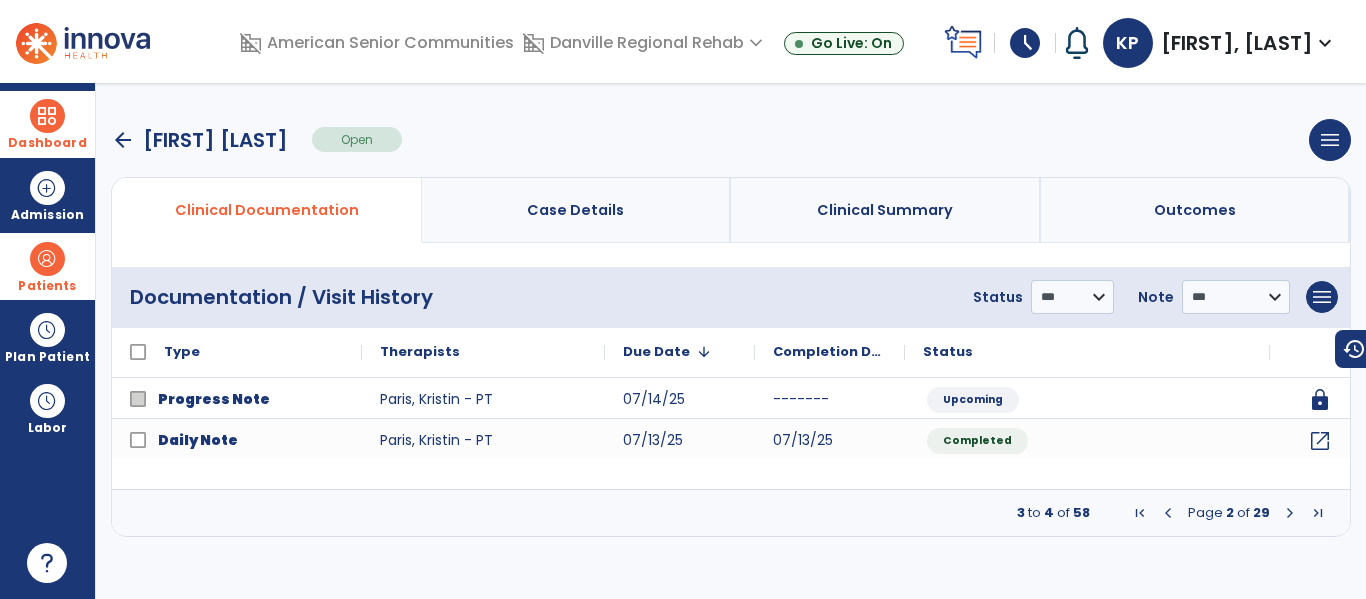 click at bounding box center (1290, 513) 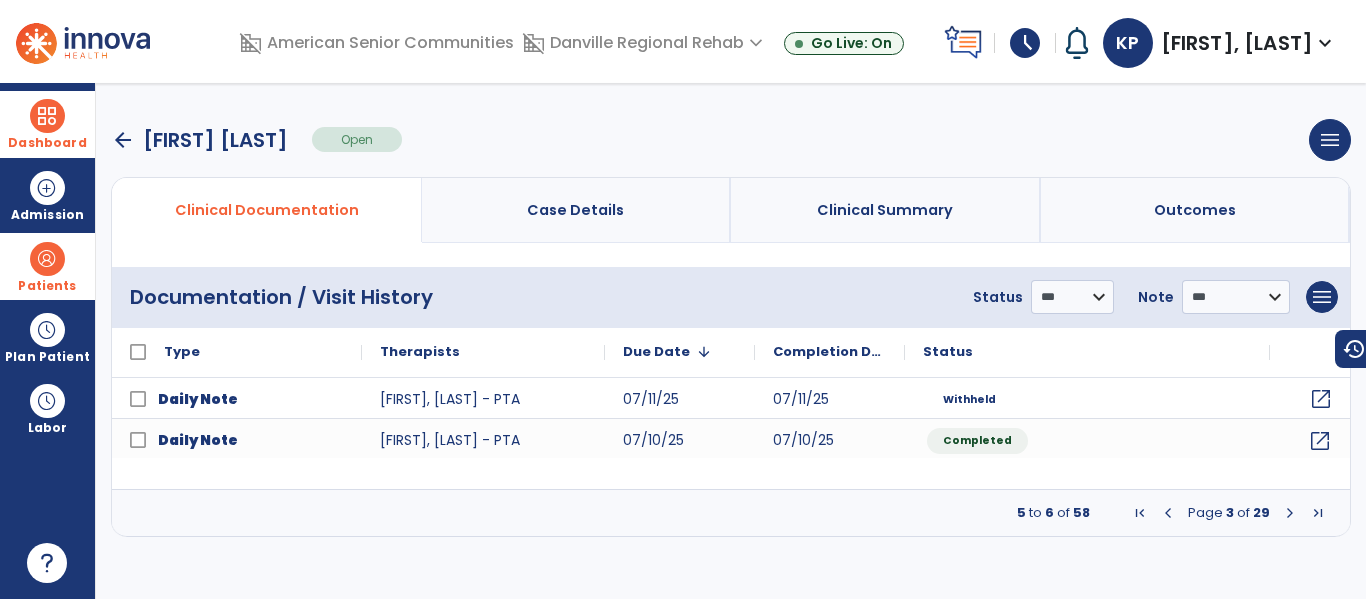 click on "open_in_new" 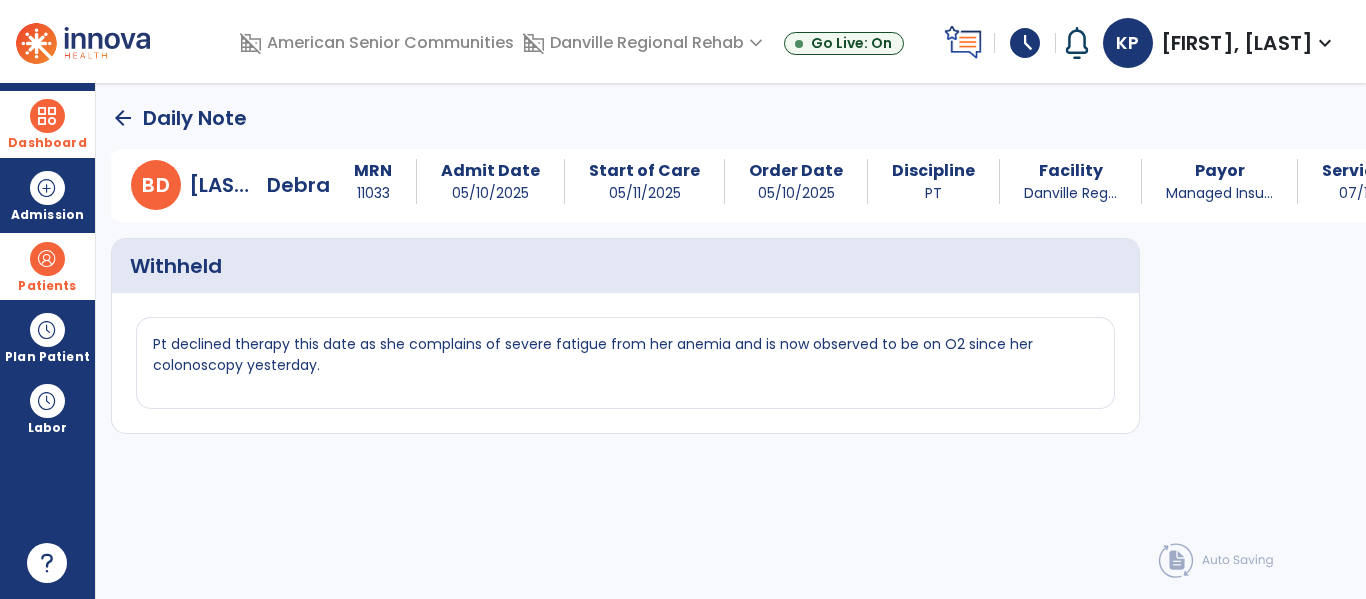 click on "arrow_back" 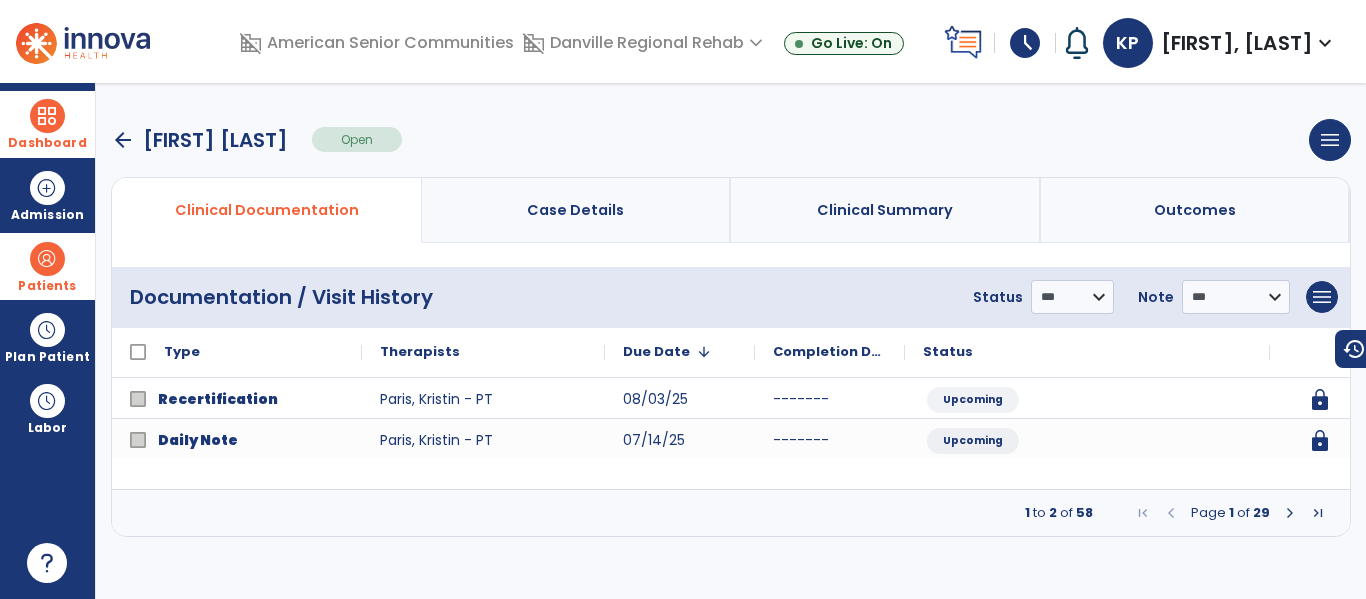 click at bounding box center (1171, 513) 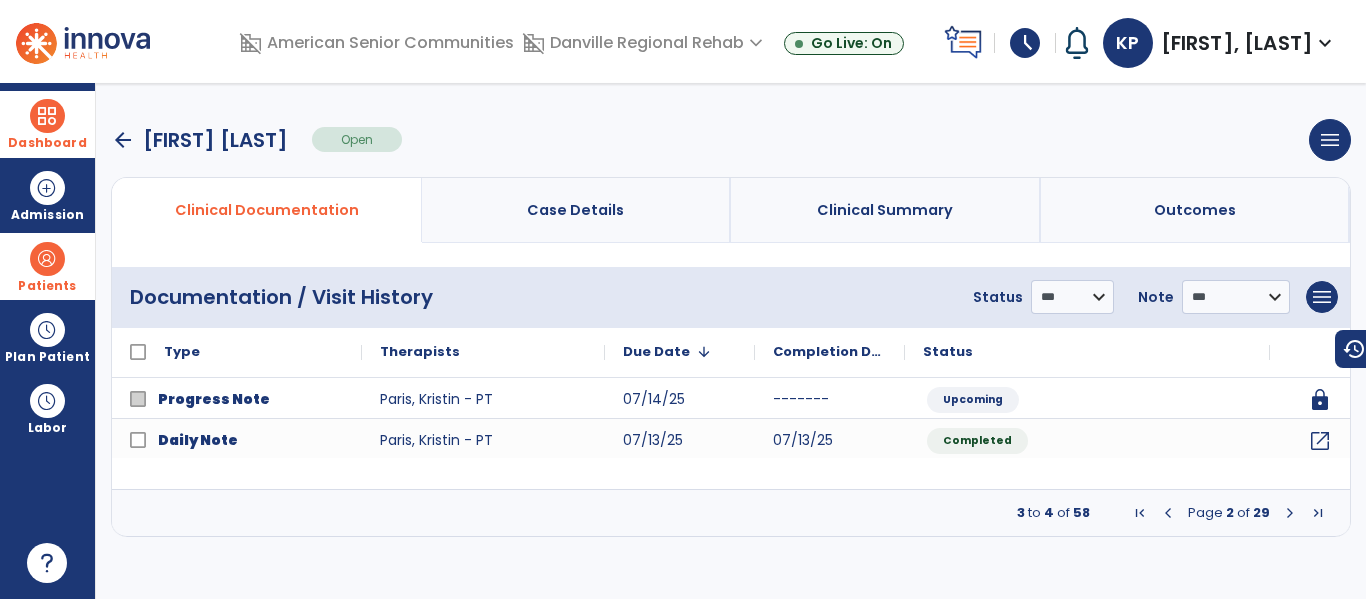 click at bounding box center (1290, 513) 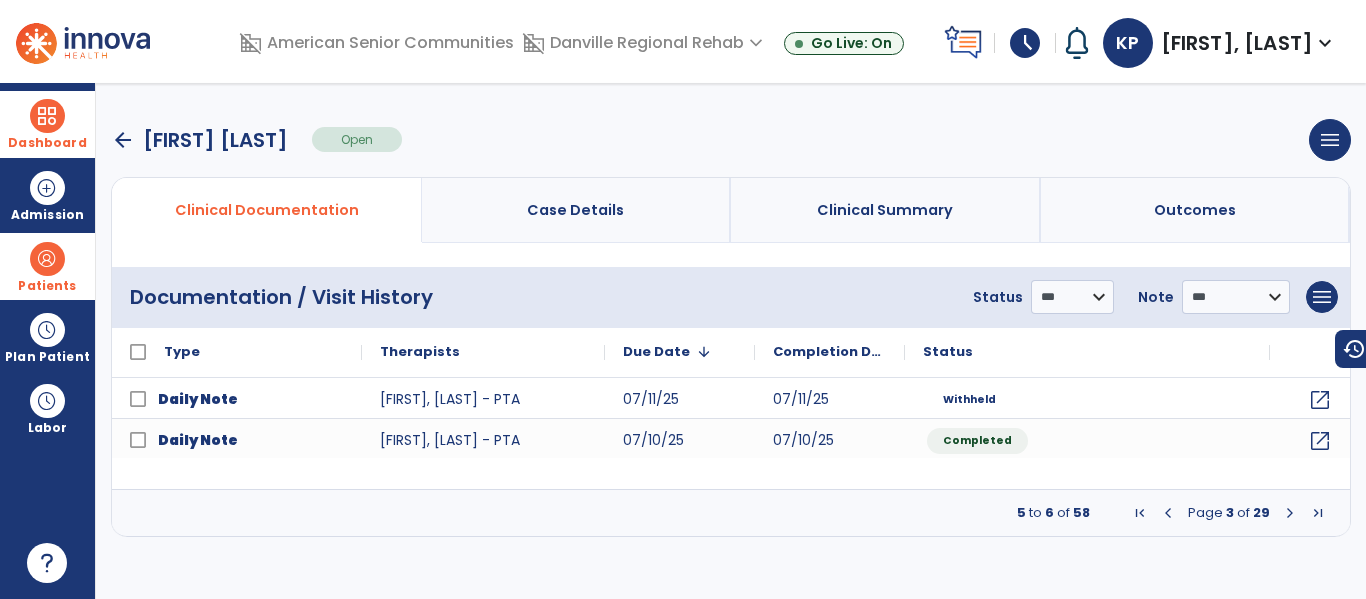 click at bounding box center [1168, 513] 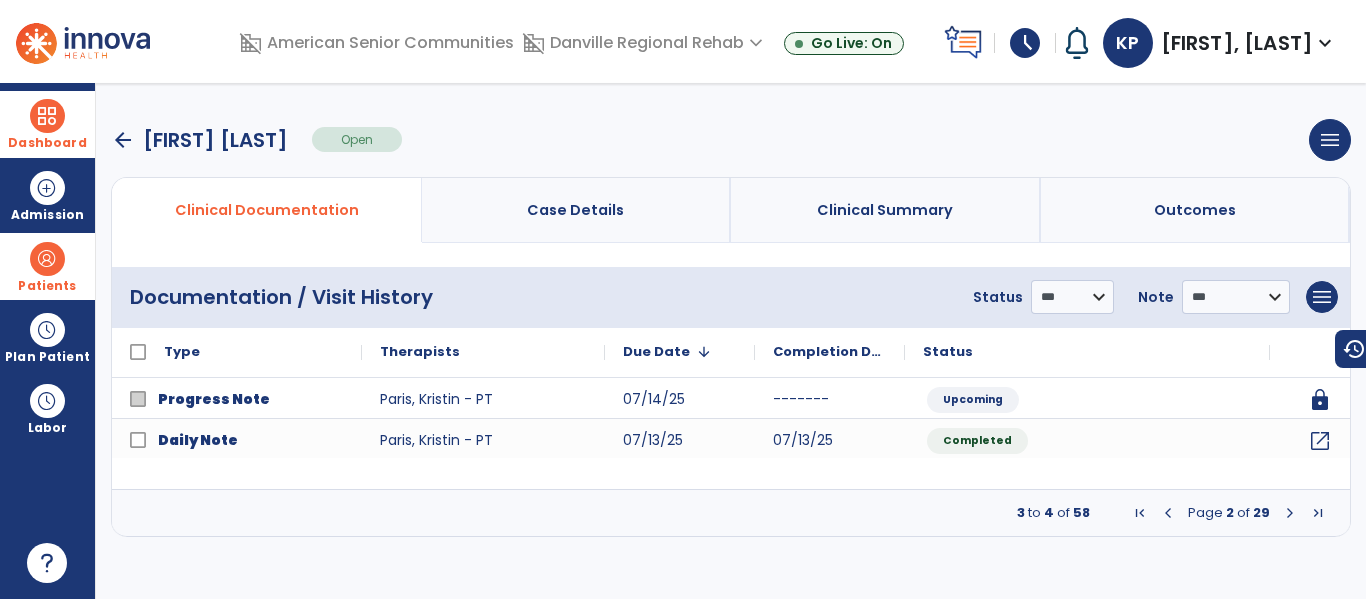 click at bounding box center [1290, 513] 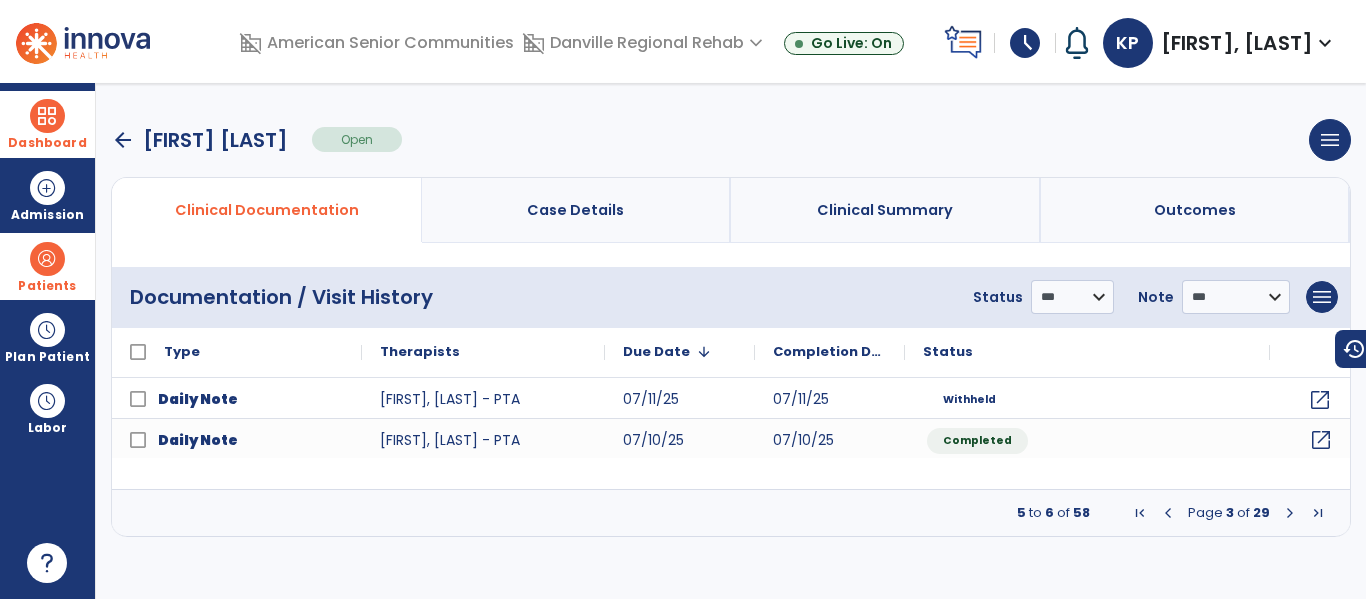 click on "open_in_new" 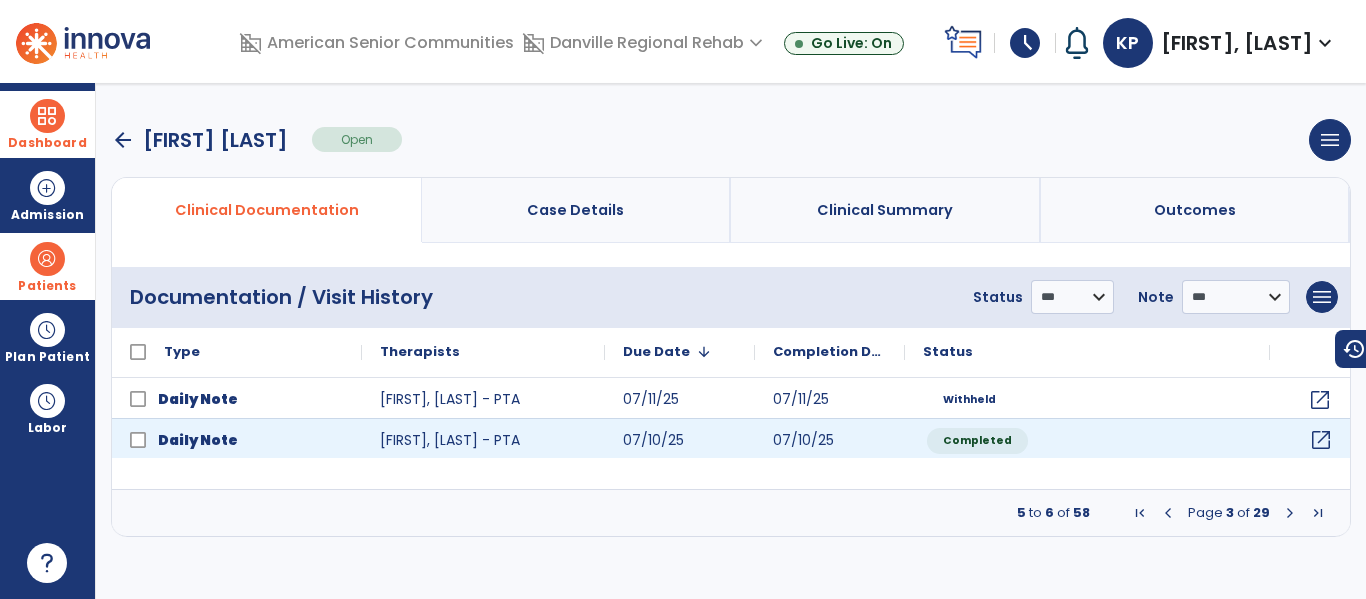 click on "open_in_new" 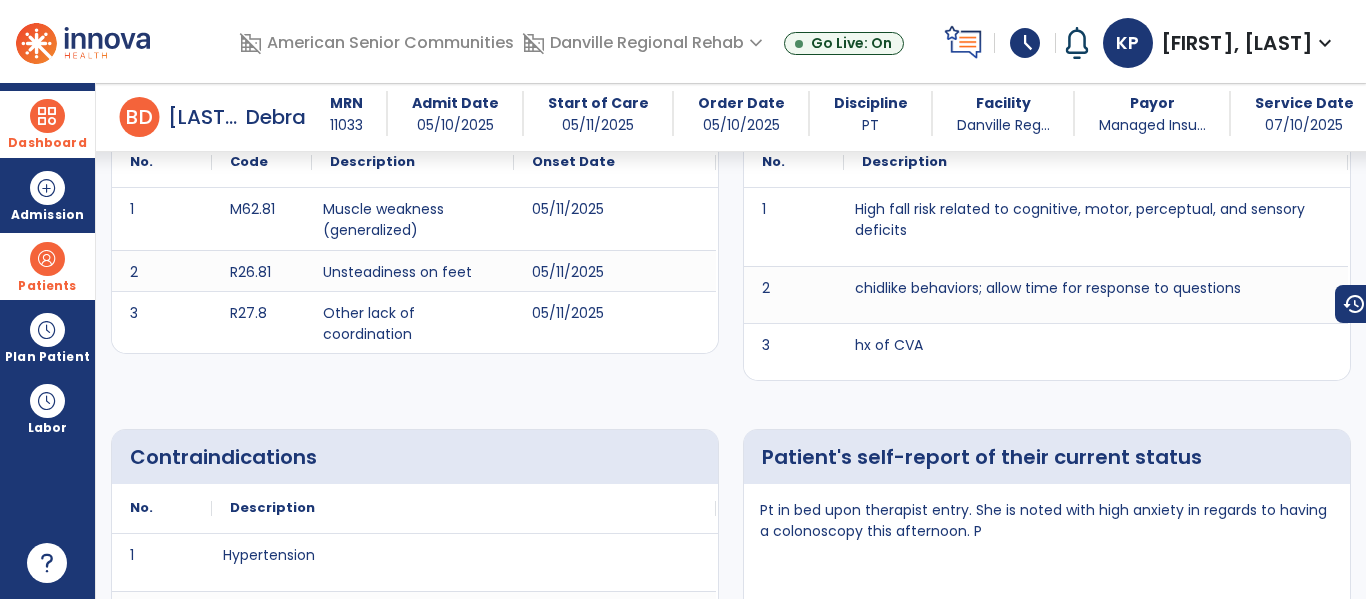 scroll, scrollTop: 0, scrollLeft: 0, axis: both 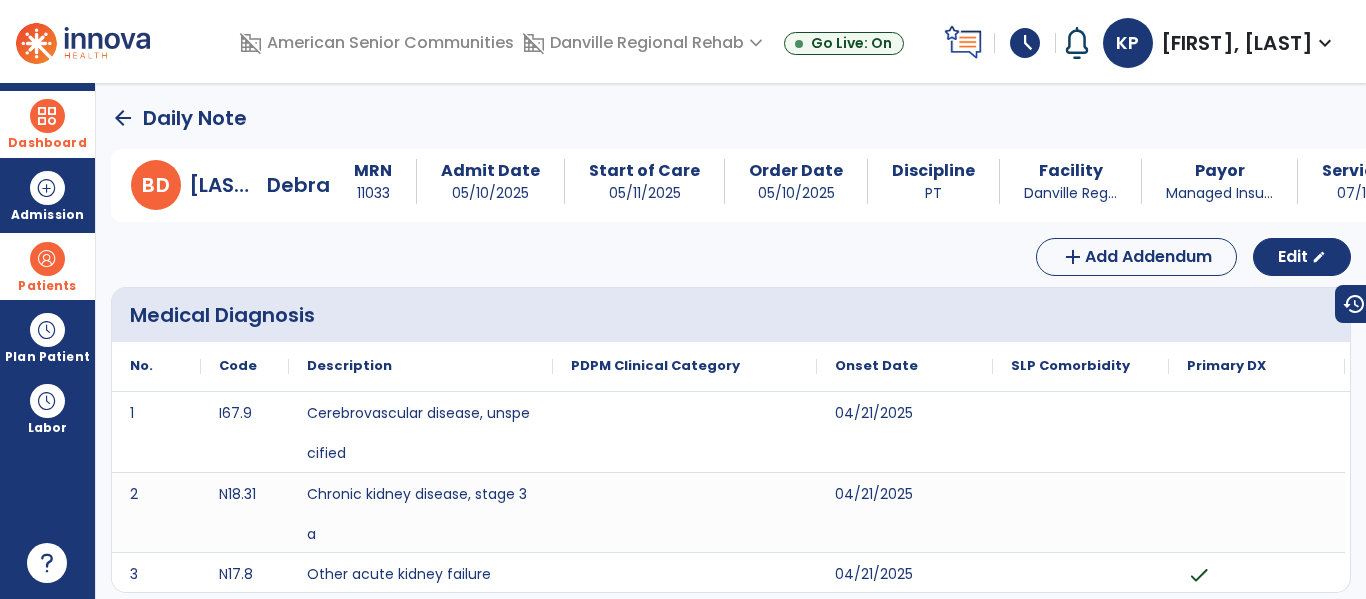 click on "arrow_back" 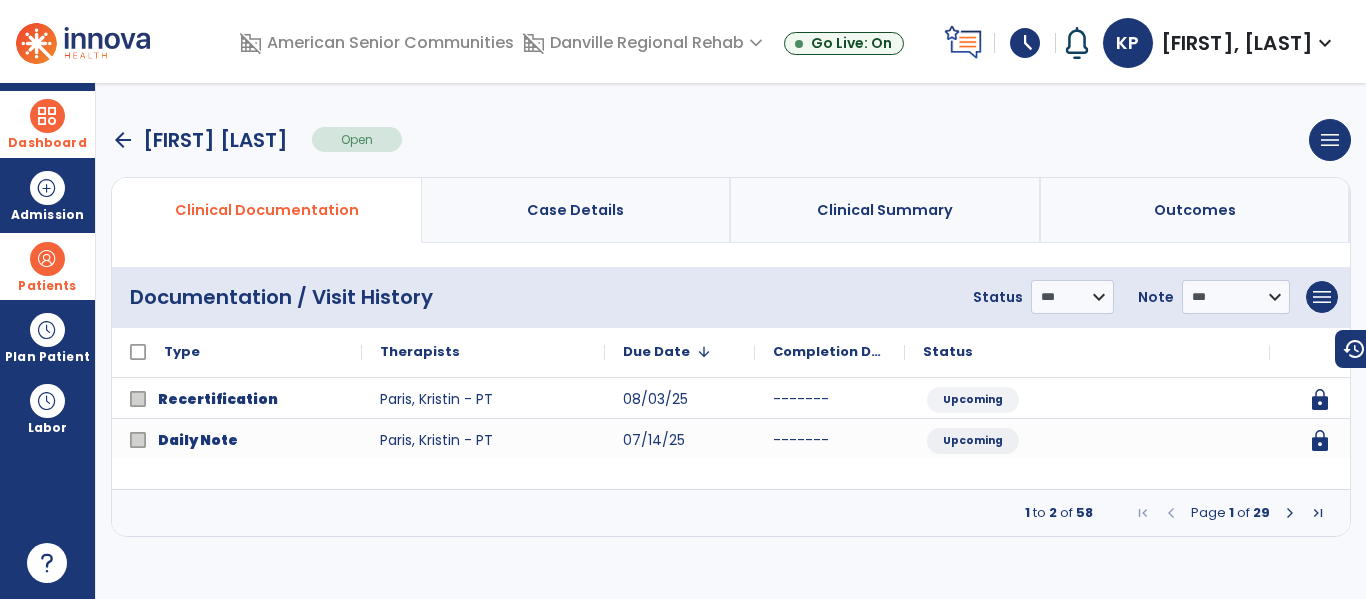 click at bounding box center (1290, 513) 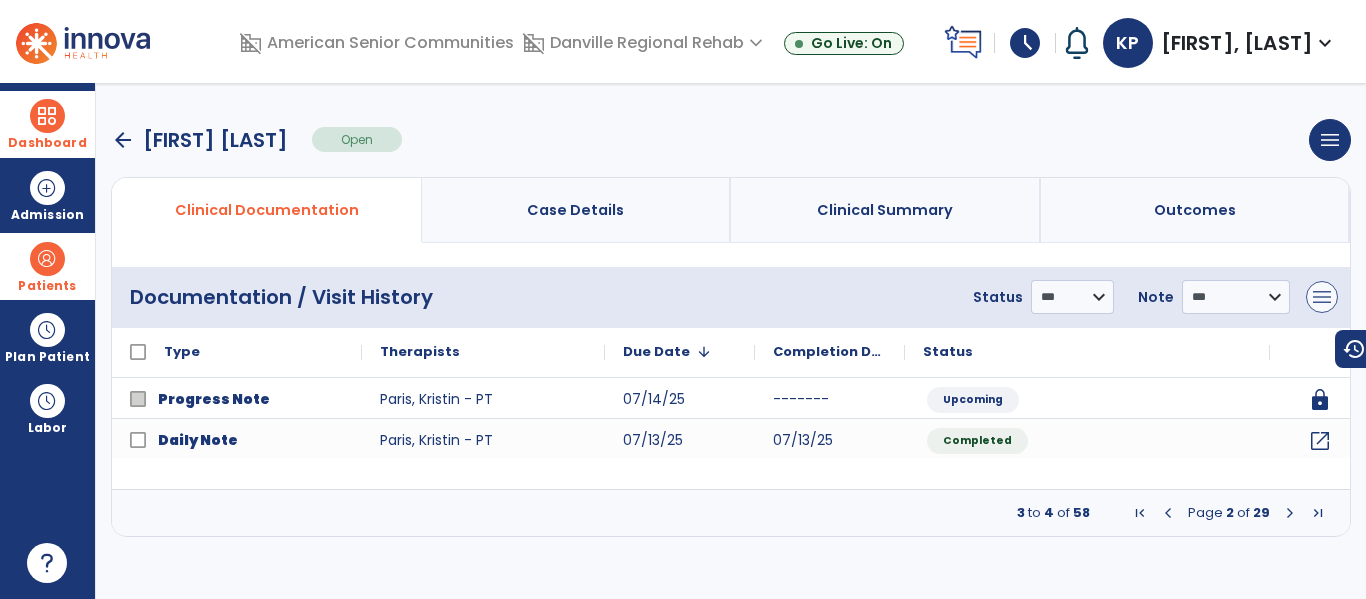 click on "menu" at bounding box center (1322, 297) 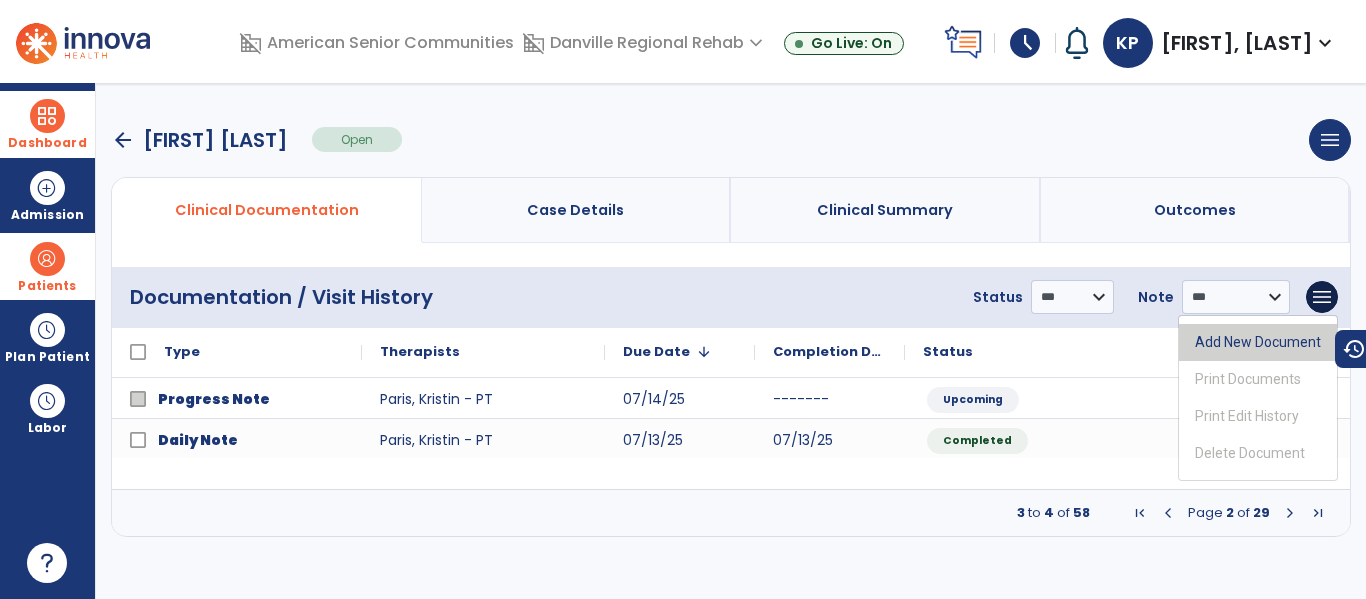 click on "Add New Document" at bounding box center (1258, 342) 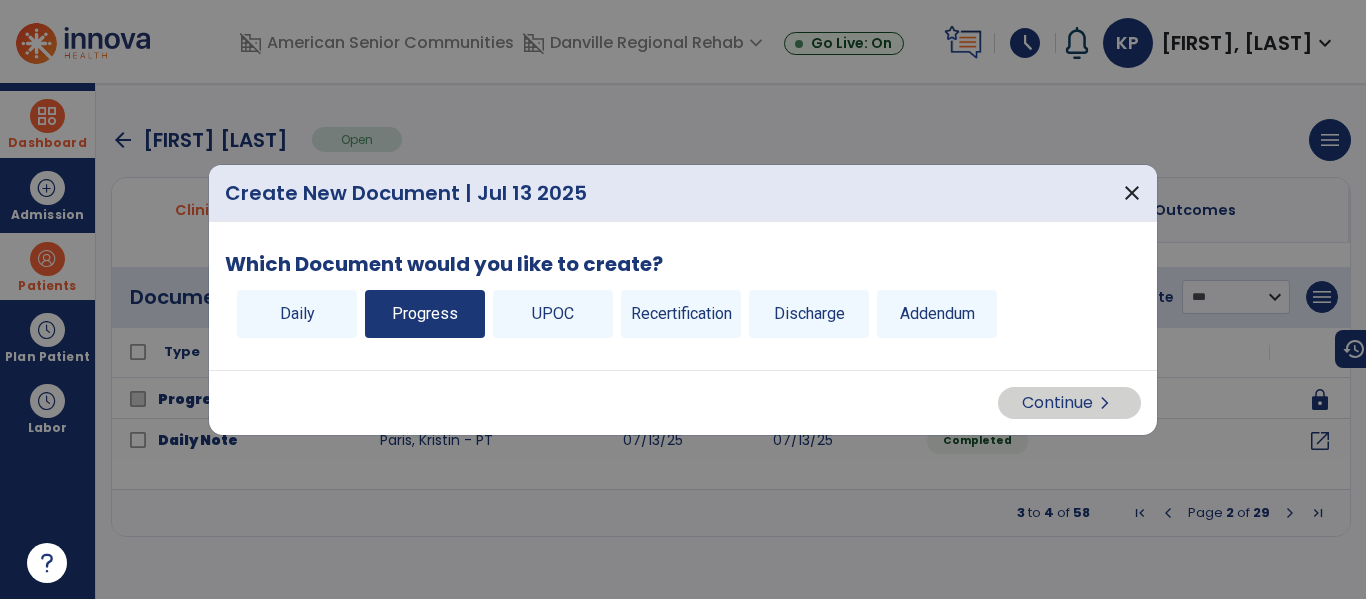 click on "Progress" at bounding box center (425, 314) 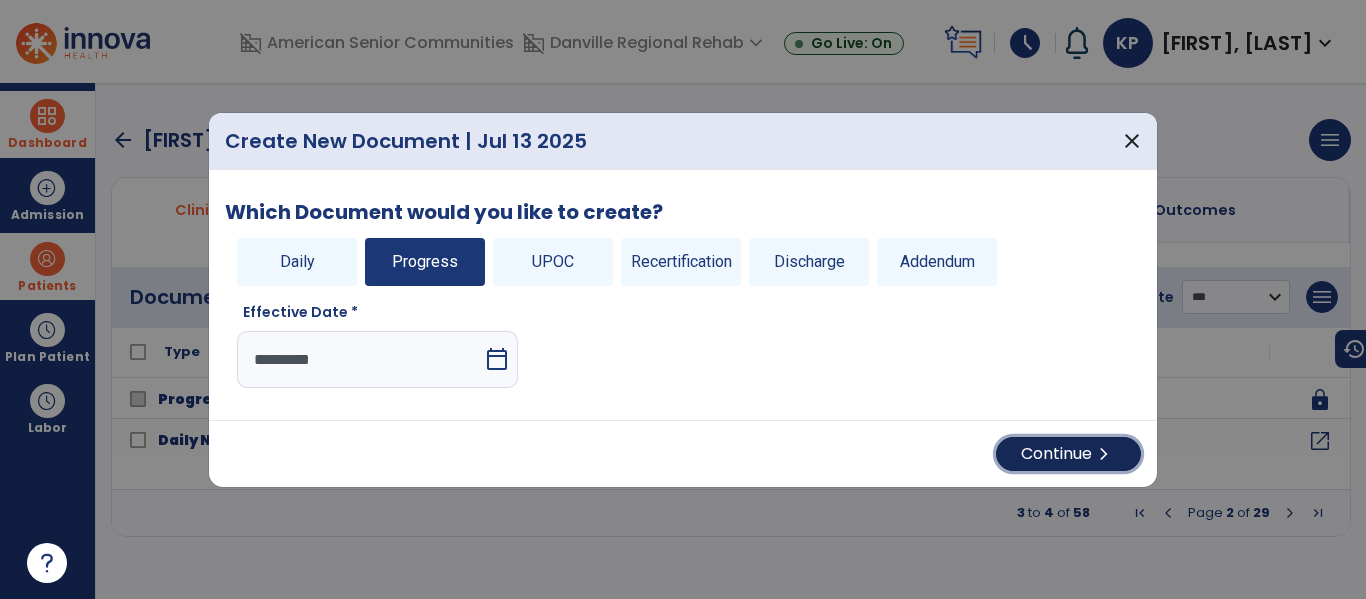 click on "chevron_right" at bounding box center (1104, 454) 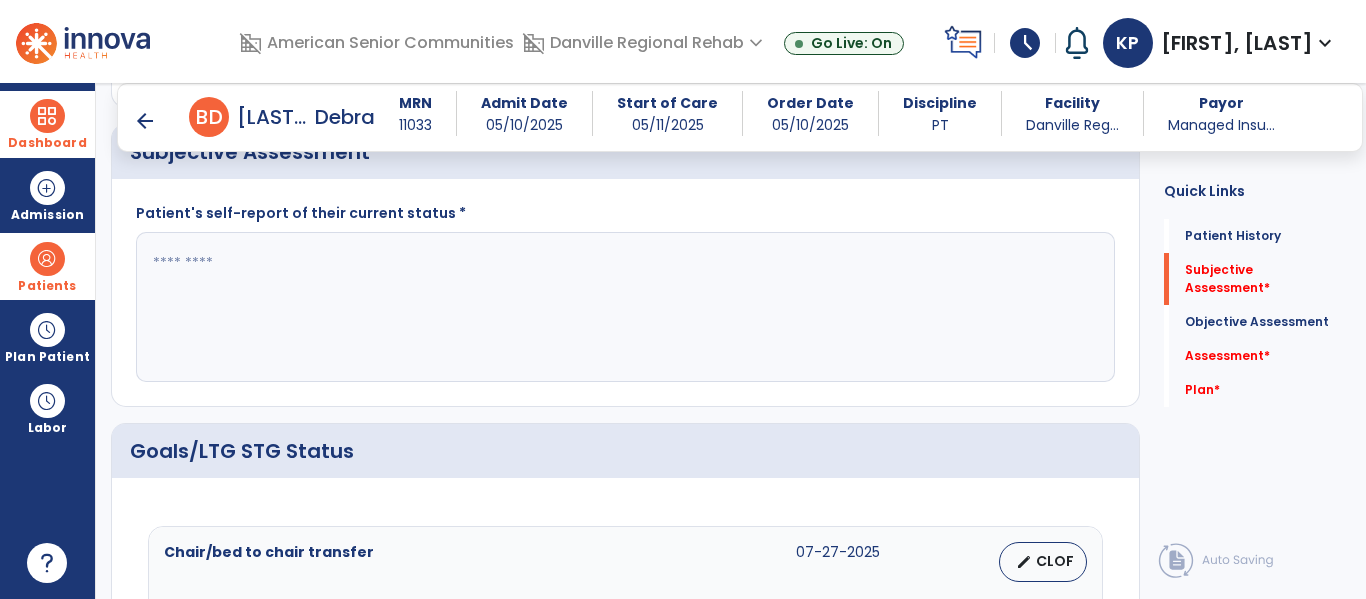 scroll, scrollTop: 487, scrollLeft: 0, axis: vertical 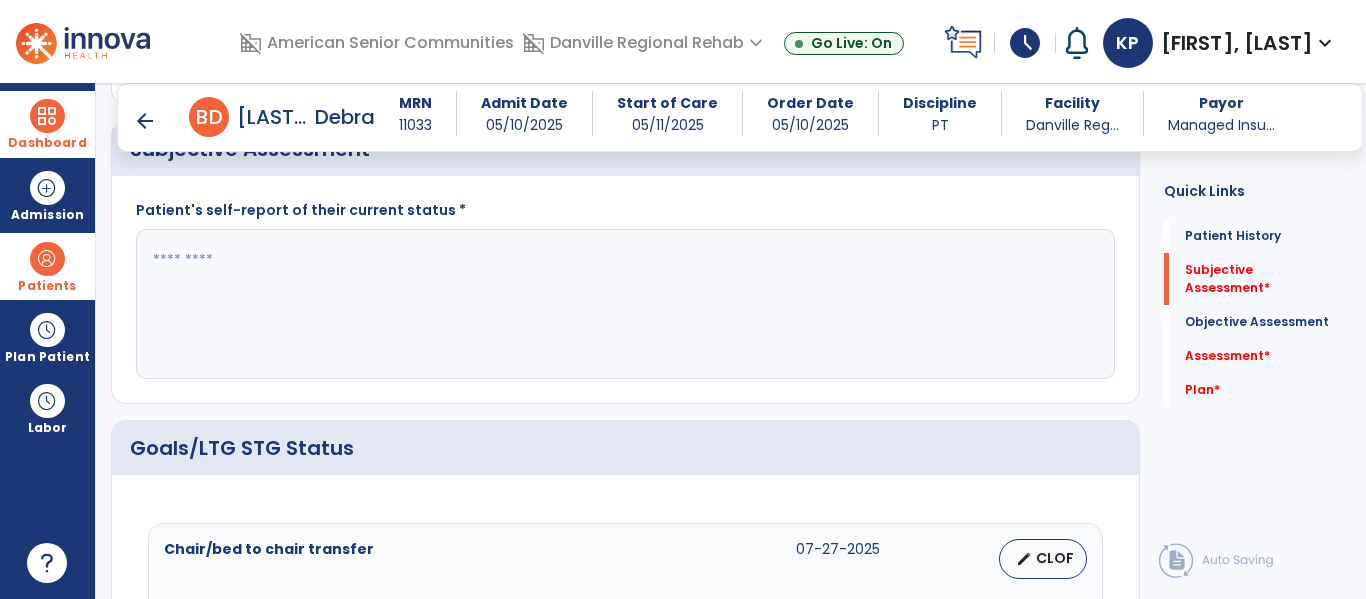 click 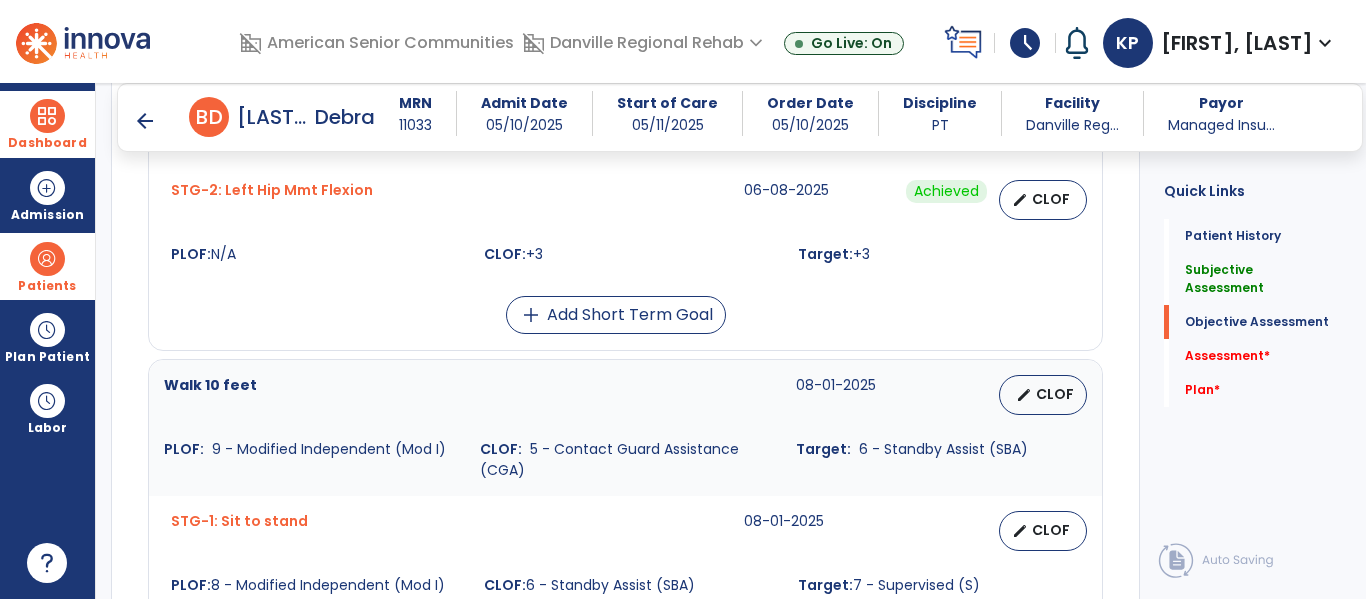 scroll, scrollTop: 1086, scrollLeft: 0, axis: vertical 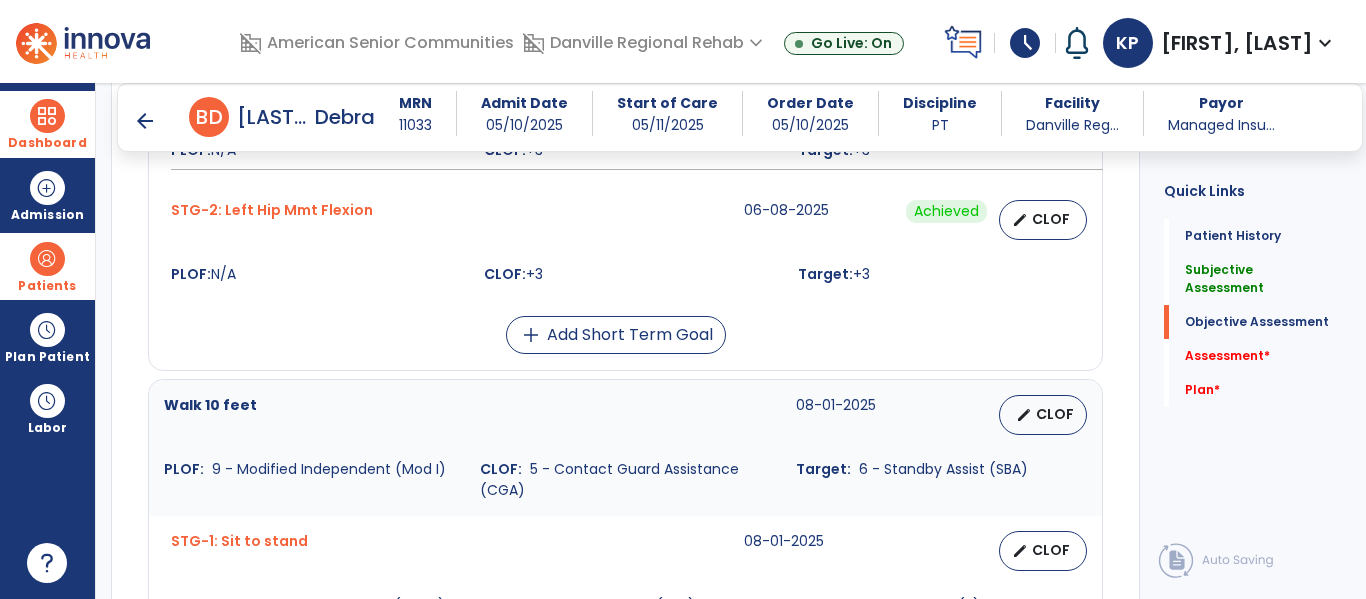 type on "**********" 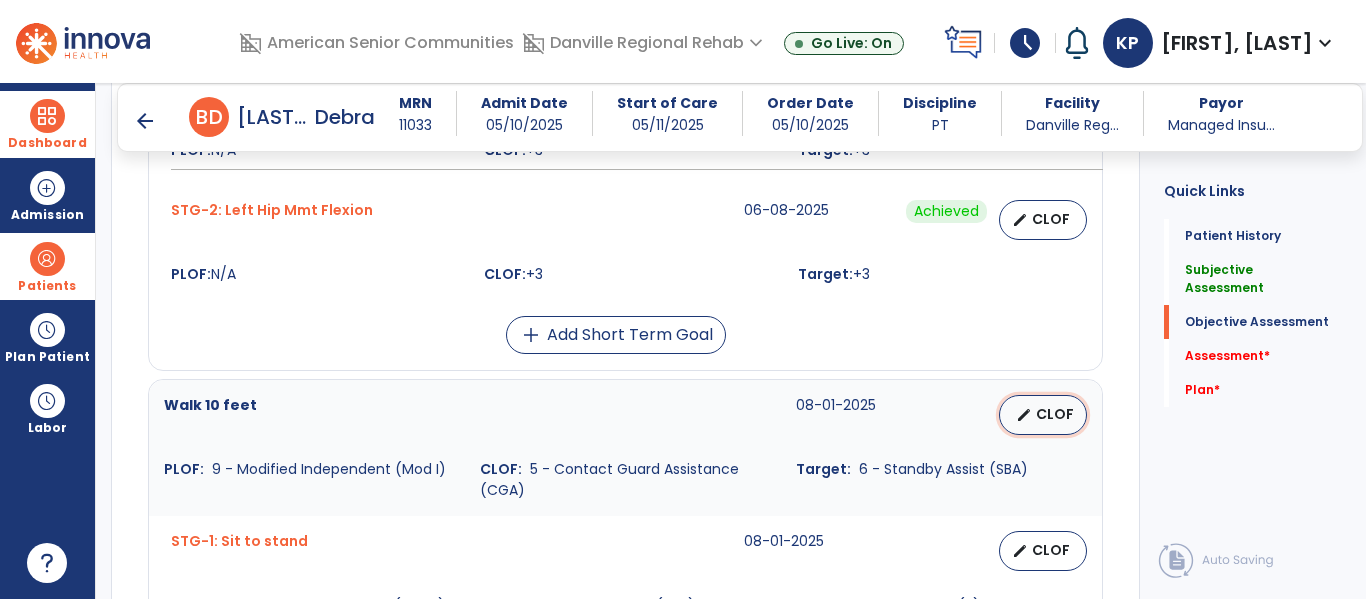 click on "edit   CLOF" at bounding box center [1043, 415] 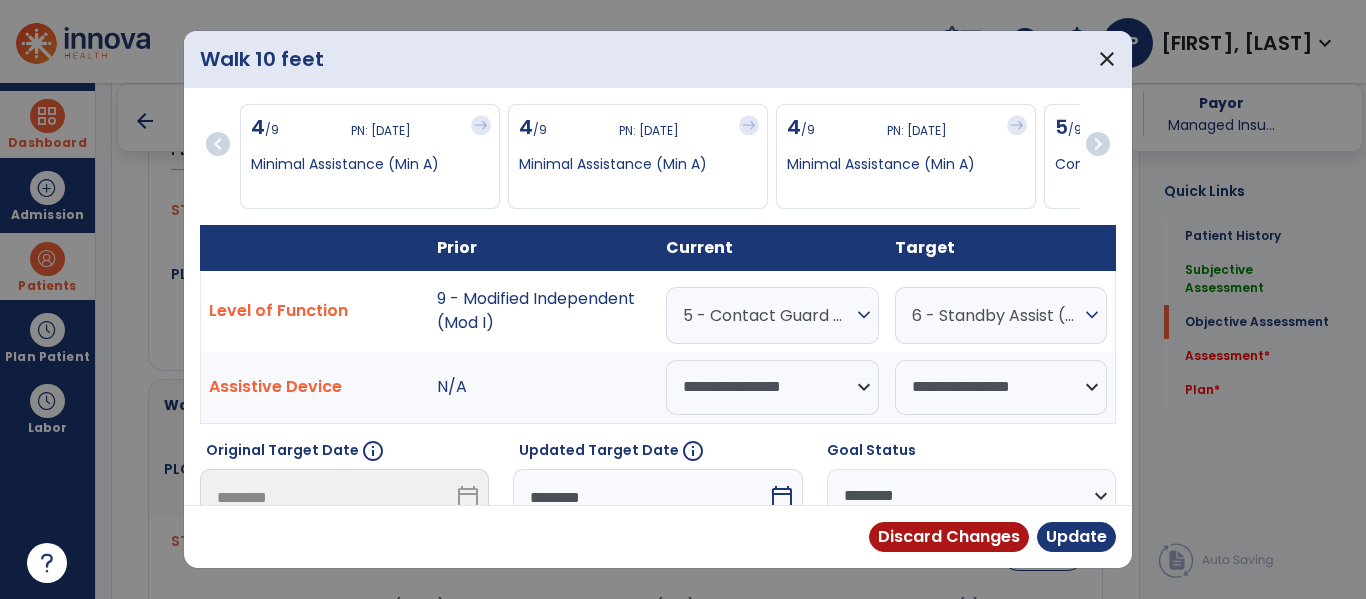 click on "5 - Contact Guard Assistance (CGA)" at bounding box center (767, 315) 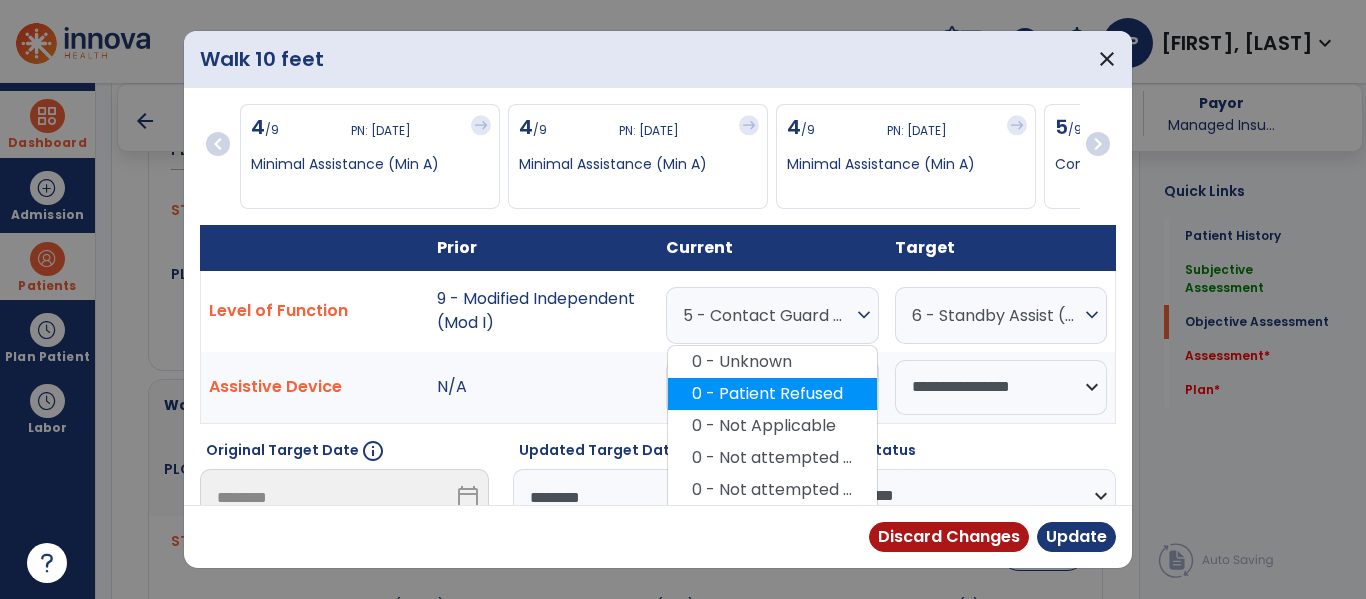 click on "0 - Patient Refused" at bounding box center (772, 394) 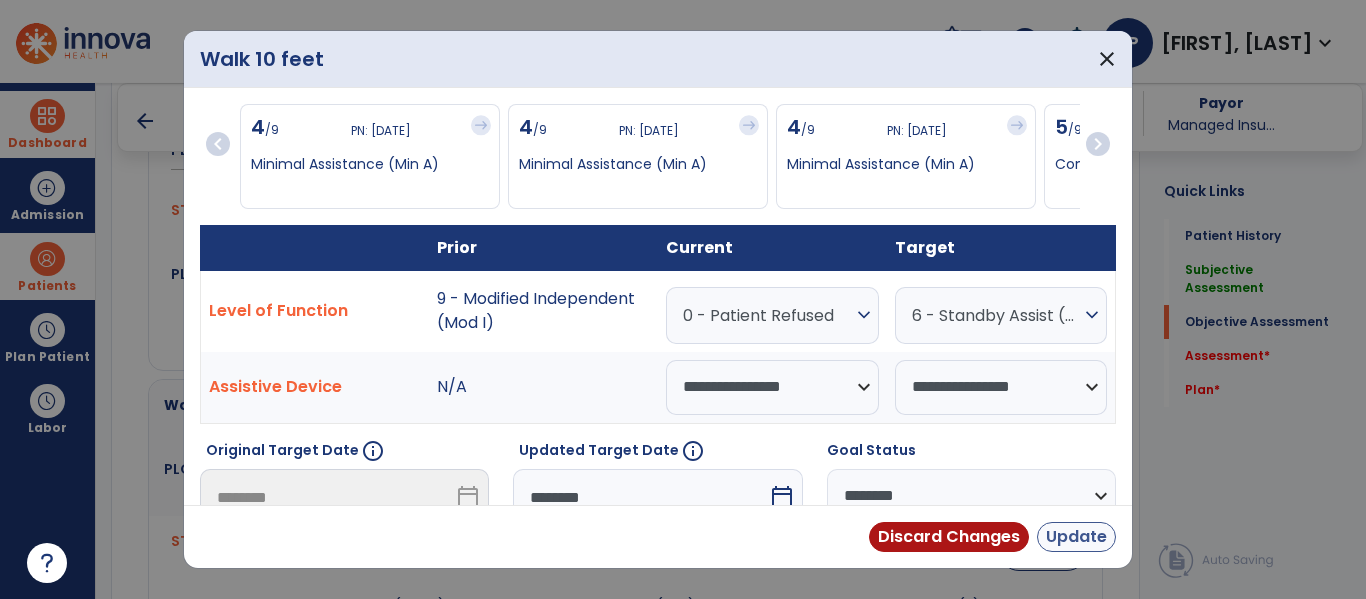 click on "Update" at bounding box center (1076, 537) 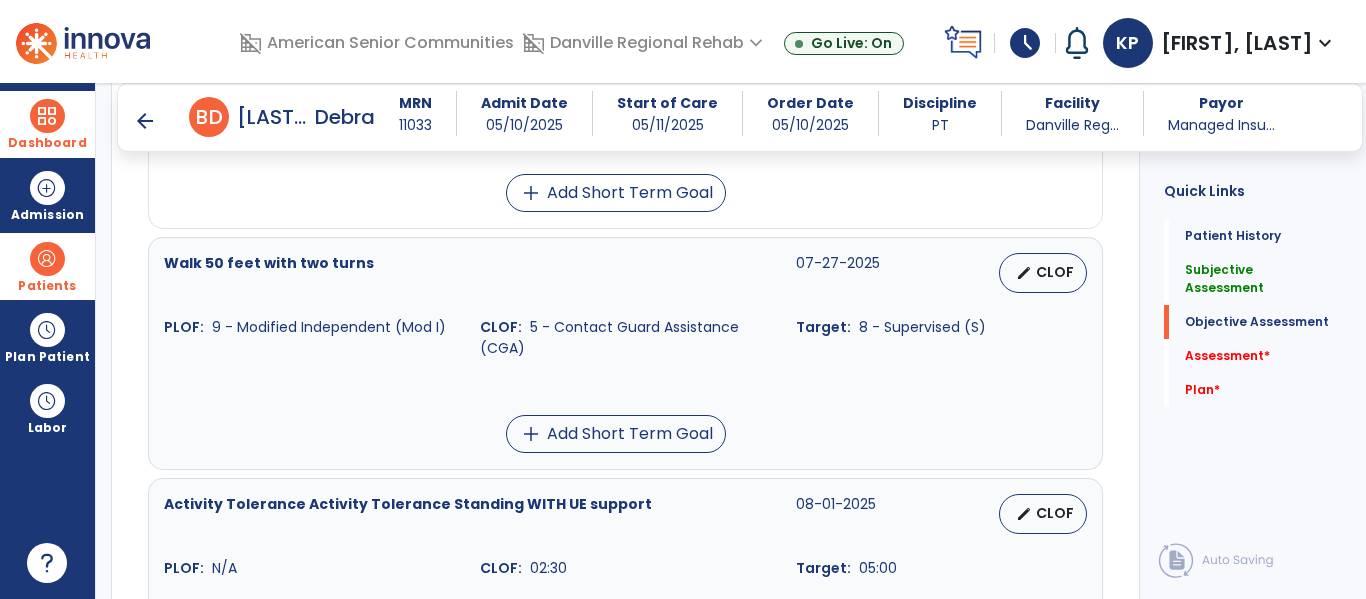 scroll, scrollTop: 1542, scrollLeft: 0, axis: vertical 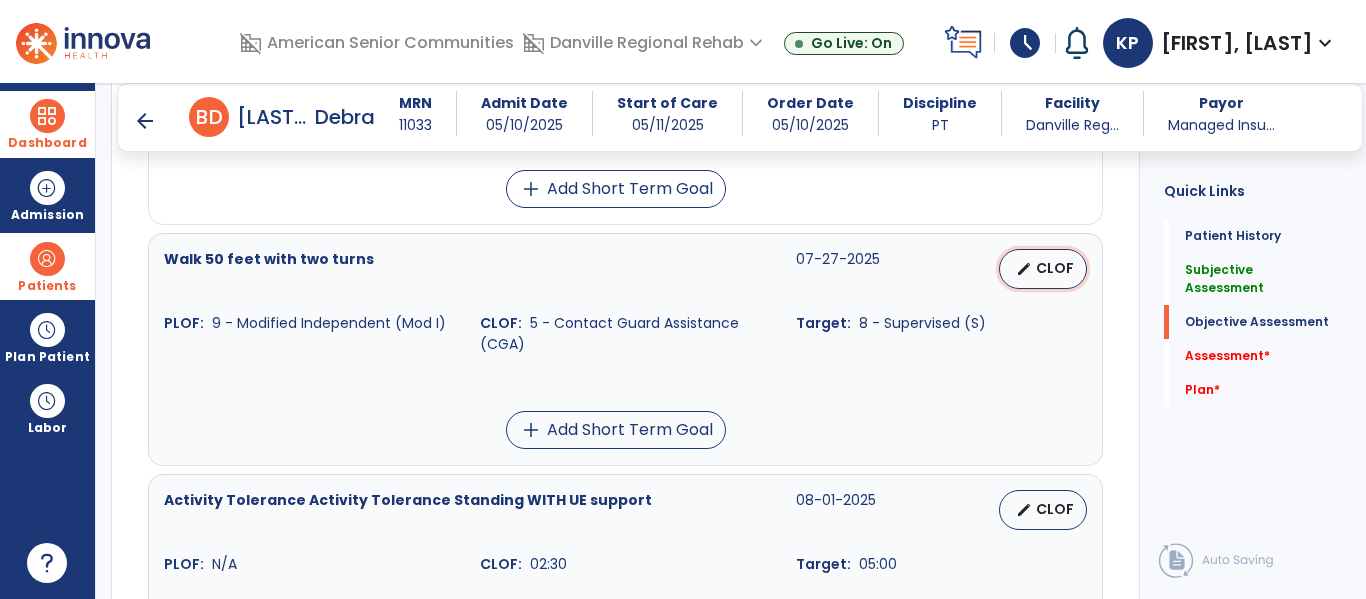 click on "CLOF" at bounding box center (1055, 268) 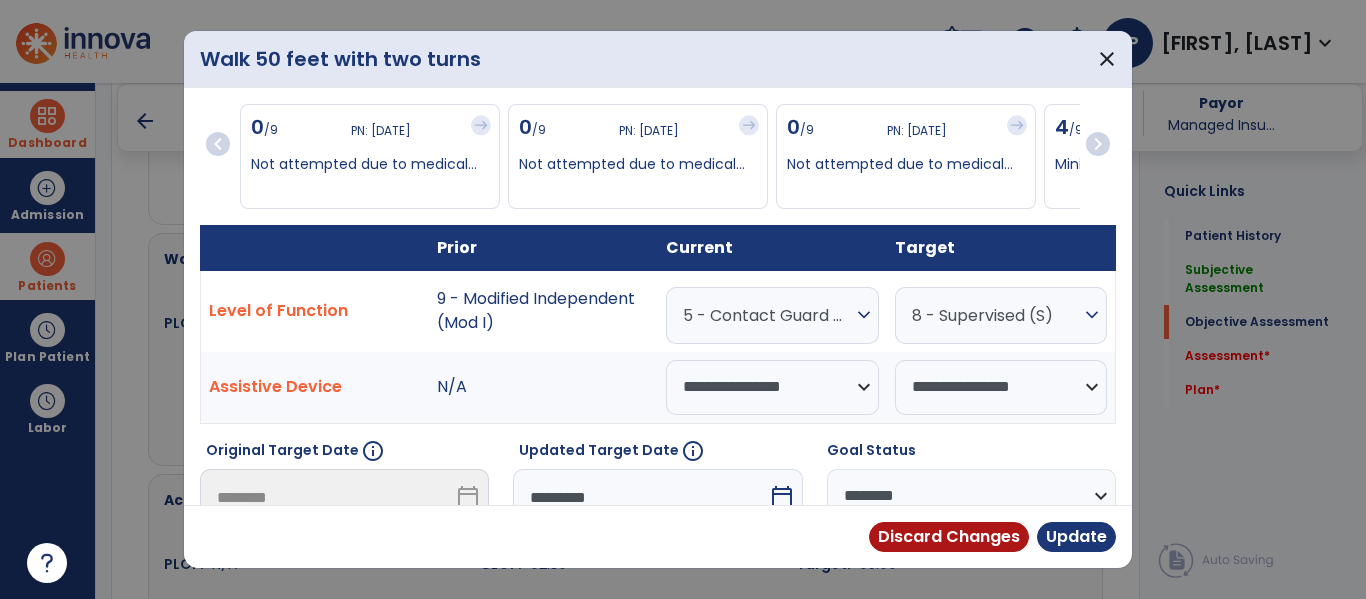 click on "5 - Contact Guard Assistance (CGA)" at bounding box center (767, 315) 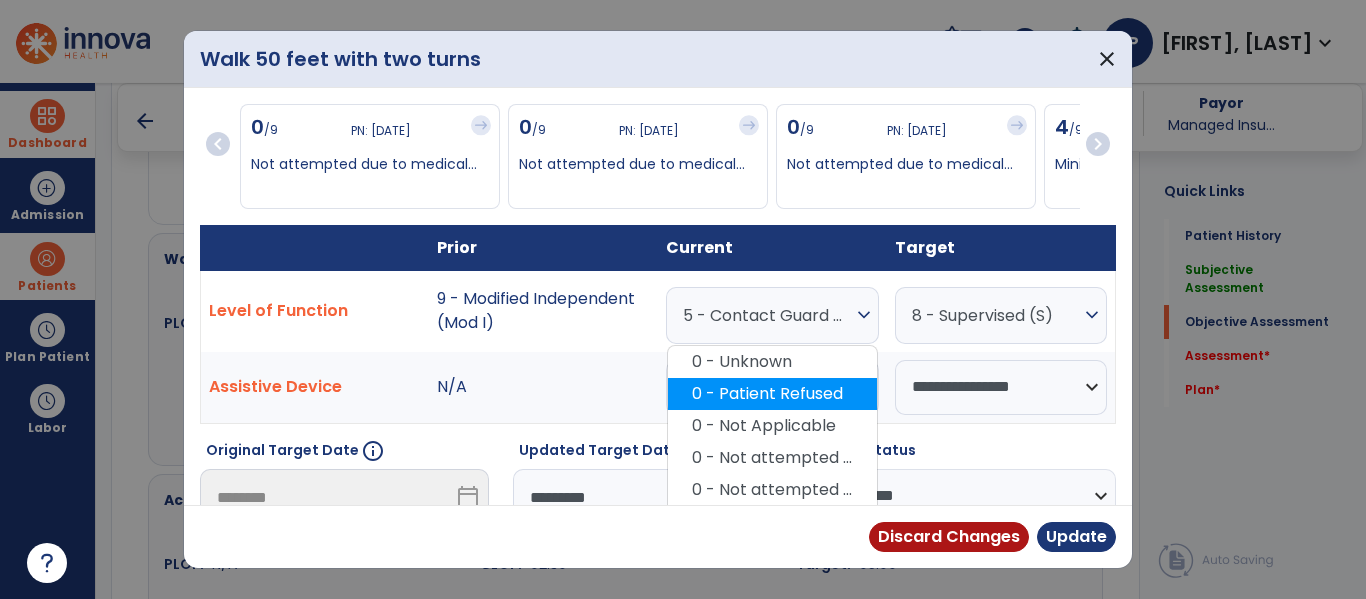 click on "0 - Patient Refused" at bounding box center [772, 394] 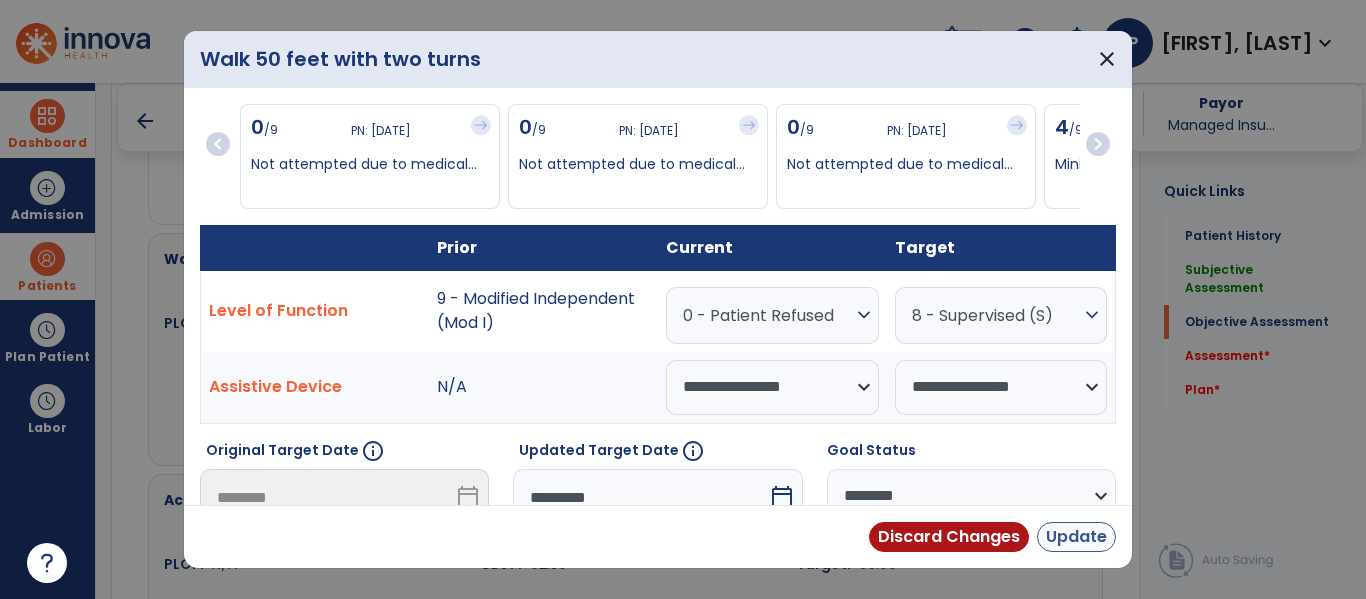 click on "Update" at bounding box center [1076, 537] 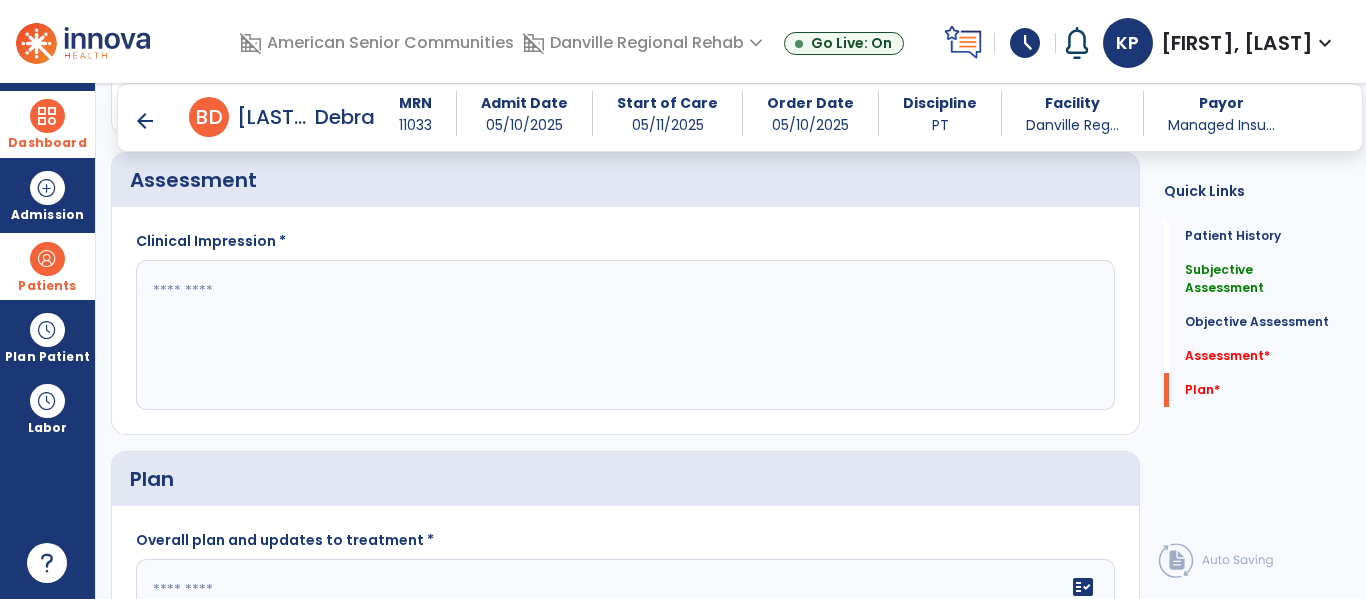 scroll, scrollTop: 2132, scrollLeft: 0, axis: vertical 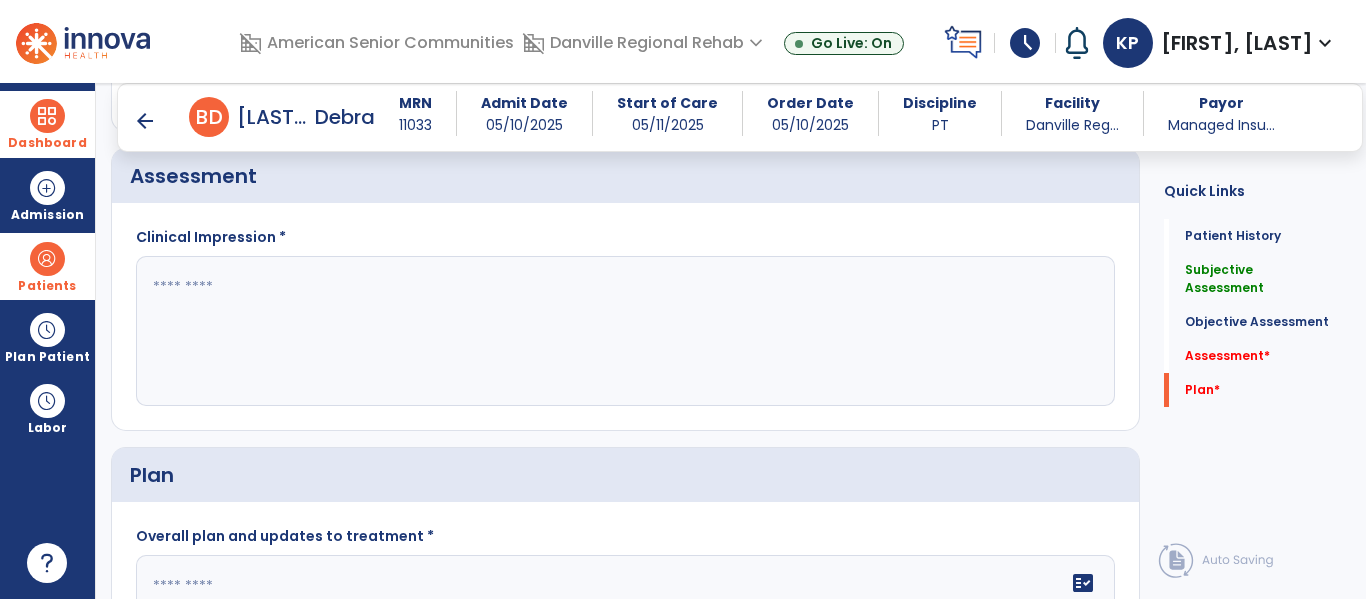 click 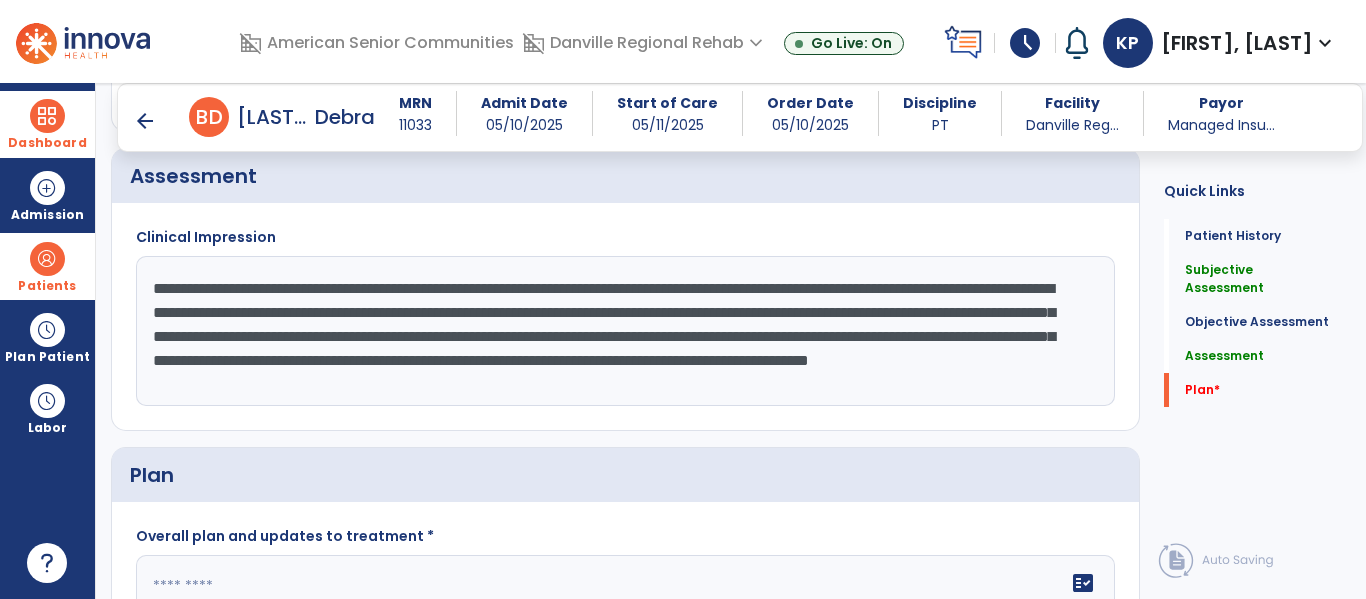 scroll, scrollTop: 15, scrollLeft: 0, axis: vertical 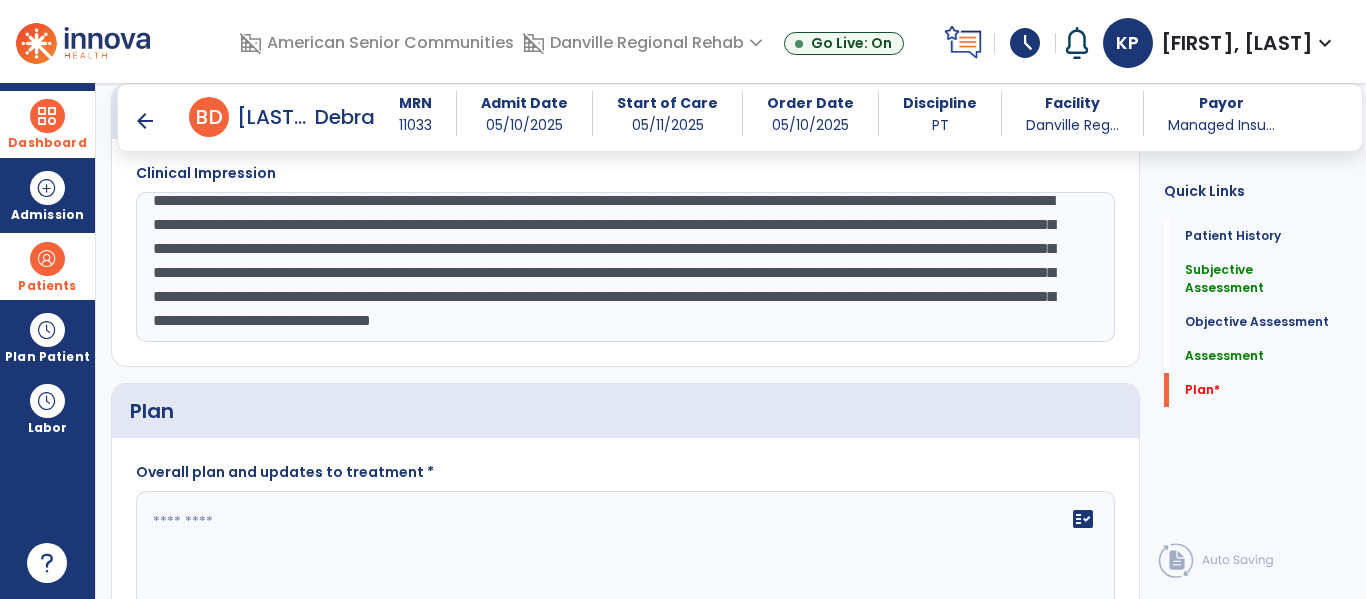 type on "**********" 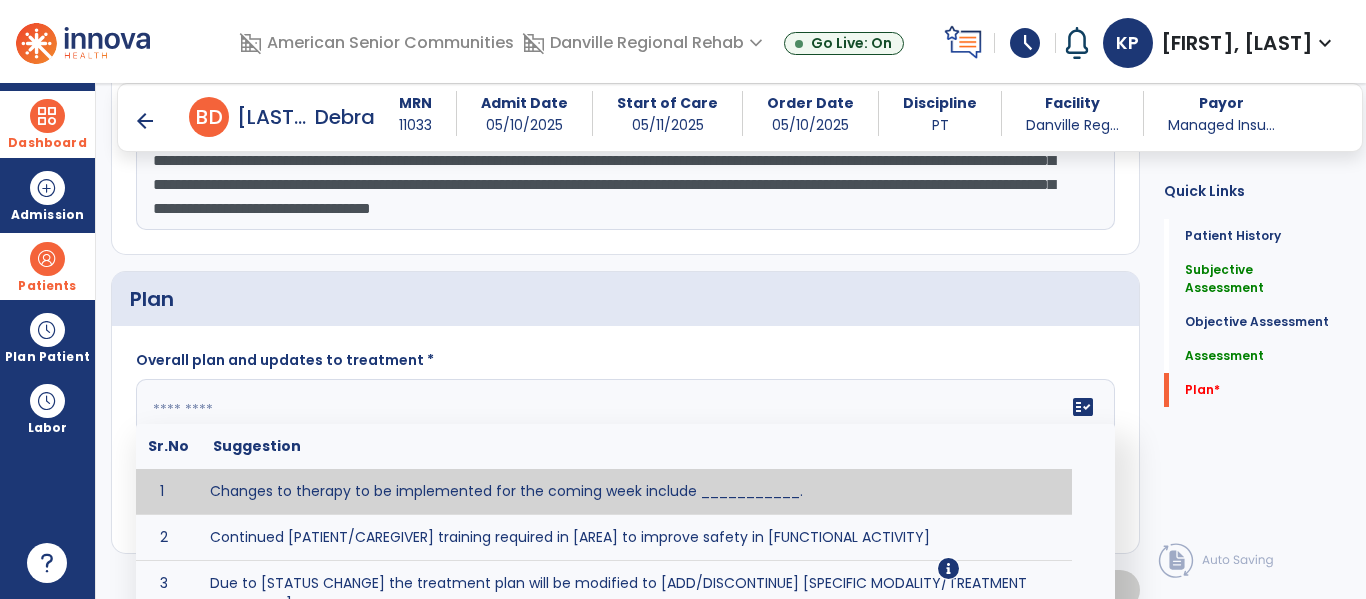 scroll, scrollTop: 2309, scrollLeft: 0, axis: vertical 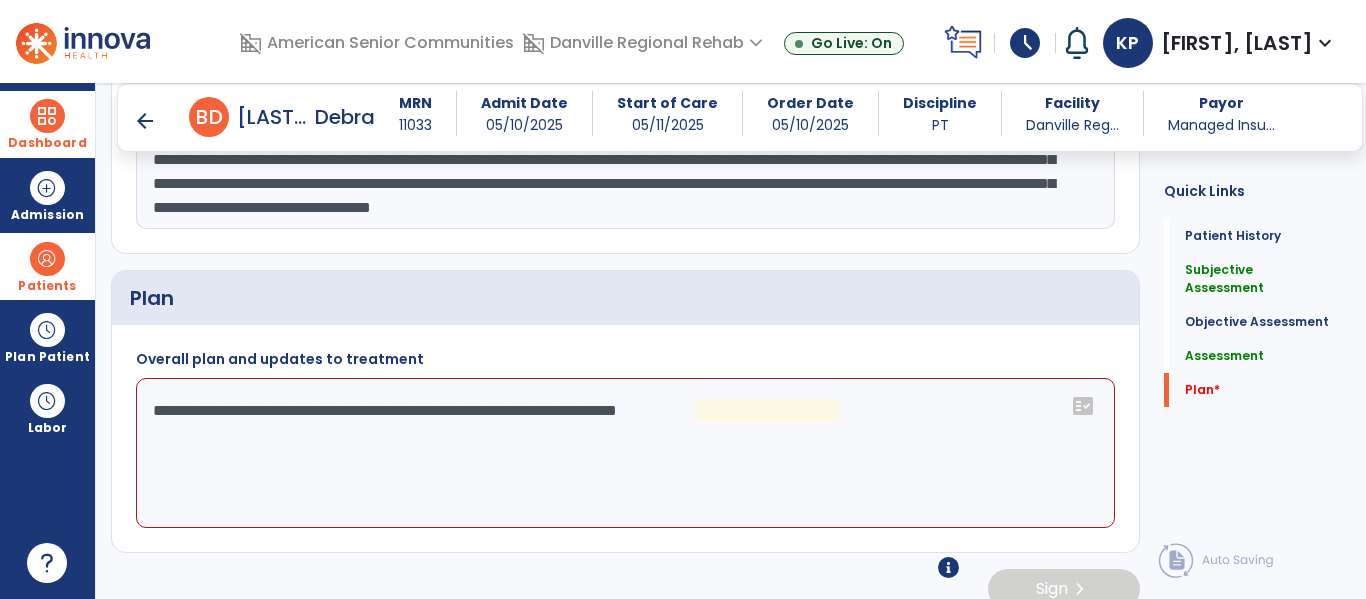 click on "**********" 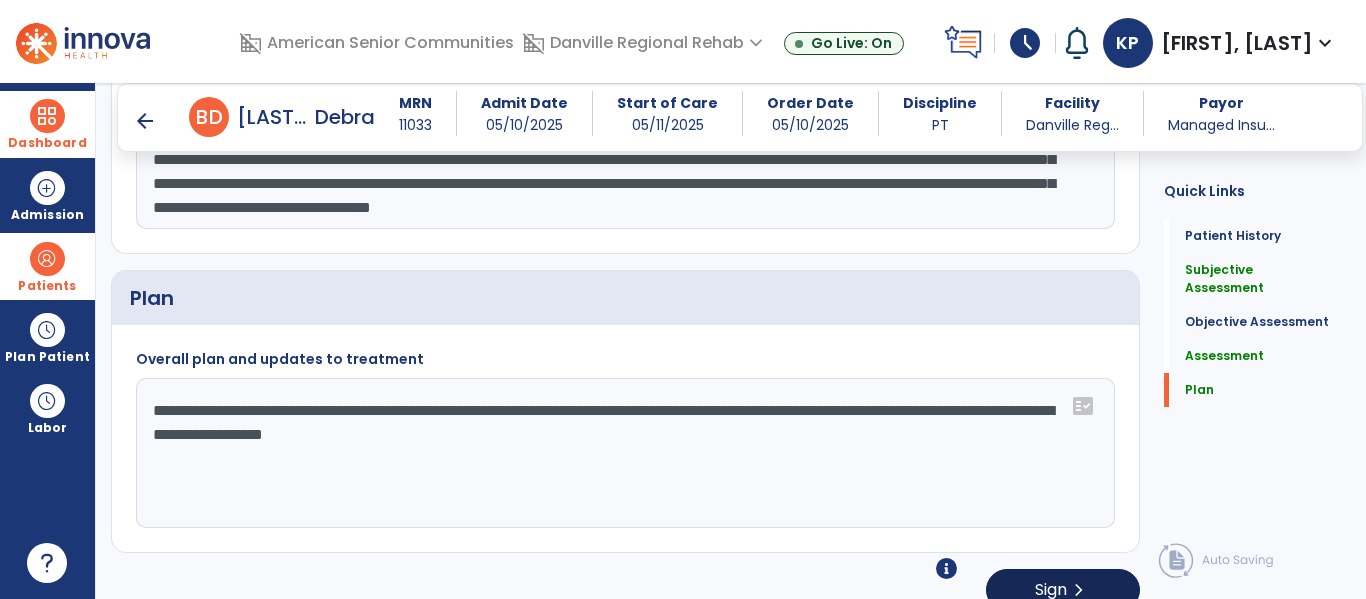 type on "**********" 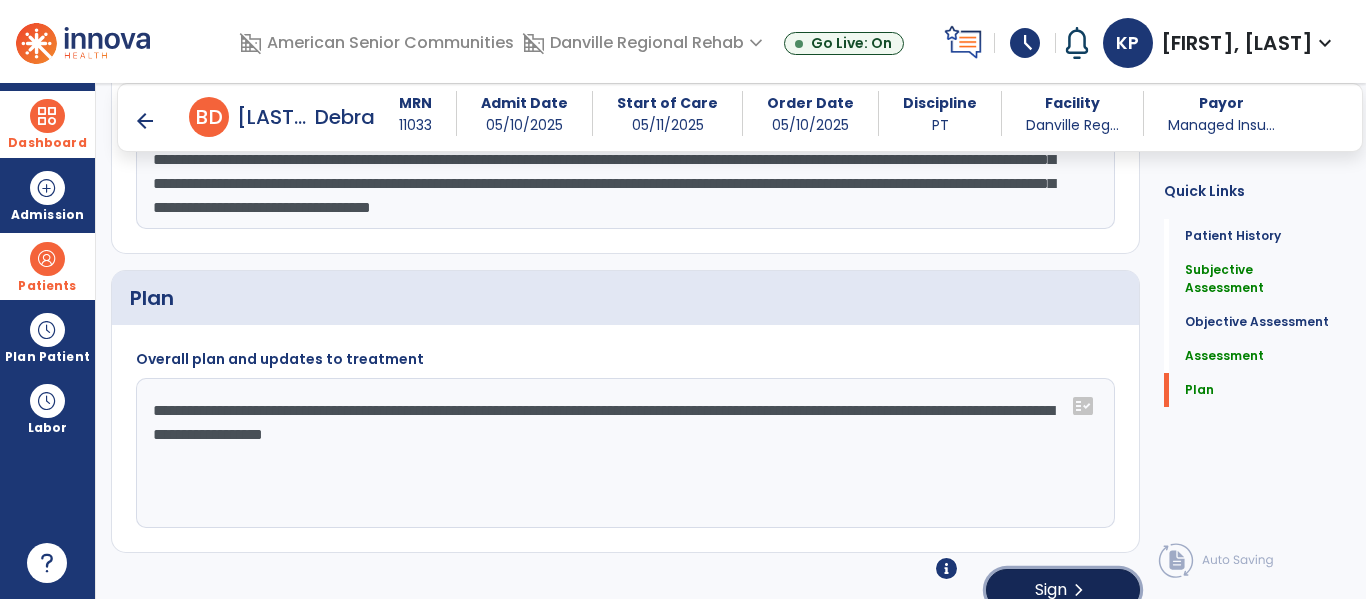 click on "Sign  chevron_right" 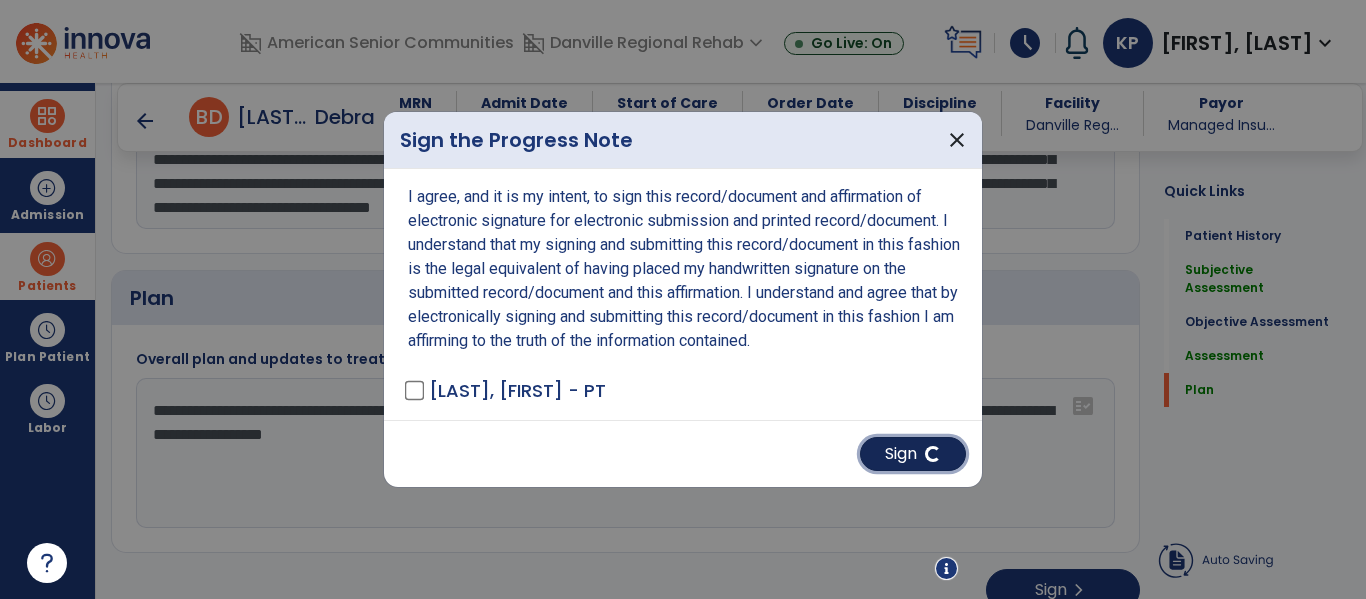 click on "Sign" at bounding box center (913, 454) 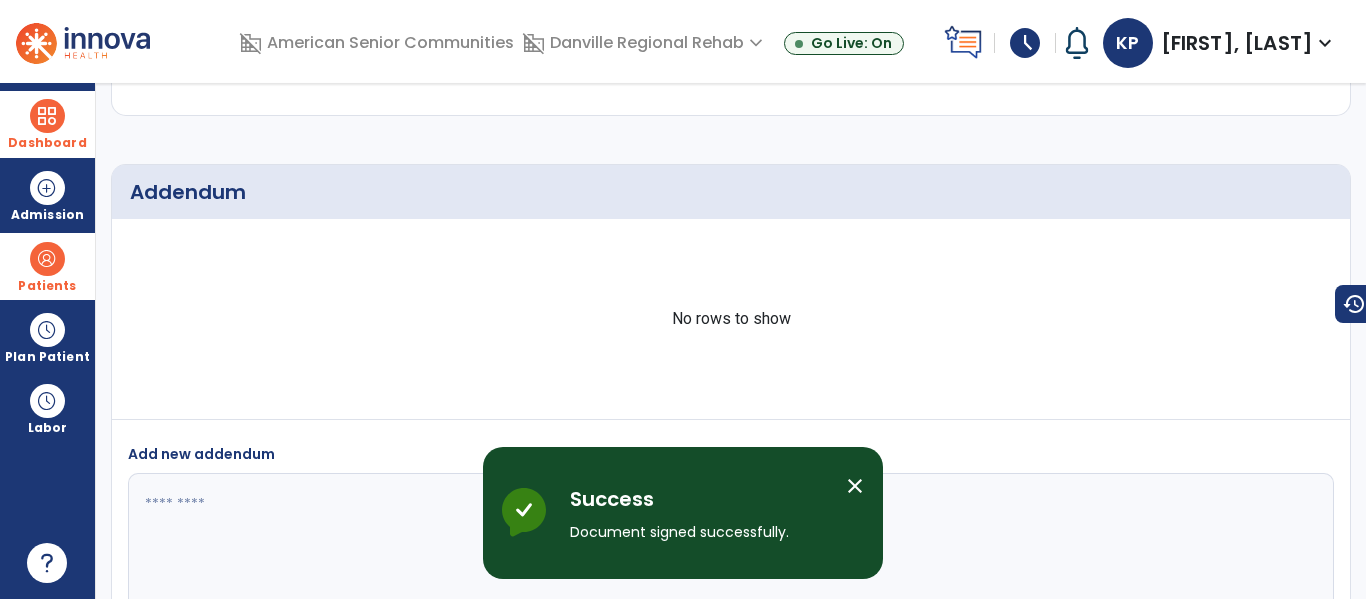 scroll, scrollTop: 0, scrollLeft: 0, axis: both 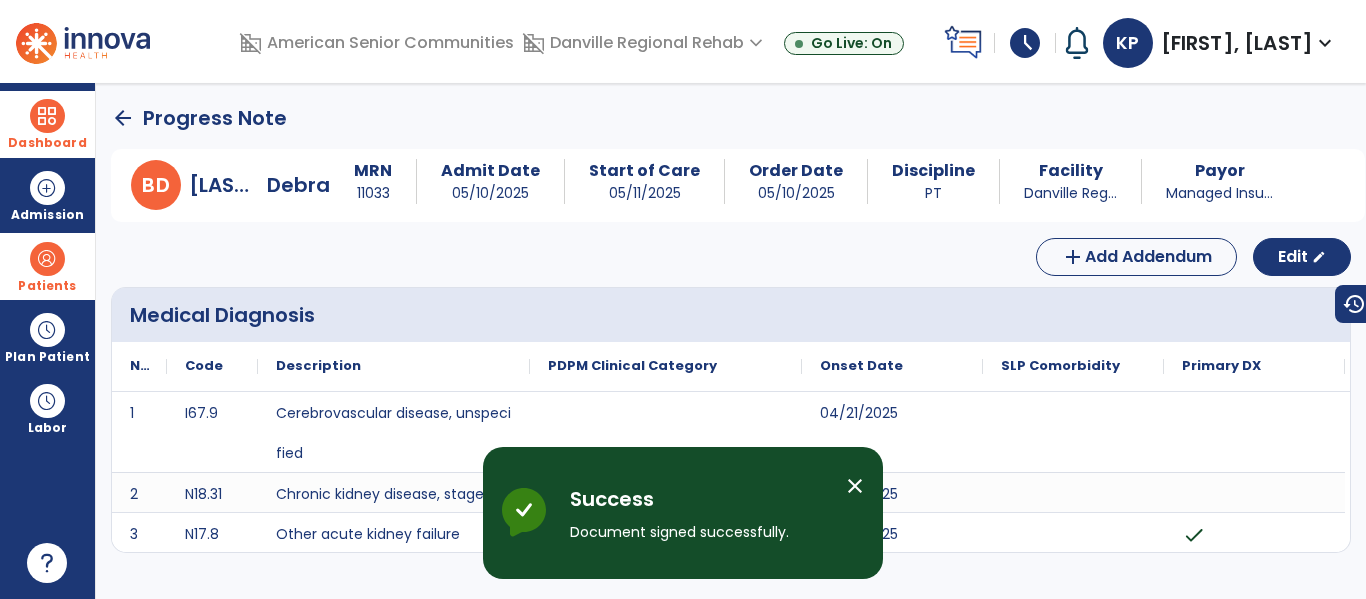 click at bounding box center (47, 116) 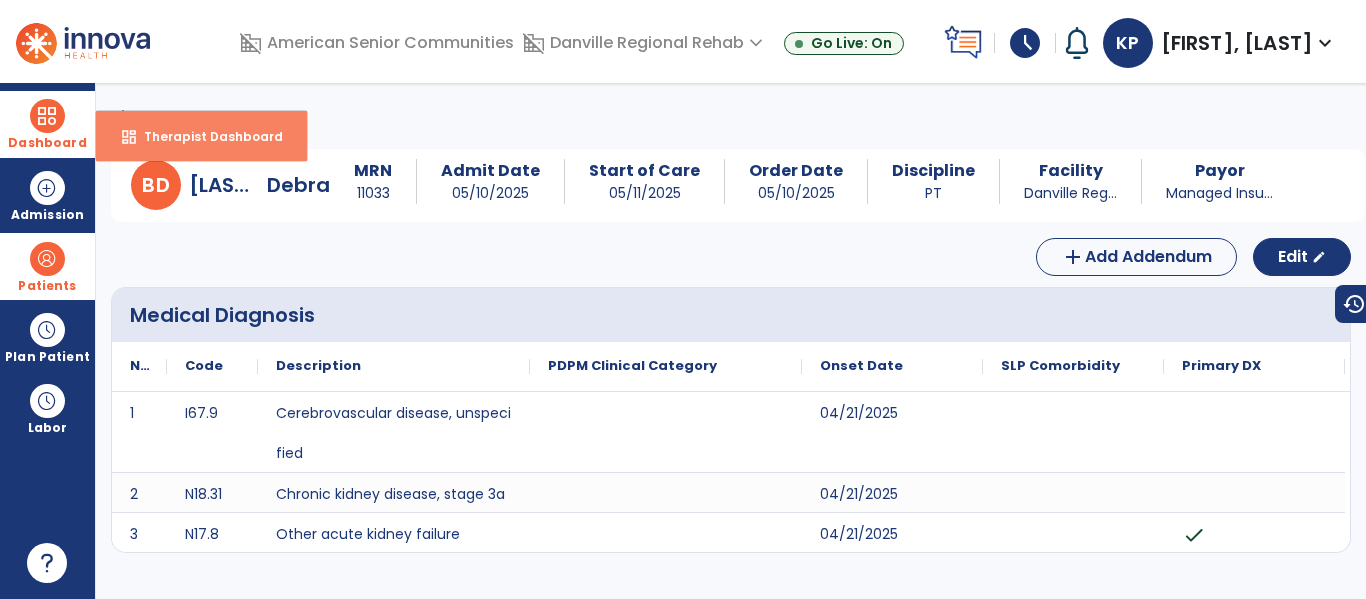 click on "dashboard  Therapist Dashboard" at bounding box center (201, 136) 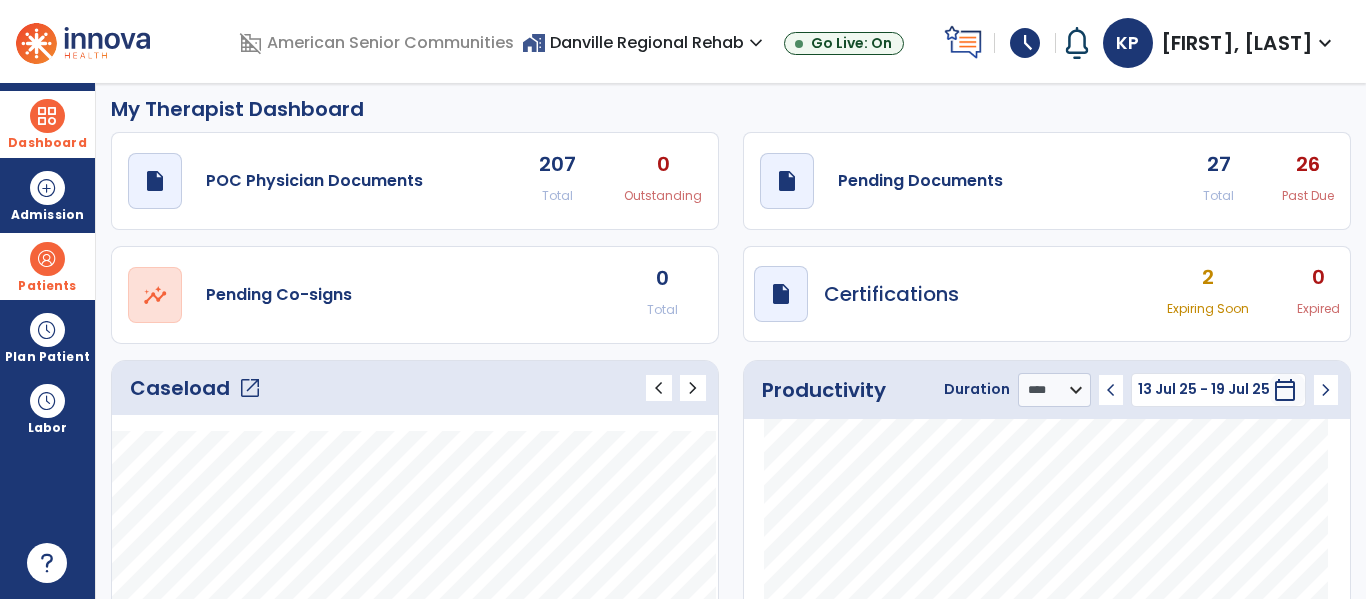 scroll, scrollTop: 0, scrollLeft: 0, axis: both 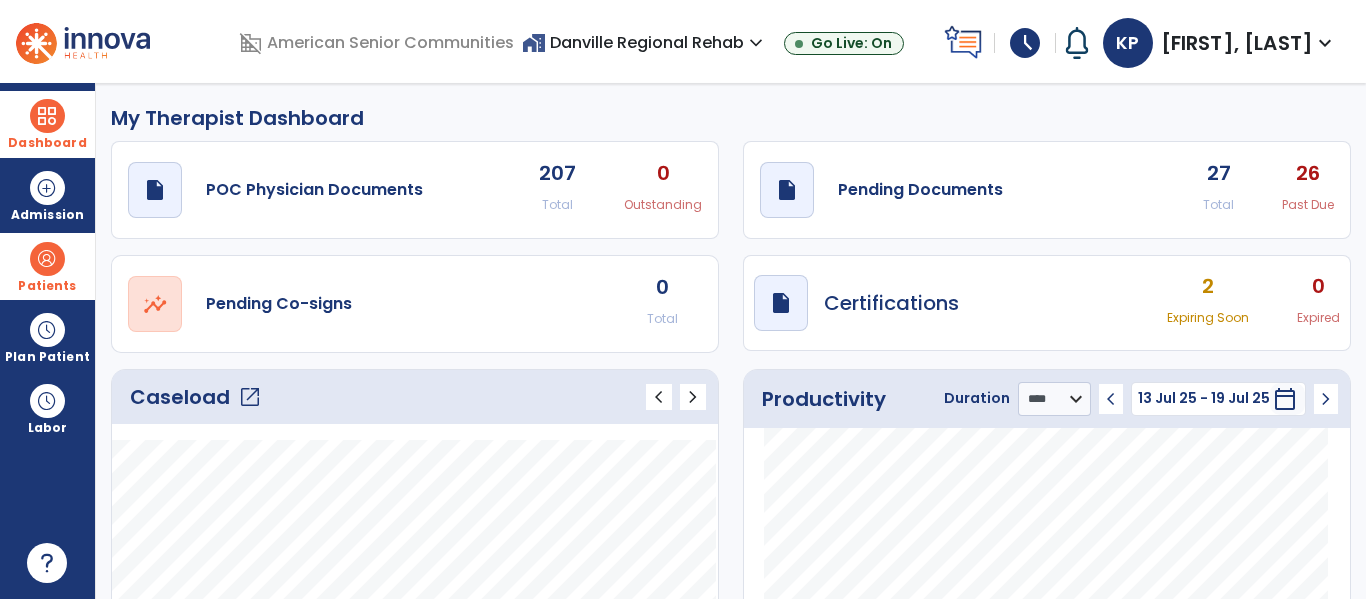 click on "open_in_new" 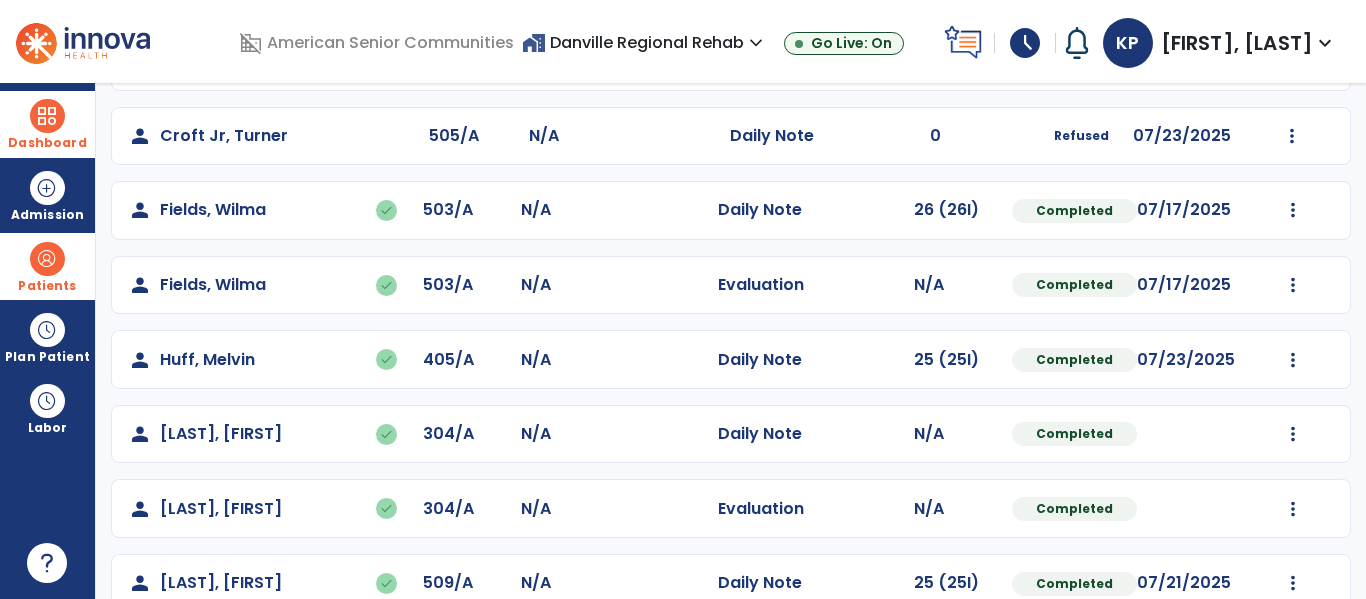 scroll, scrollTop: 711, scrollLeft: 0, axis: vertical 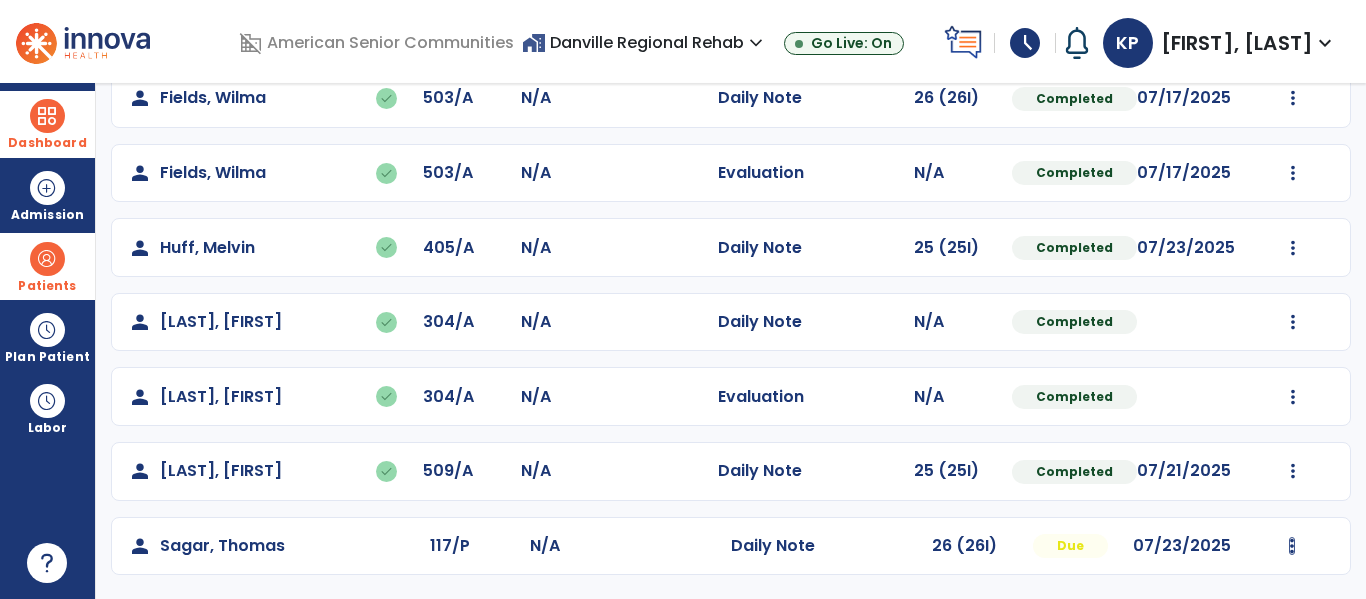 click at bounding box center (1293, -423) 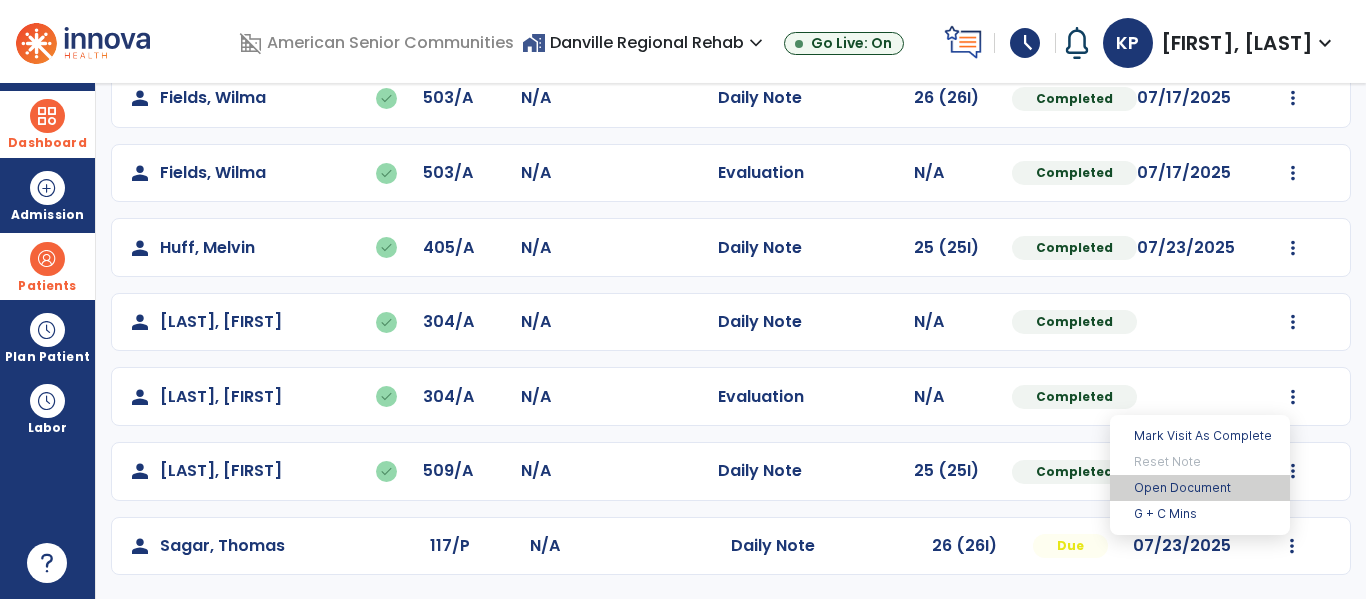 click on "Open Document" at bounding box center [1200, 488] 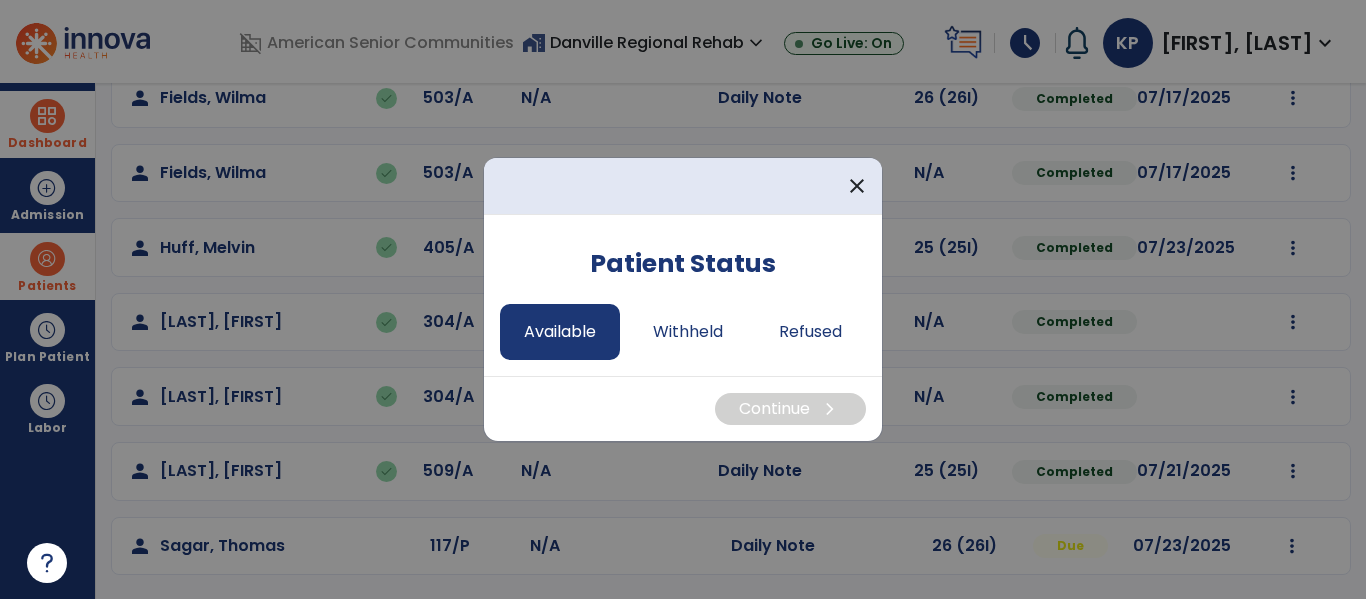 click on "Available" at bounding box center [560, 332] 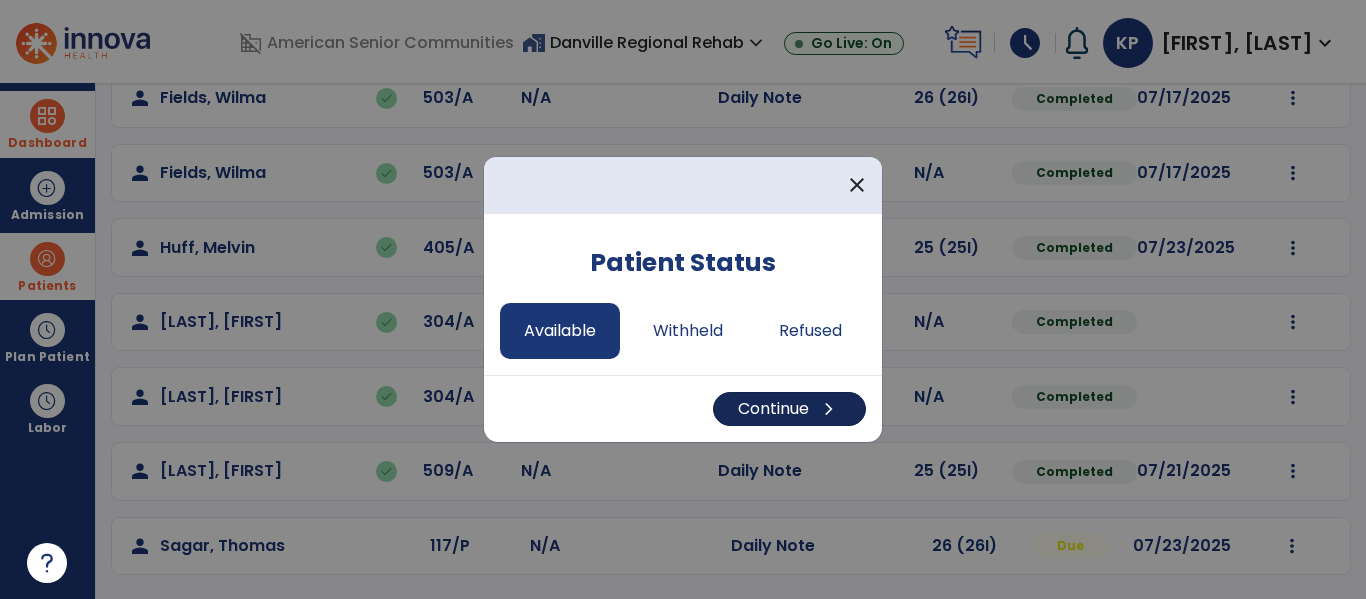 click on "Continue   chevron_right" at bounding box center [789, 409] 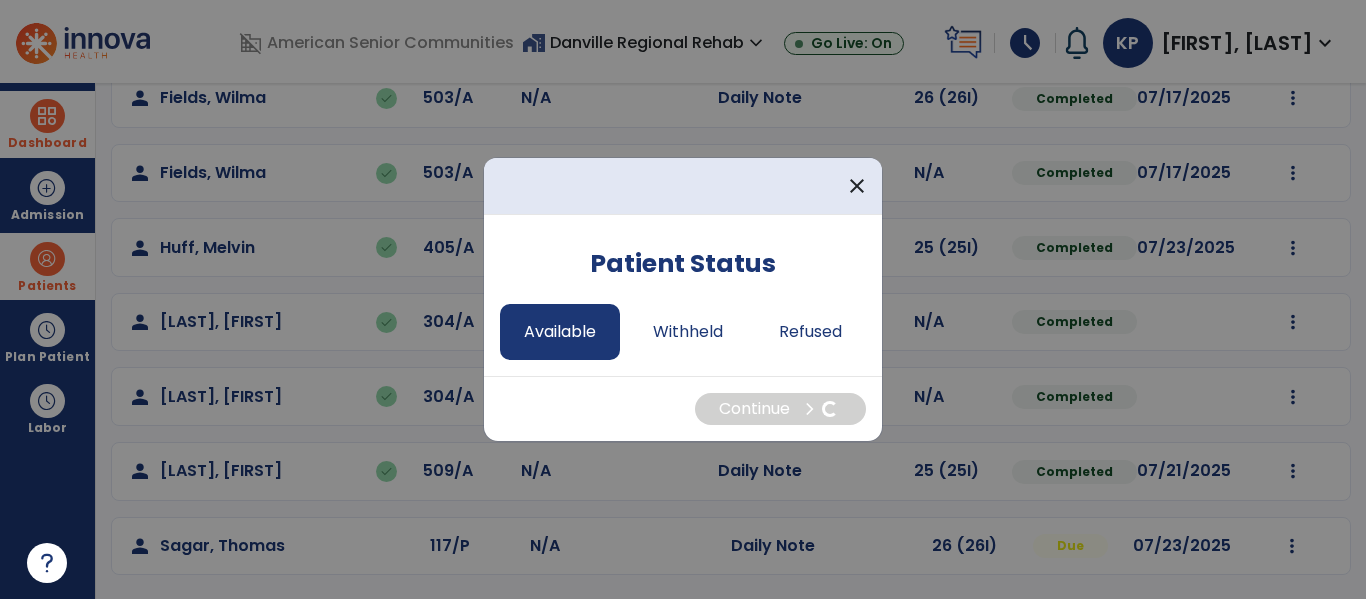 select on "*" 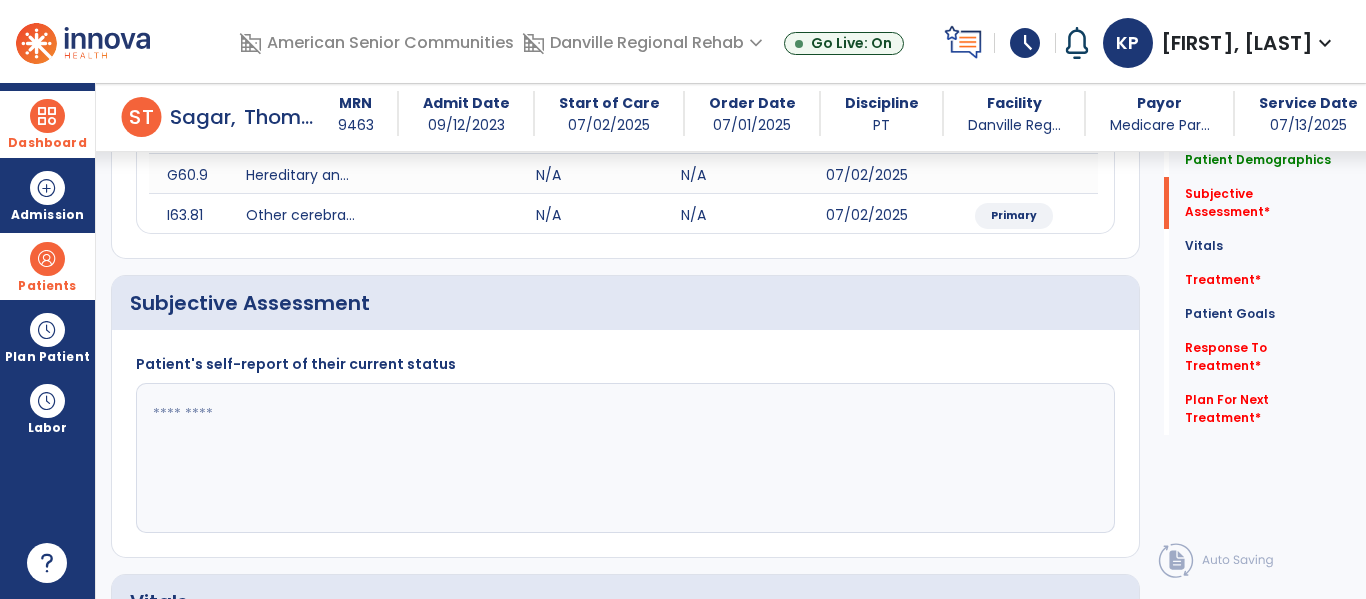 scroll, scrollTop: 326, scrollLeft: 0, axis: vertical 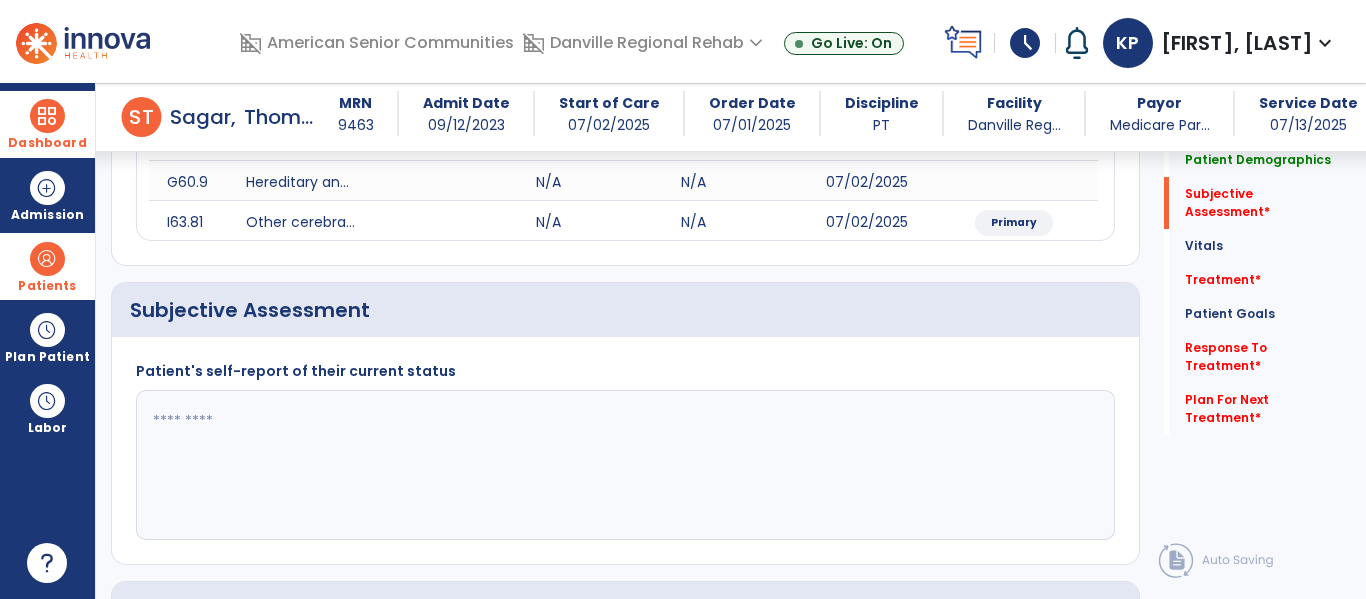 click 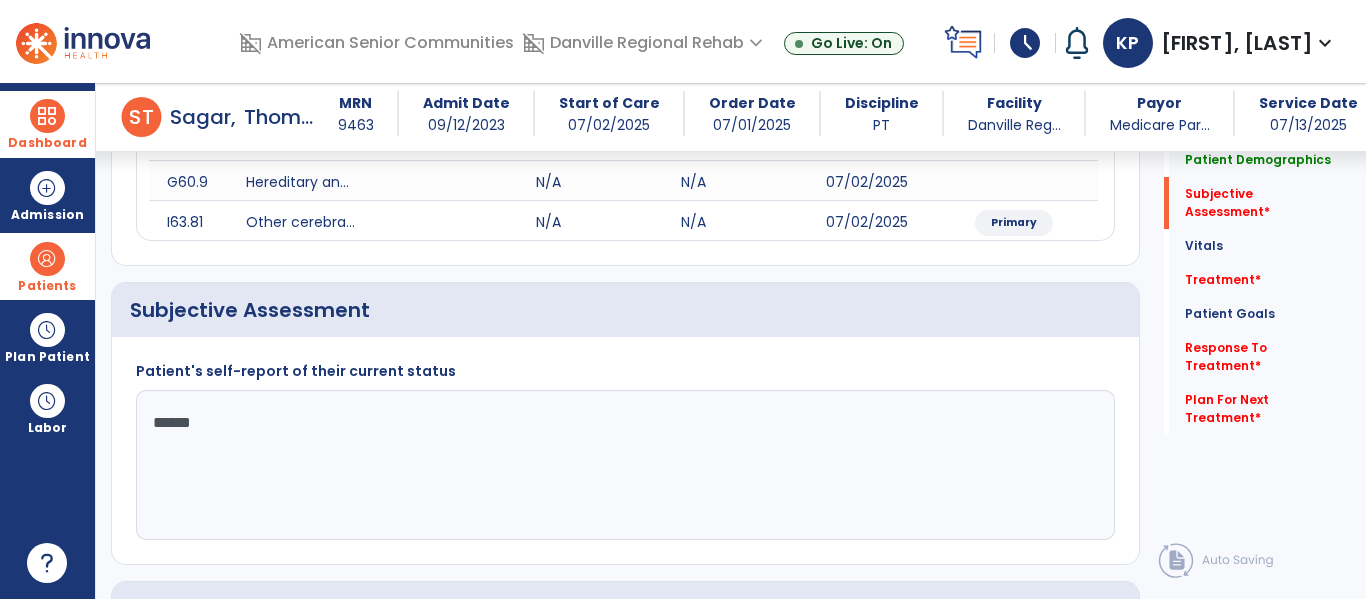 type on "*******" 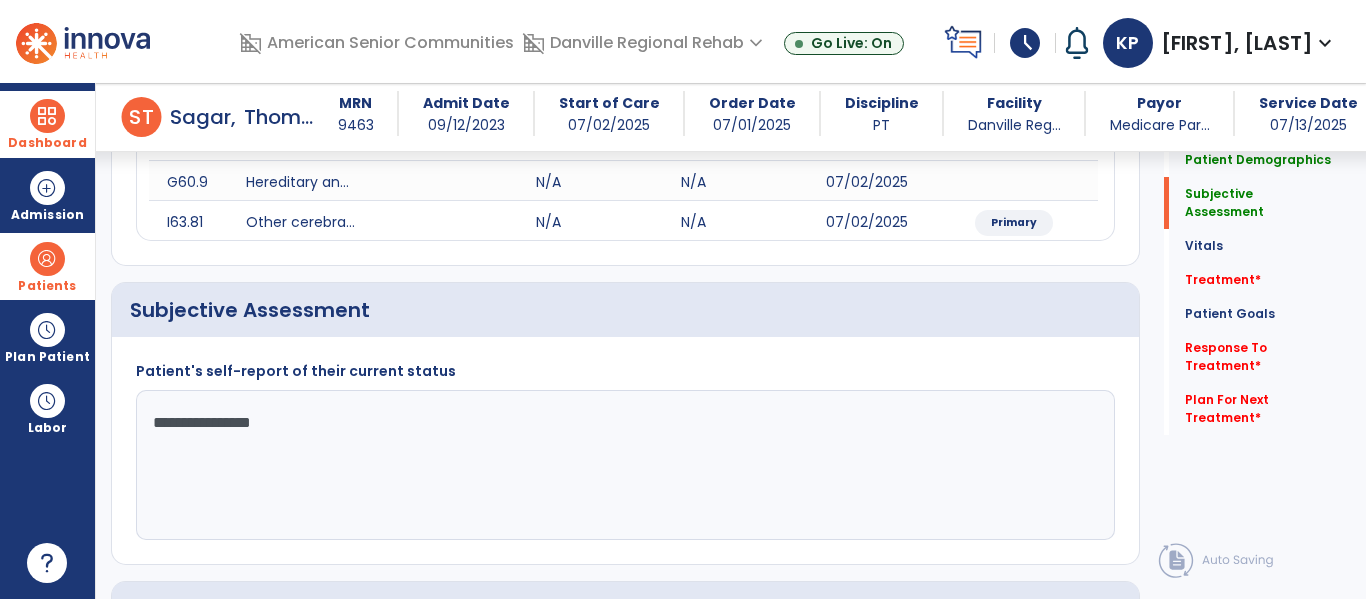 click on "**********" 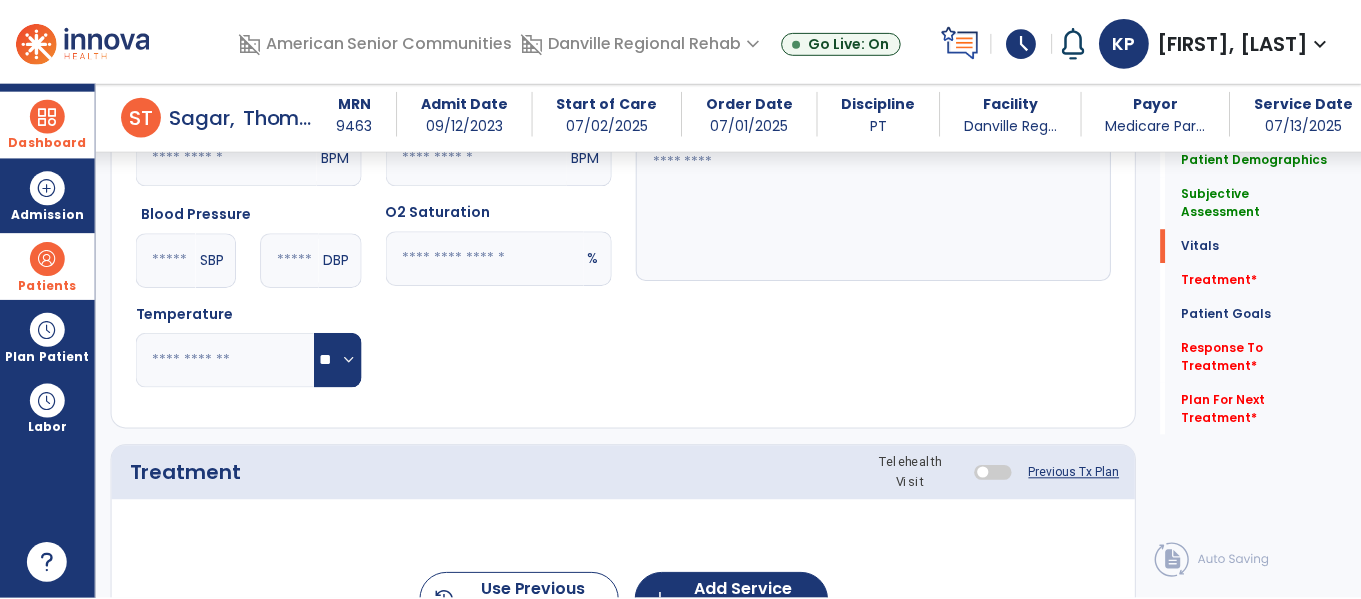 scroll, scrollTop: 1103, scrollLeft: 0, axis: vertical 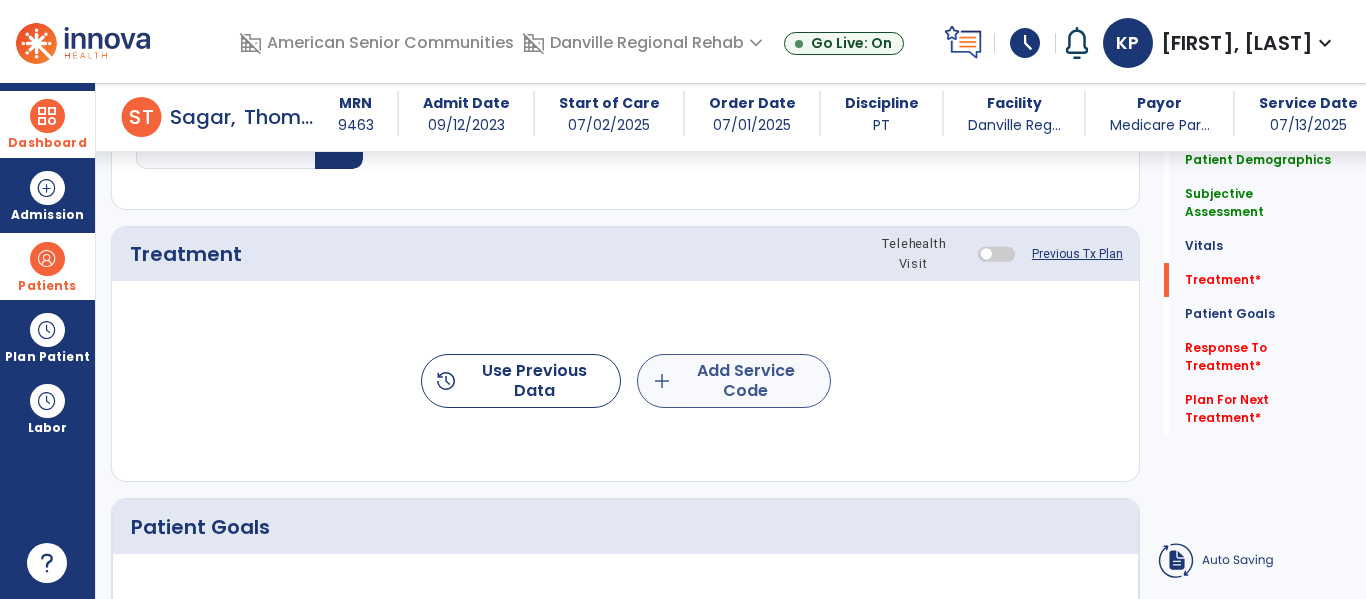type on "**********" 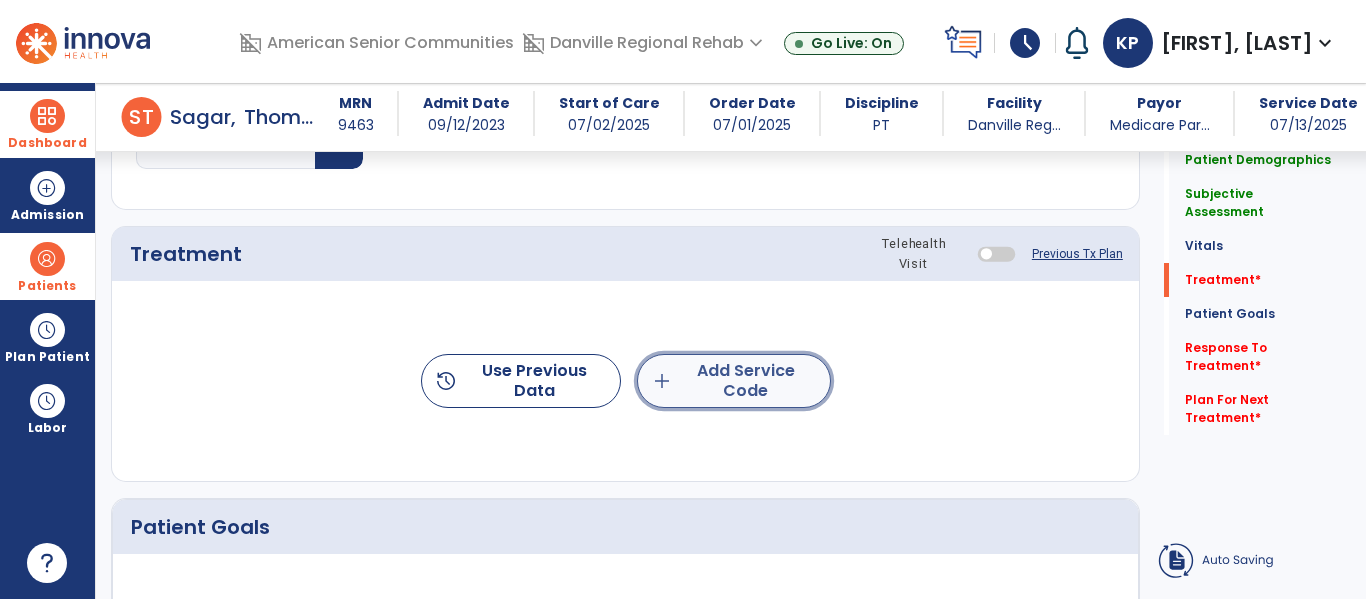 click on "add  Add Service Code" 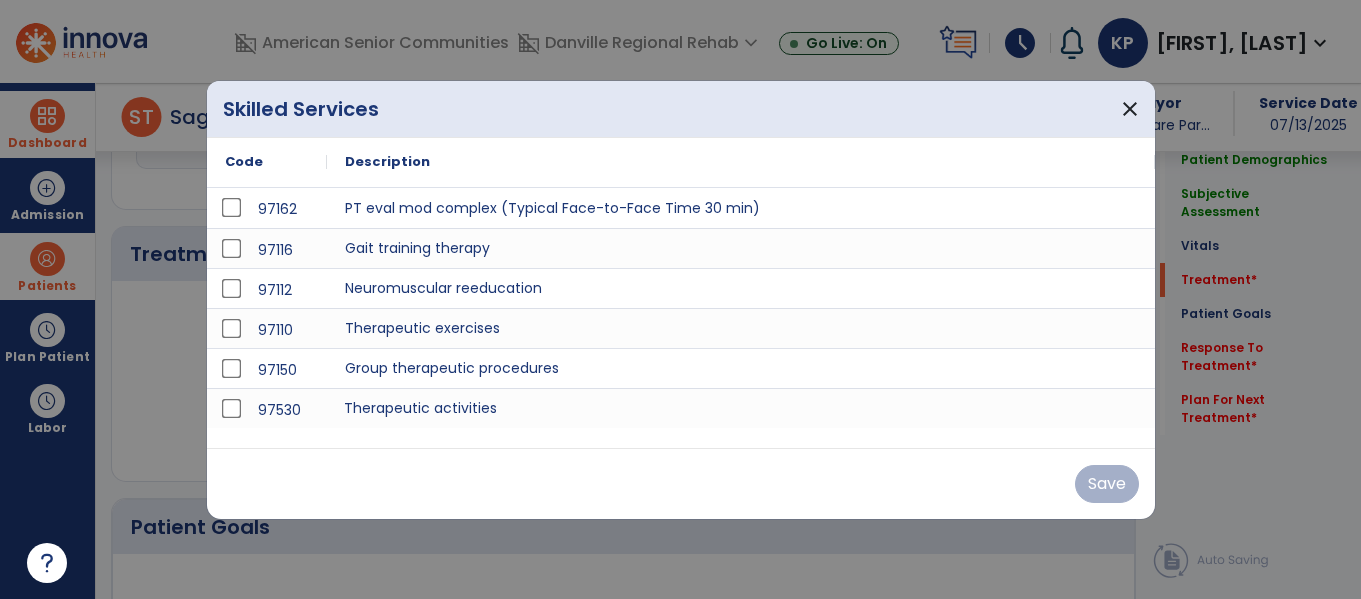 click on "Therapeutic activities" at bounding box center (741, 408) 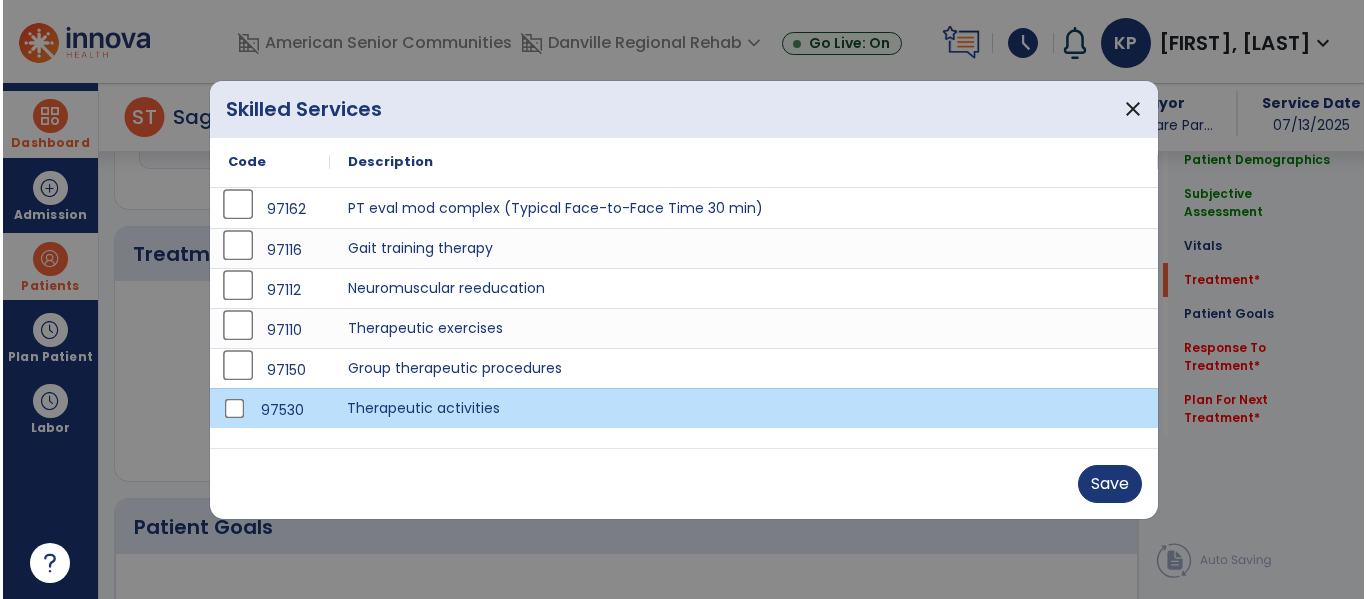 scroll, scrollTop: 1103, scrollLeft: 0, axis: vertical 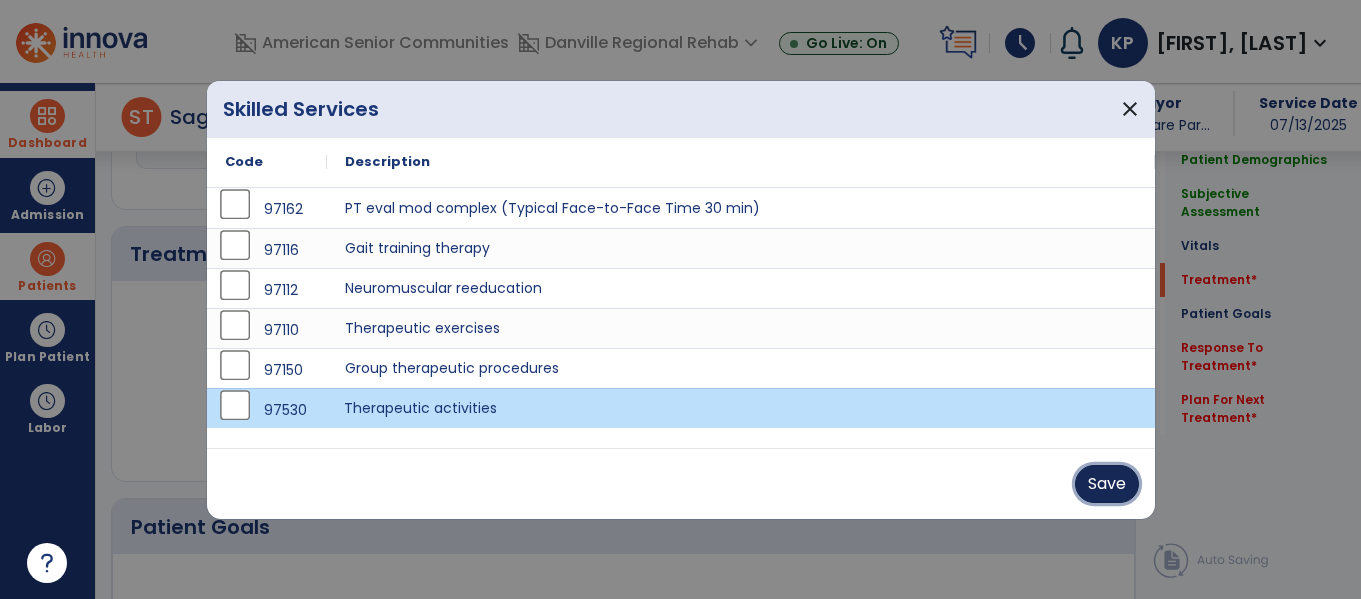 click on "Save" at bounding box center [1107, 484] 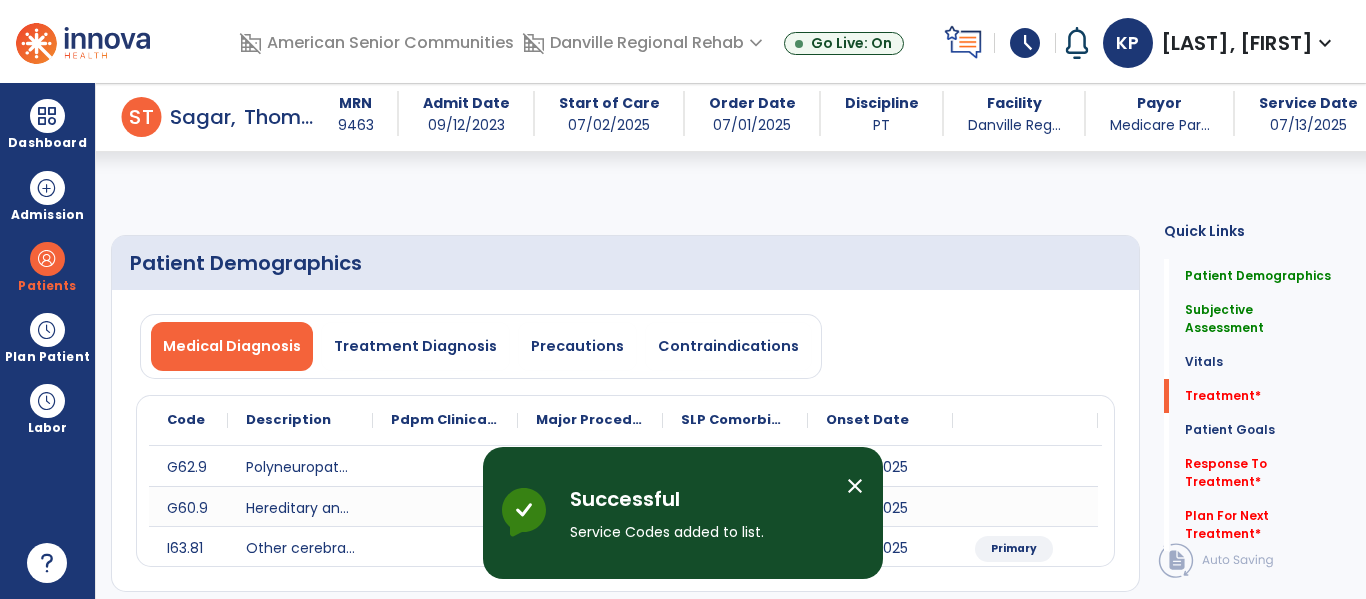 select on "*" 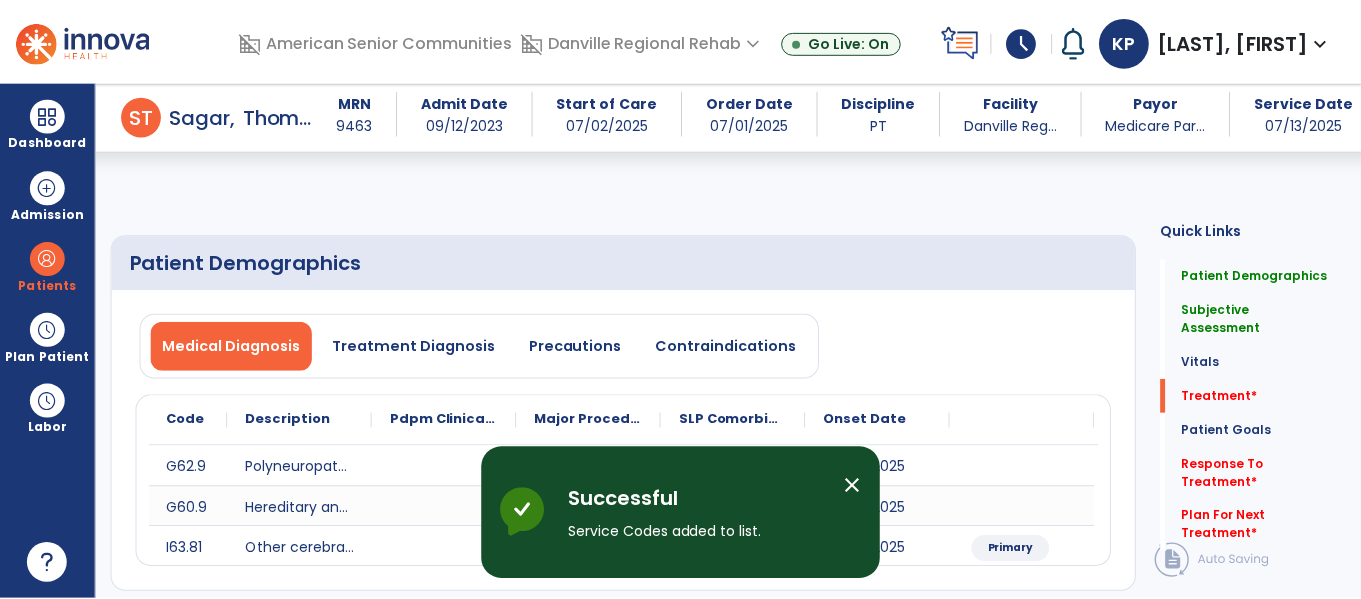 scroll, scrollTop: 1103, scrollLeft: 0, axis: vertical 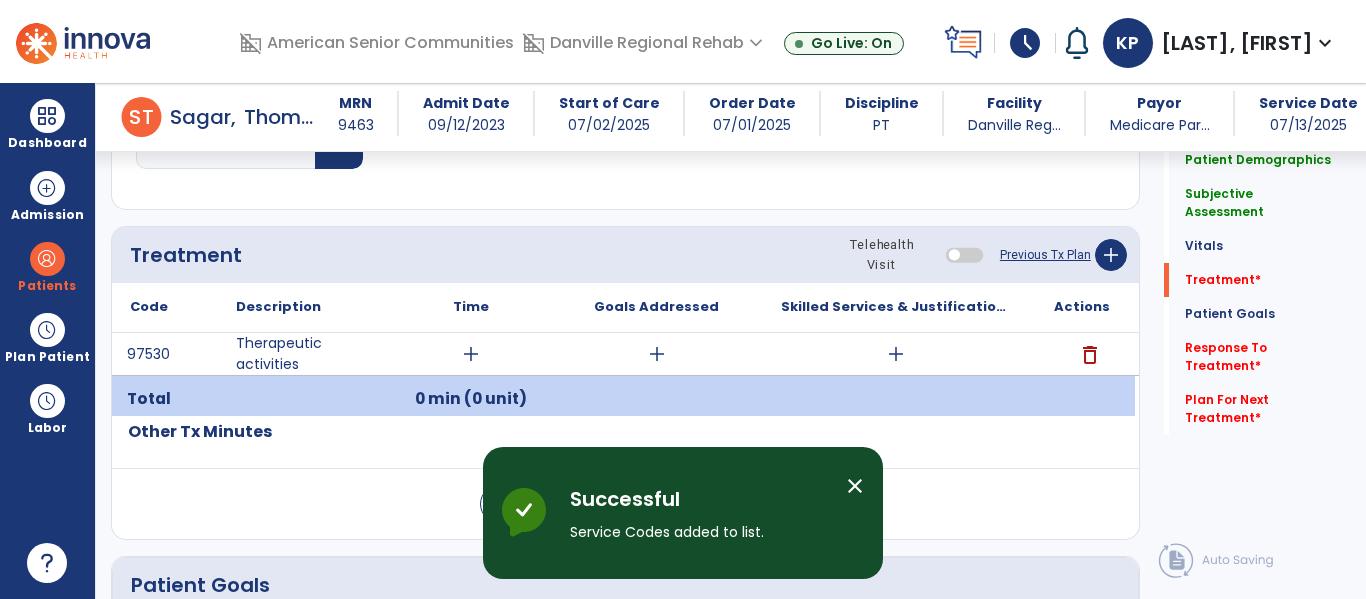 click on "add" at bounding box center [471, 354] 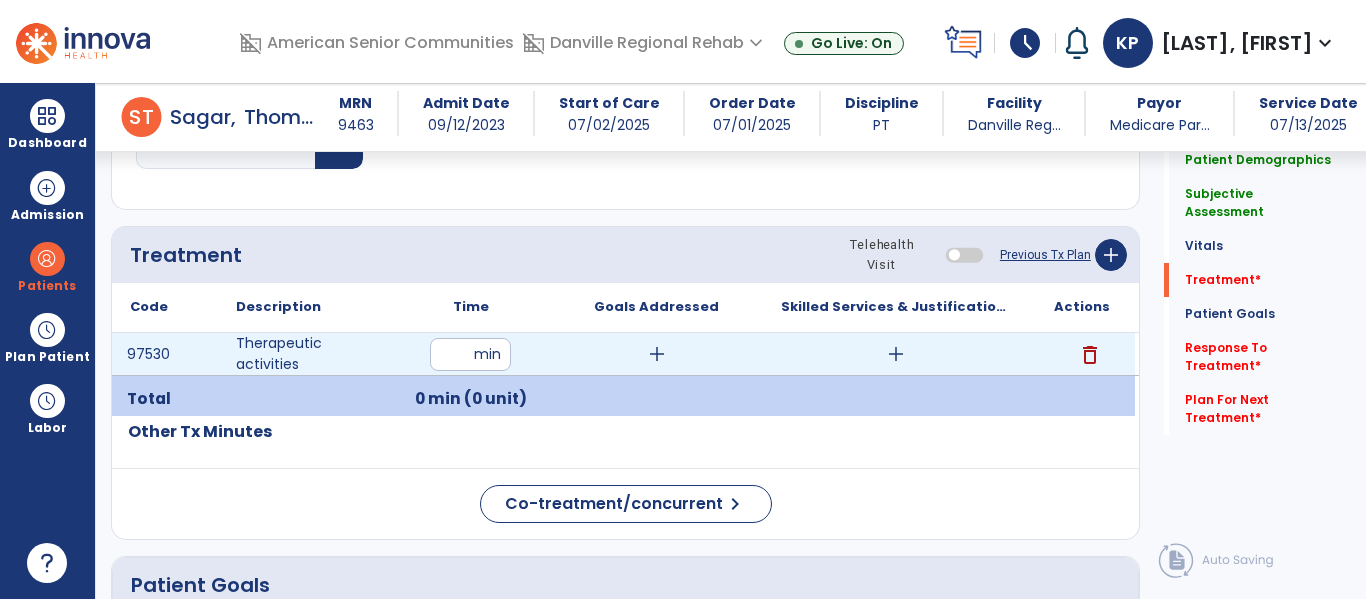 type on "**" 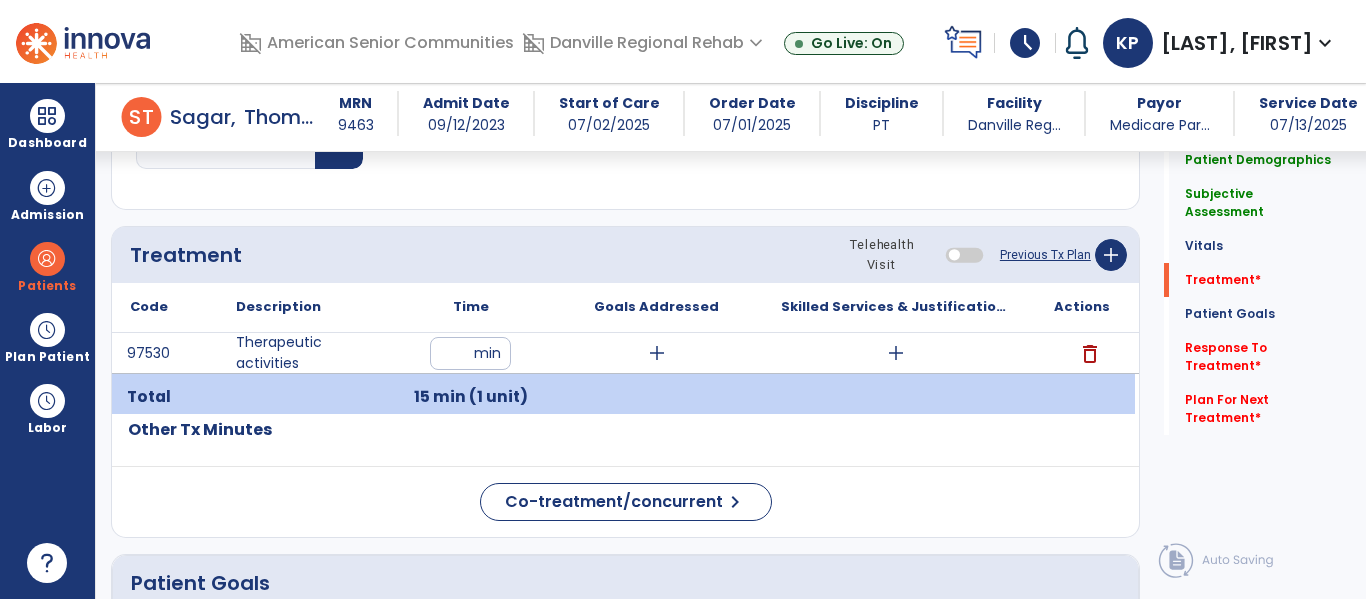 click on "add" at bounding box center [896, 353] 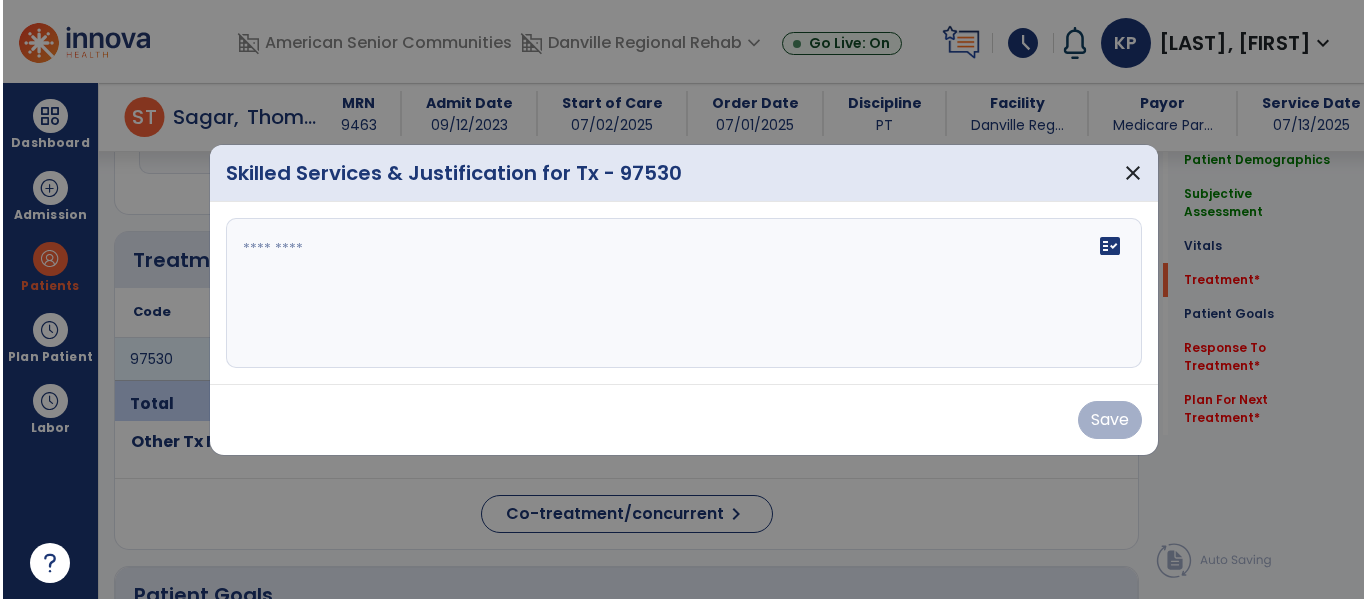 scroll, scrollTop: 1103, scrollLeft: 0, axis: vertical 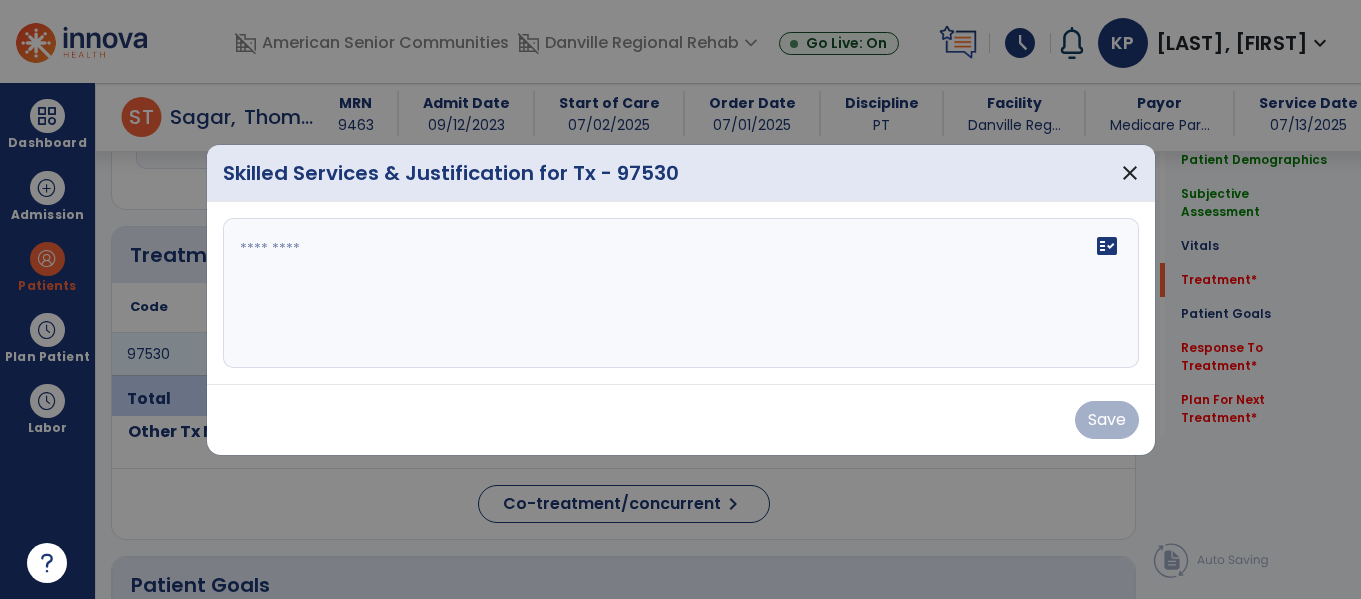 click on "fact_check" at bounding box center (681, 293) 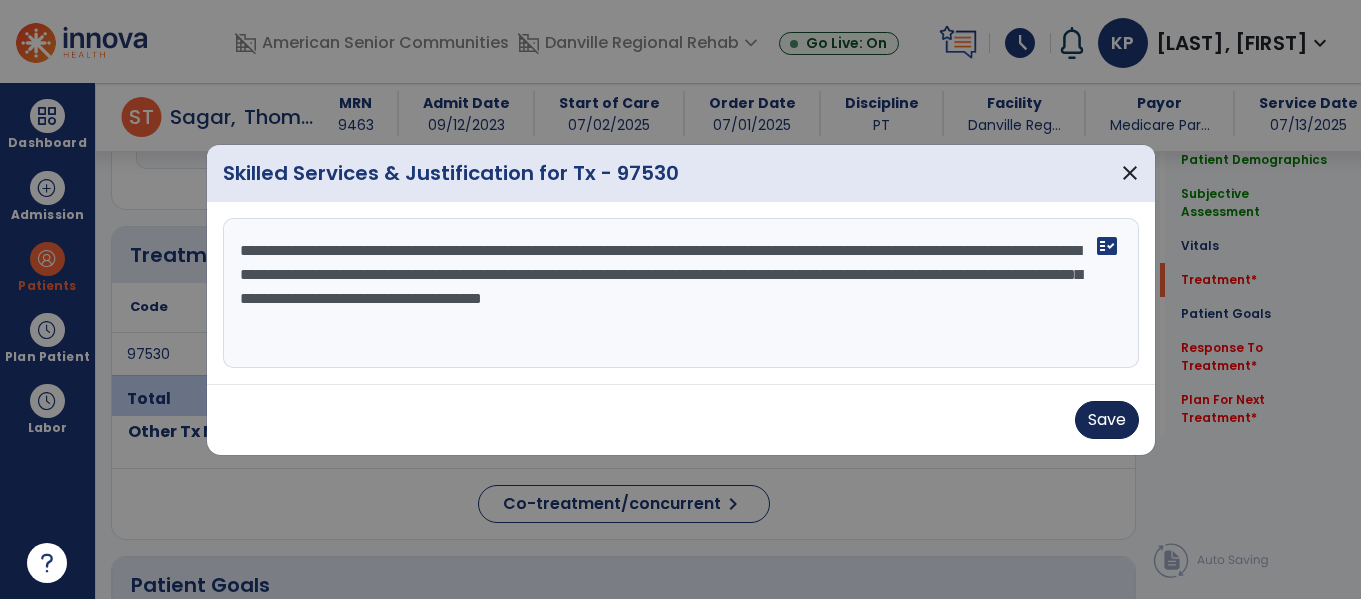 type on "**********" 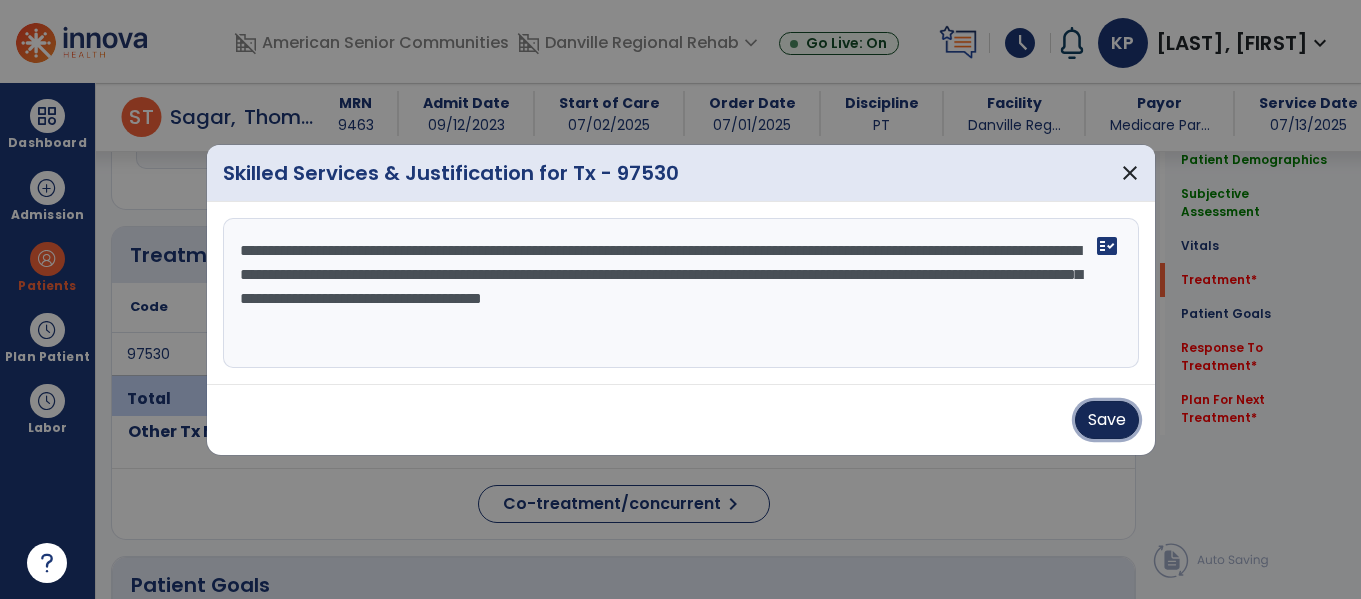 click on "Save" at bounding box center (1107, 420) 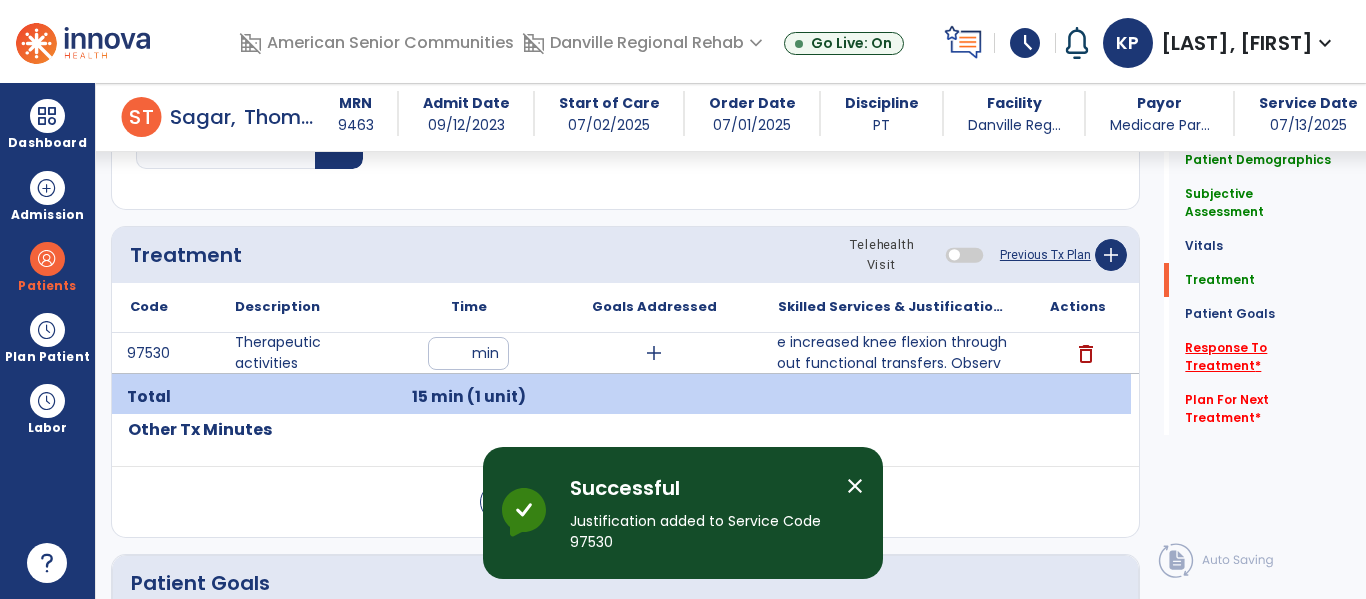 click on "Response To Treatment   *" 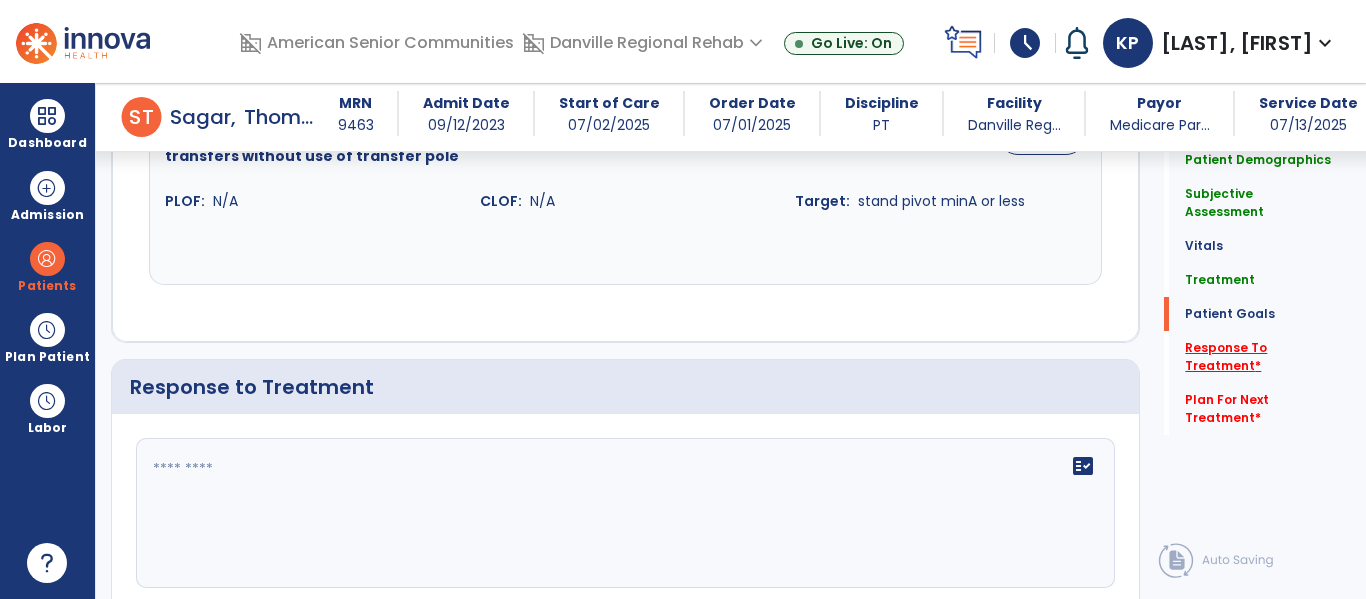 scroll, scrollTop: 2551, scrollLeft: 0, axis: vertical 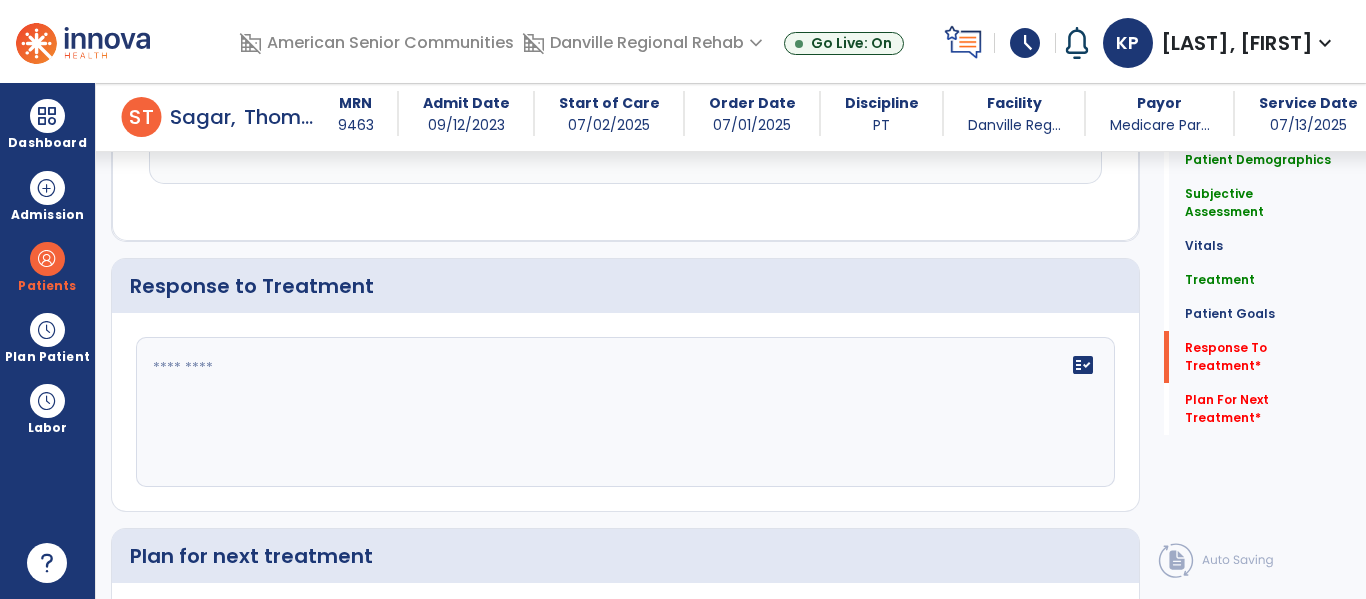 click on "fact_check" 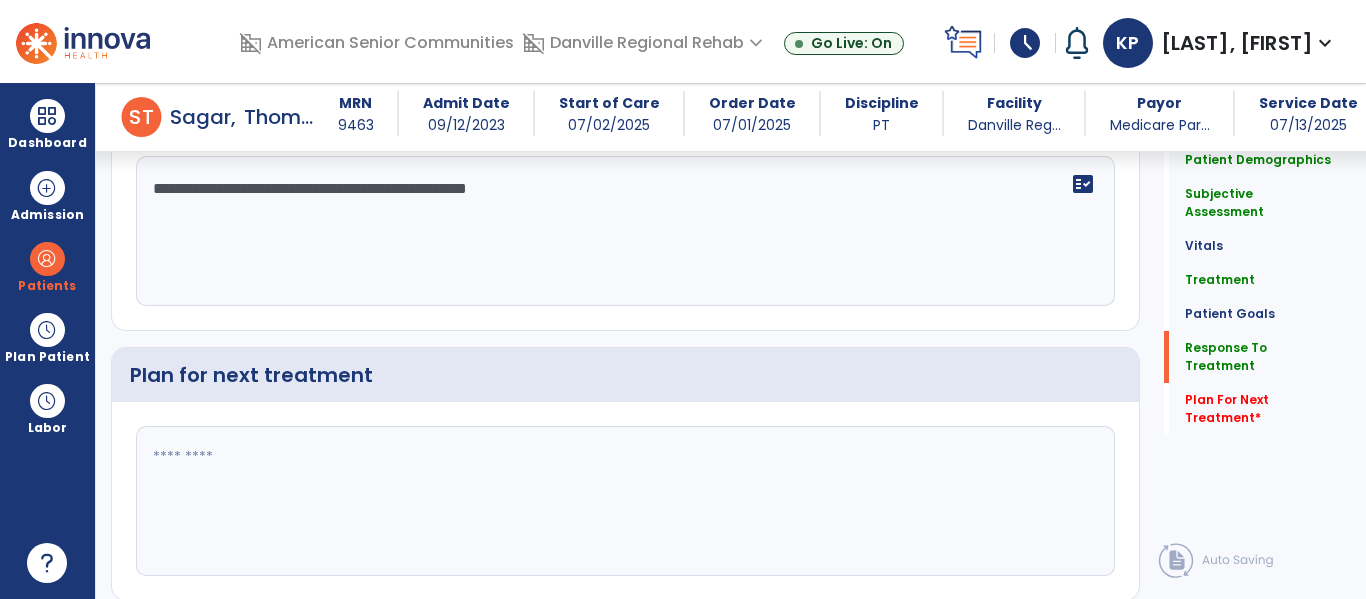 scroll, scrollTop: 2760, scrollLeft: 0, axis: vertical 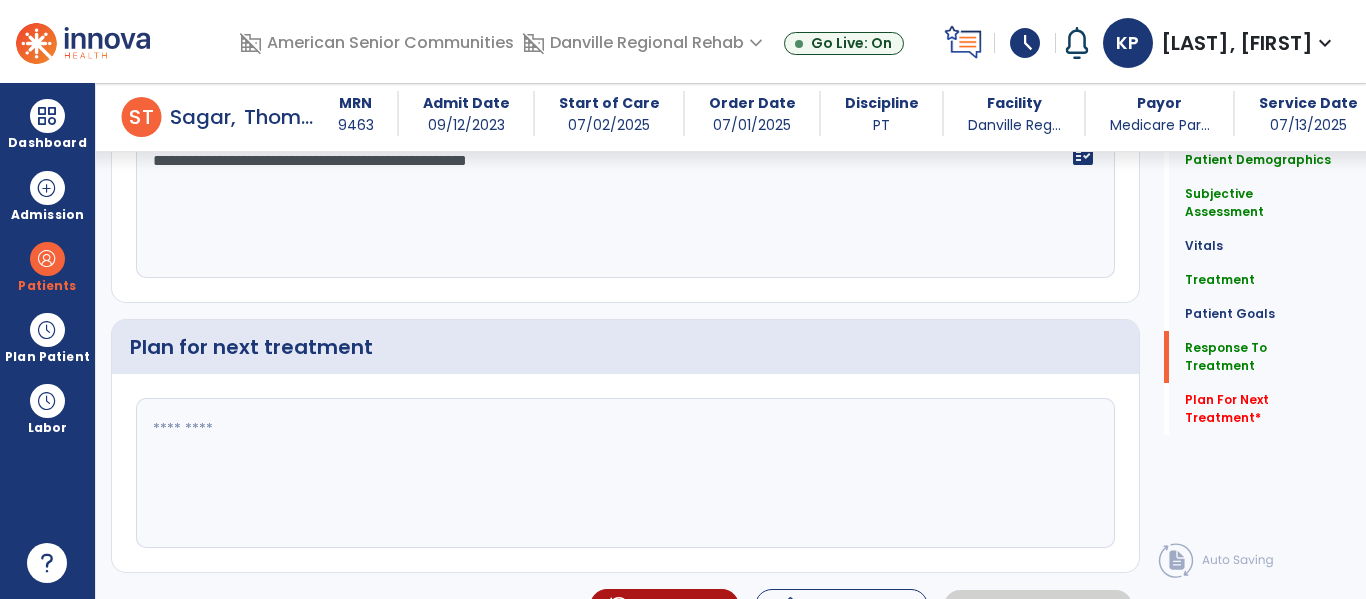 type on "**********" 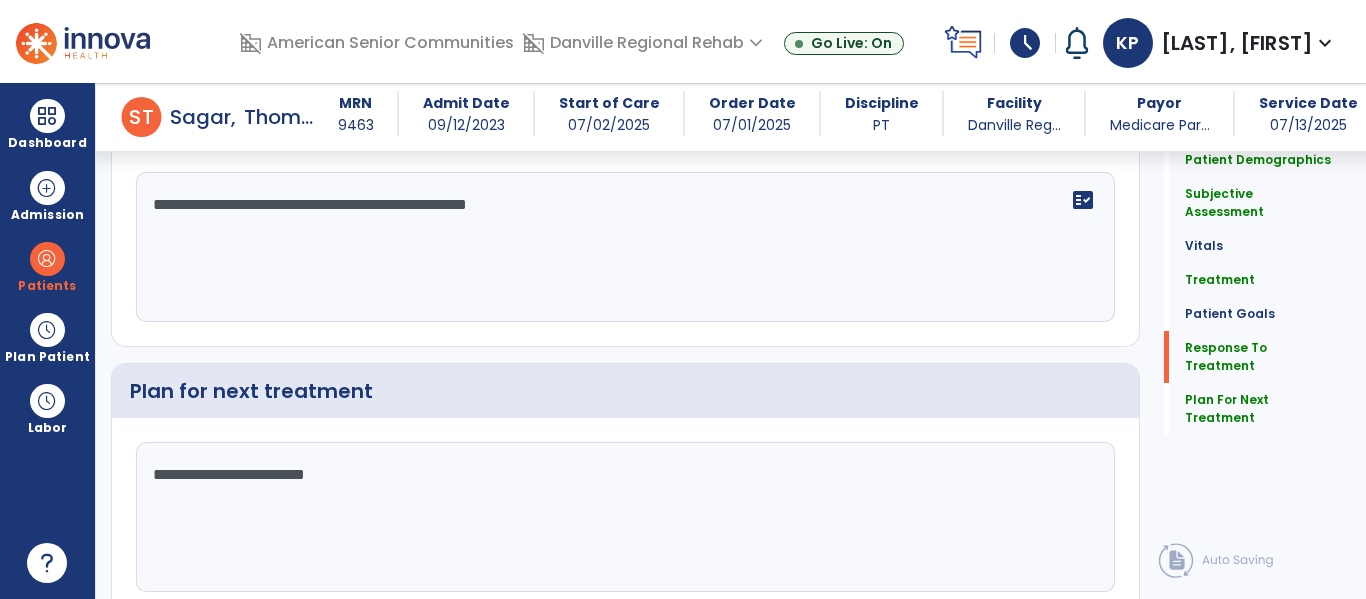 scroll, scrollTop: 2760, scrollLeft: 0, axis: vertical 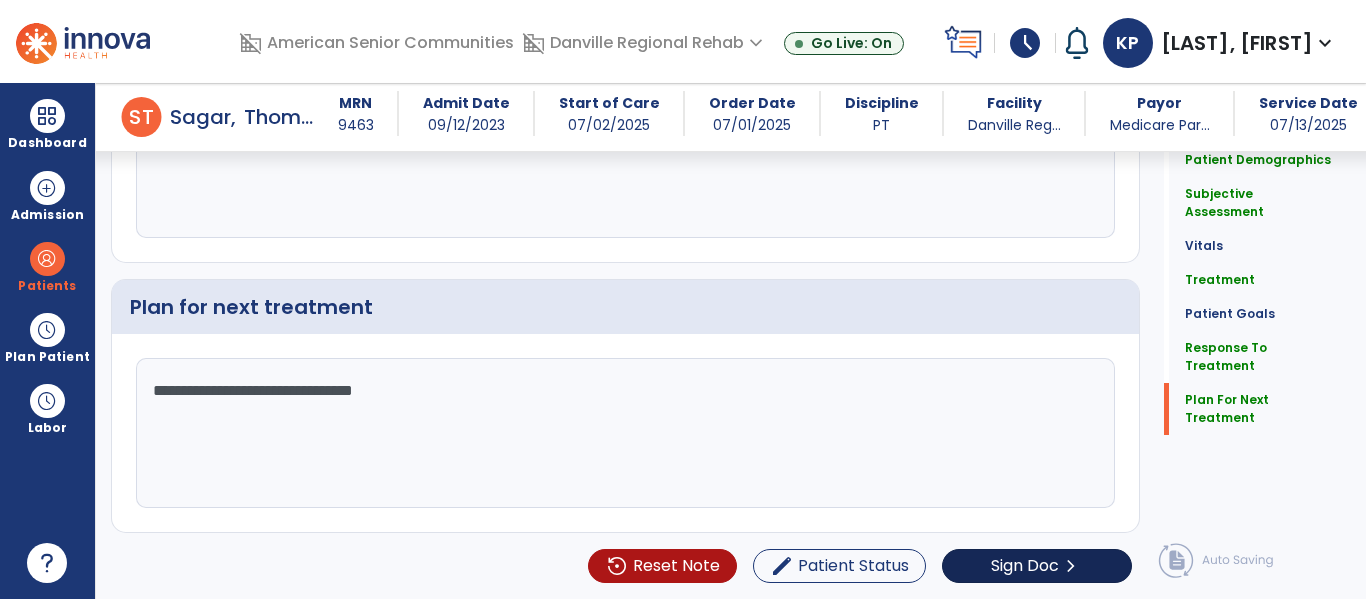 type on "**********" 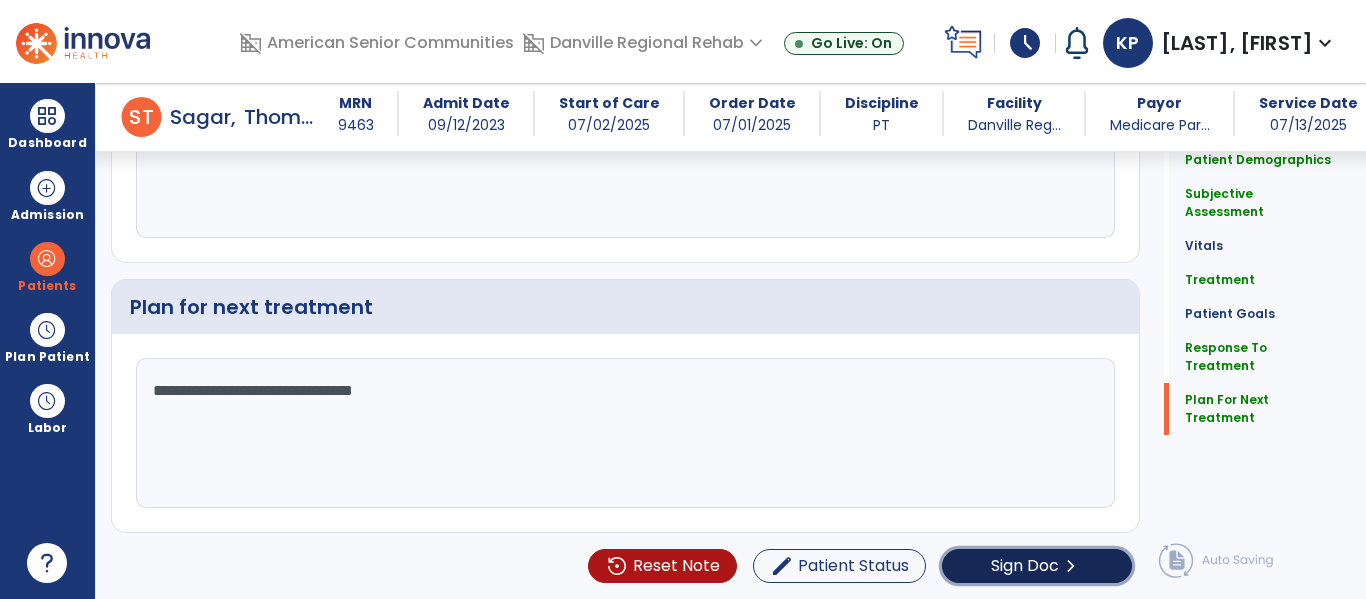 click on "Sign Doc" 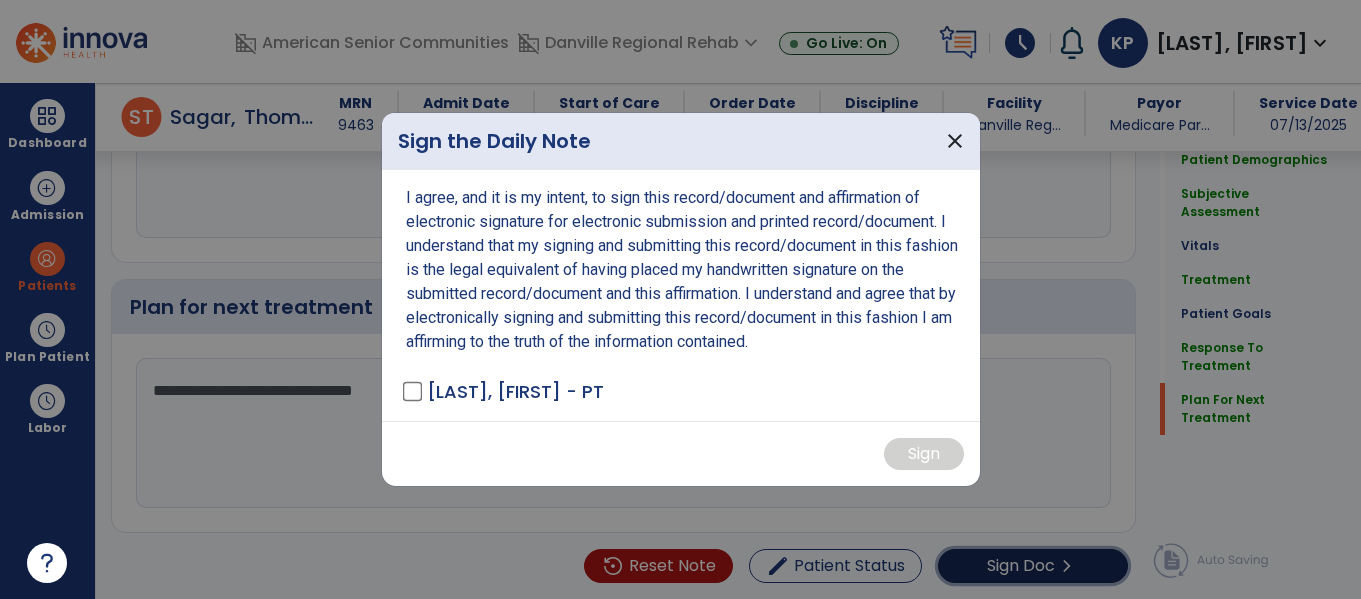 scroll, scrollTop: 2800, scrollLeft: 0, axis: vertical 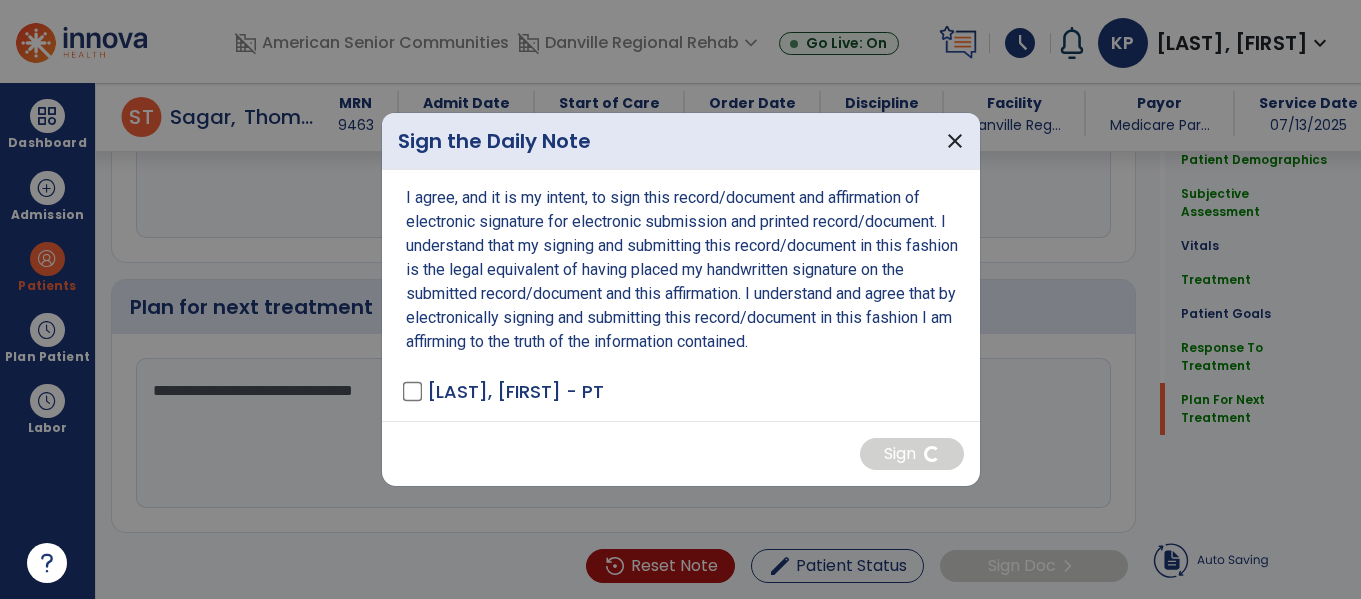 click on "[LAST], [FIRST] - PT" at bounding box center (515, 391) 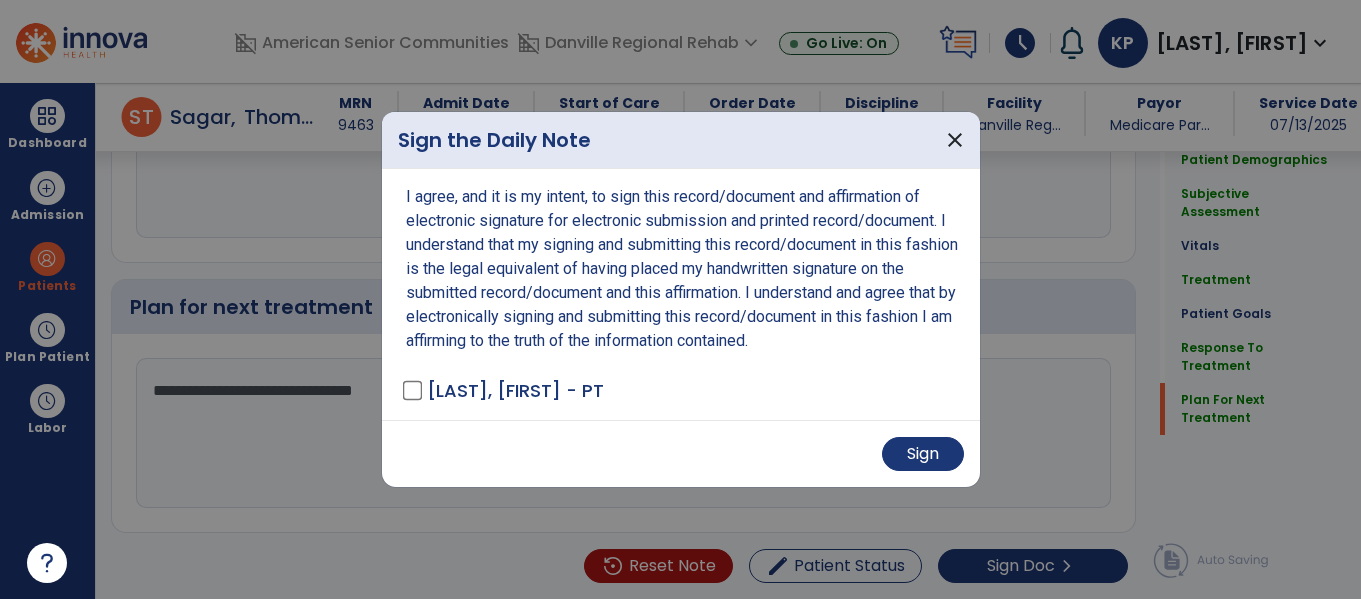 scroll, scrollTop: 2756, scrollLeft: 0, axis: vertical 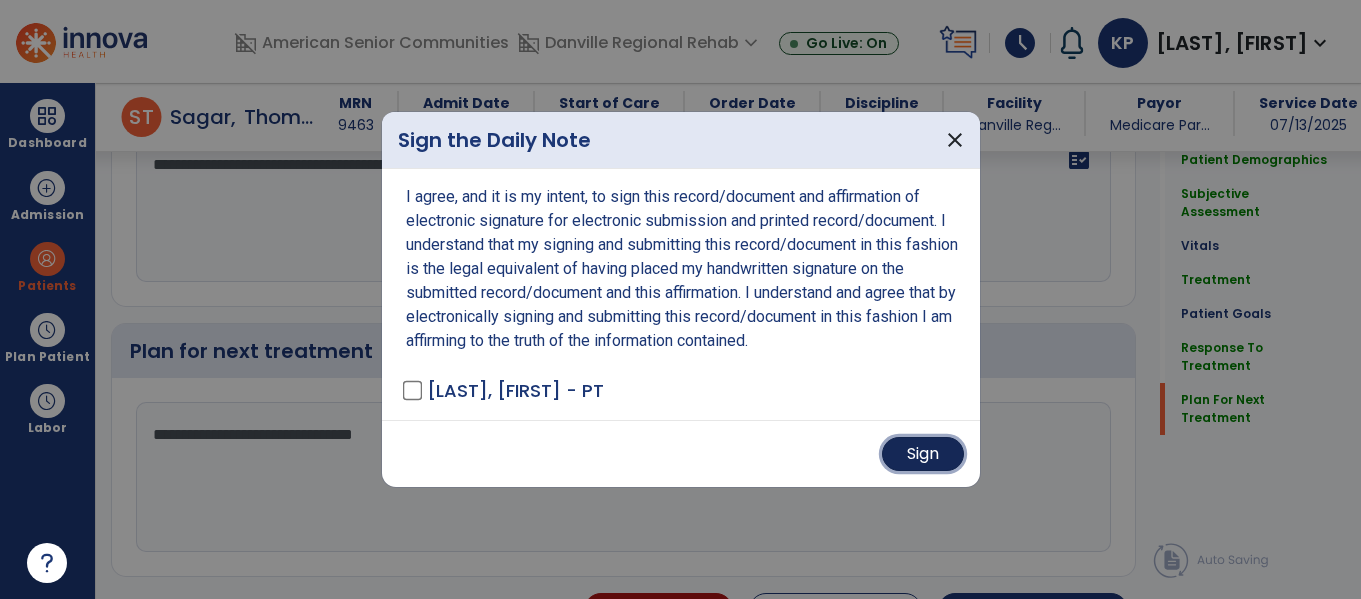 click on "Sign" at bounding box center (923, 454) 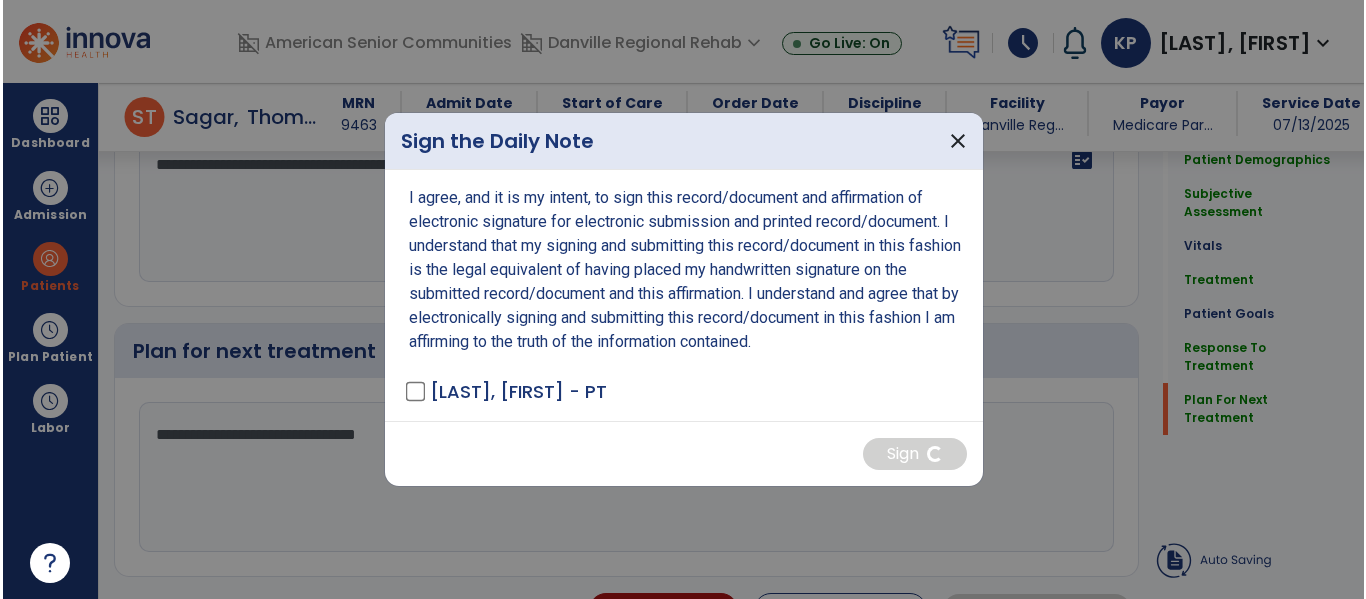 scroll, scrollTop: 2800, scrollLeft: 0, axis: vertical 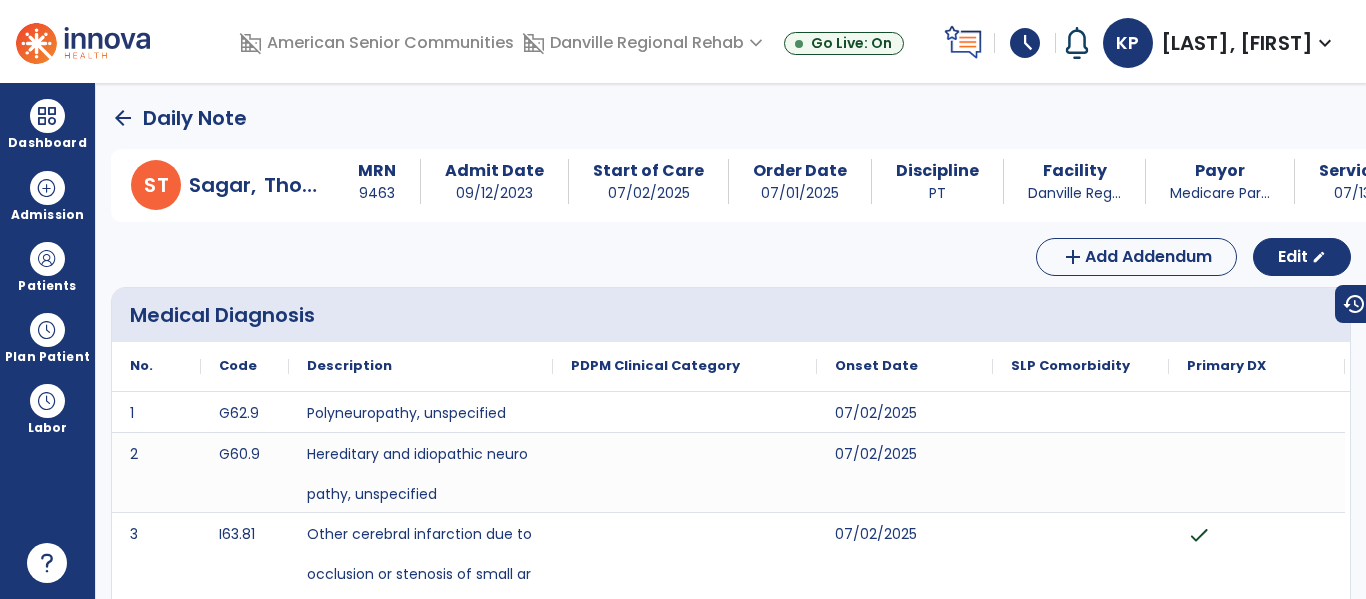 click on "arrow_back" 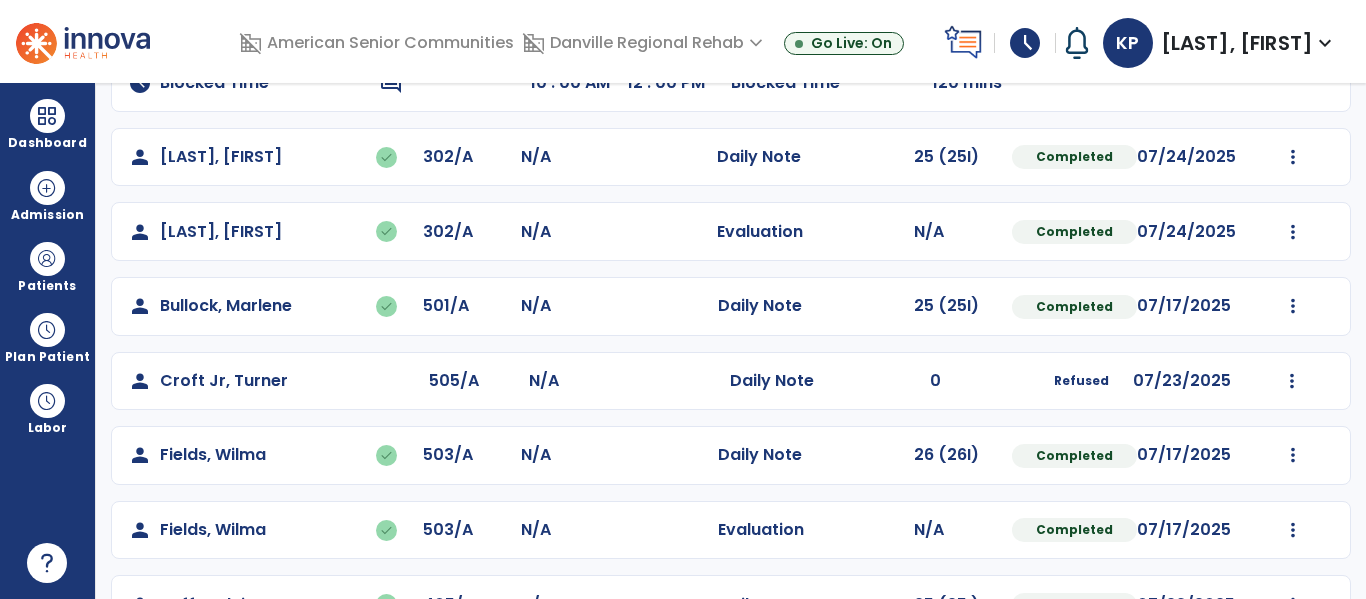 scroll, scrollTop: 0, scrollLeft: 0, axis: both 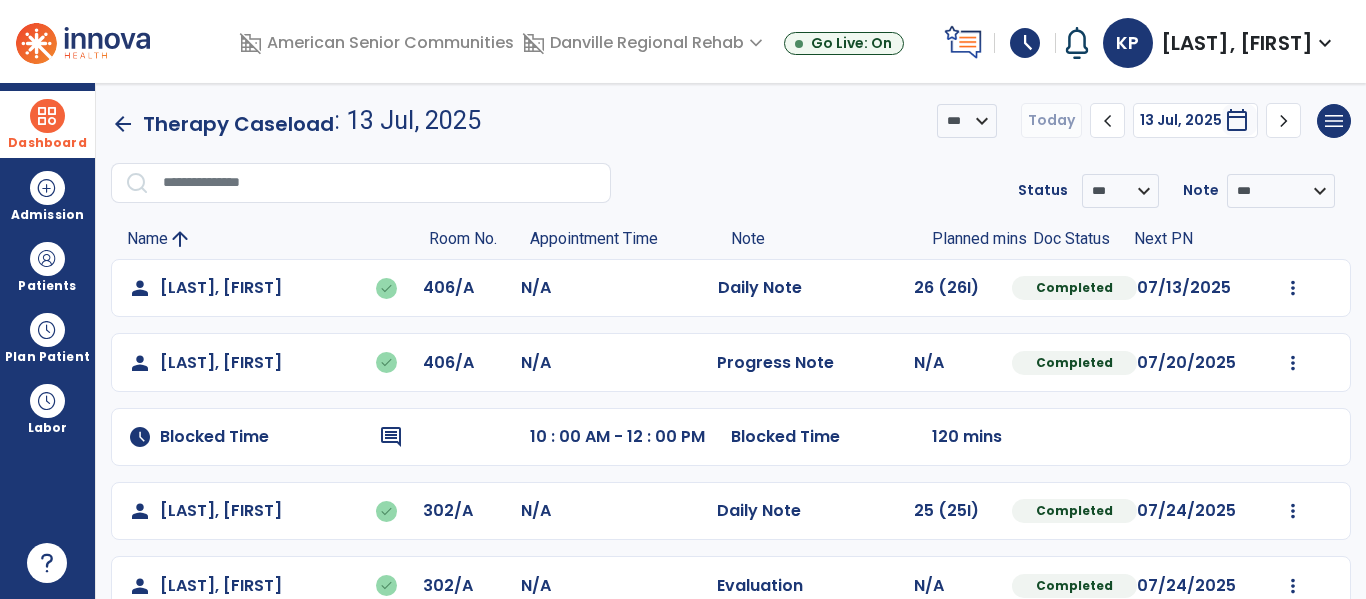 click on "Dashboard" at bounding box center [47, 124] 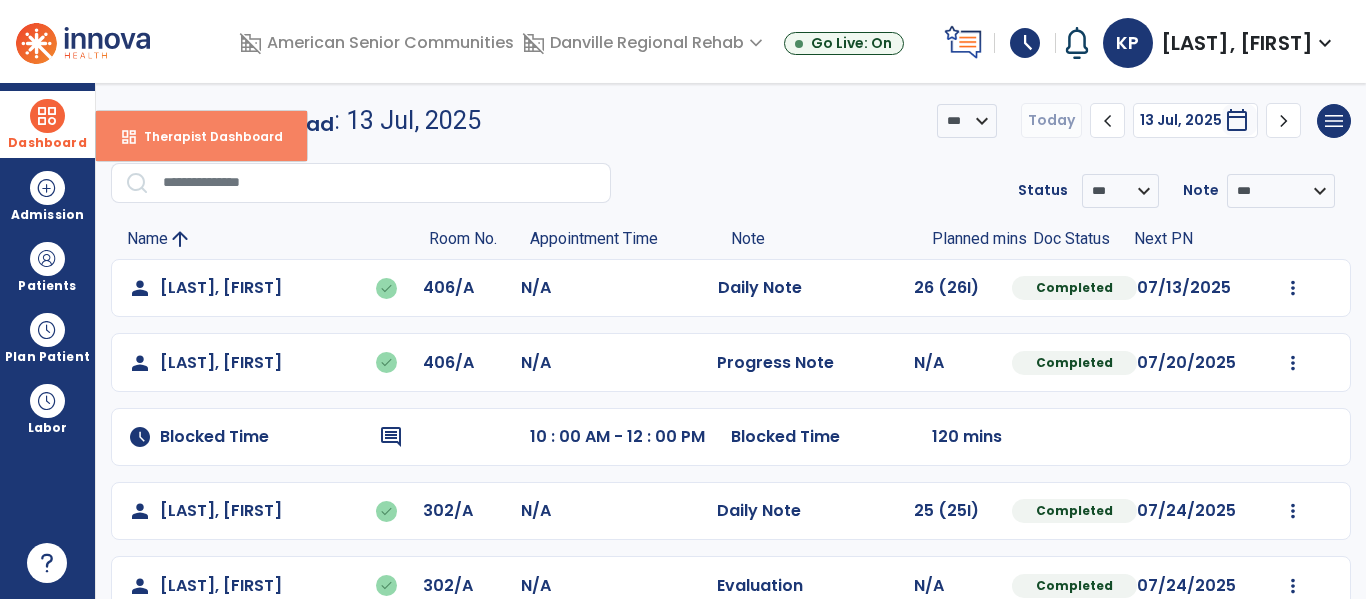 click on "Therapist Dashboard" at bounding box center (205, 136) 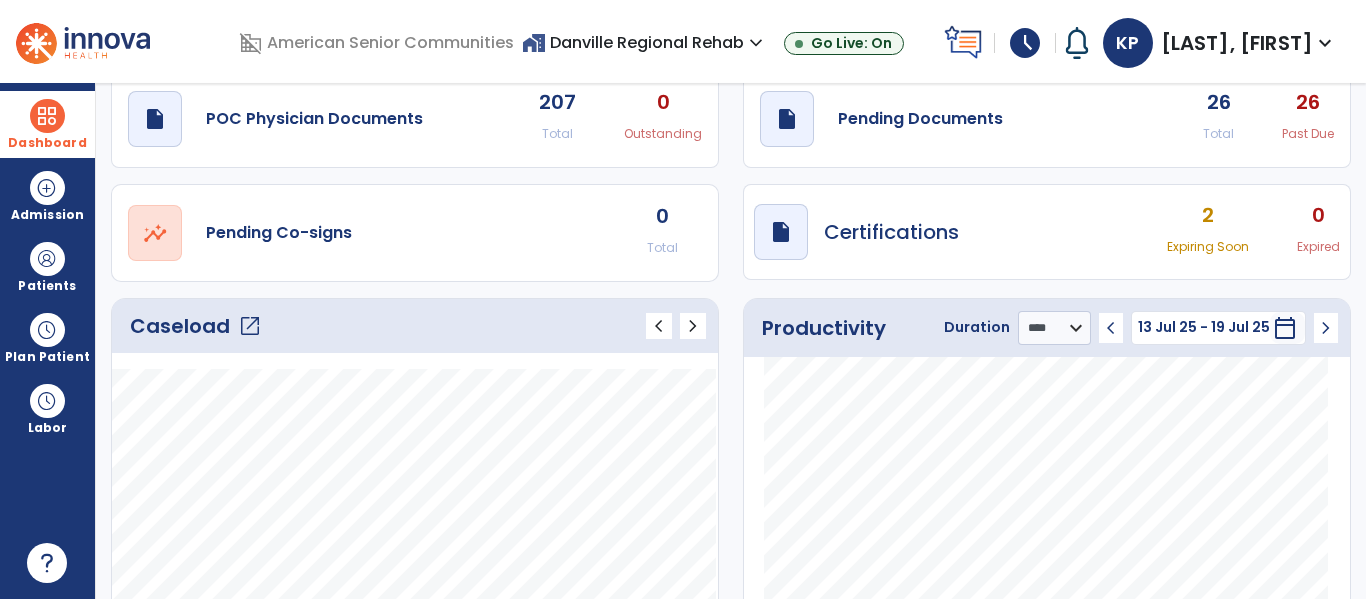 scroll, scrollTop: 67, scrollLeft: 0, axis: vertical 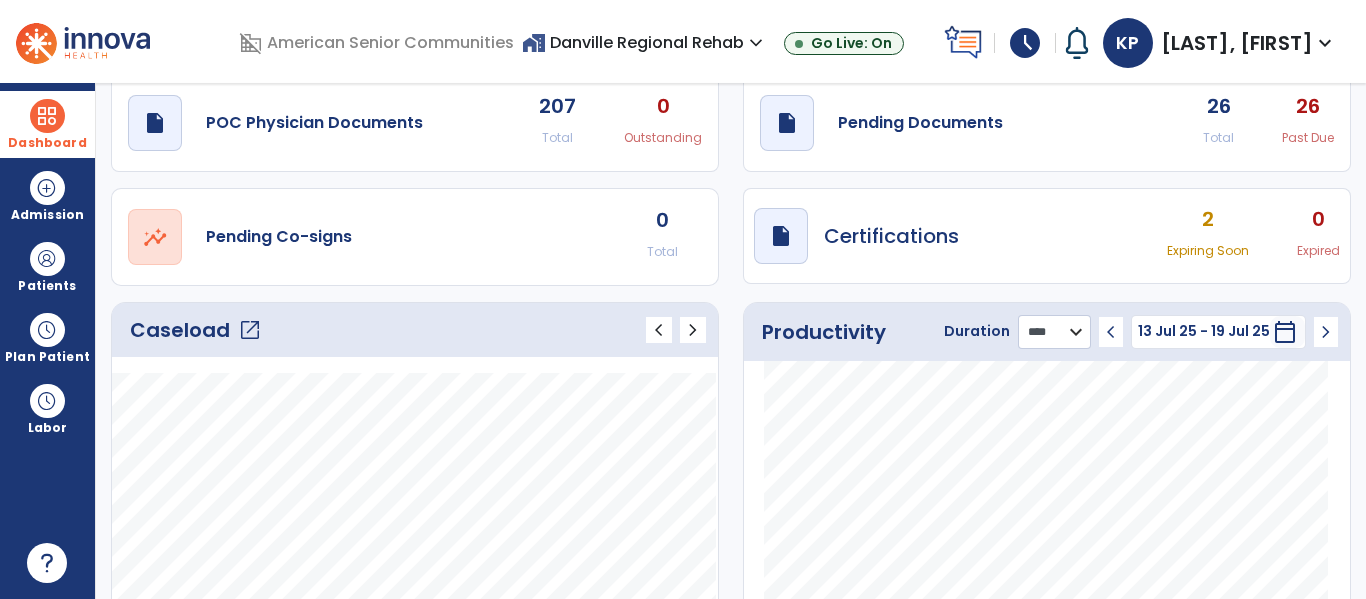 click on "******** **** ***" 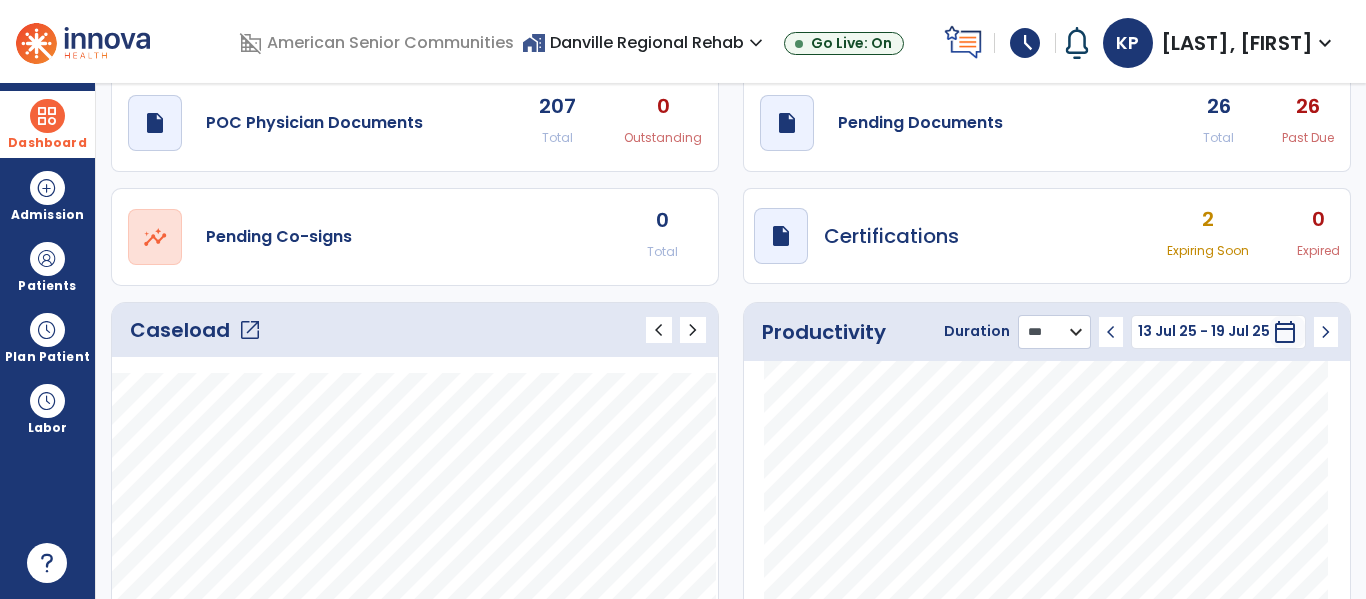 click on "******** **** ***" 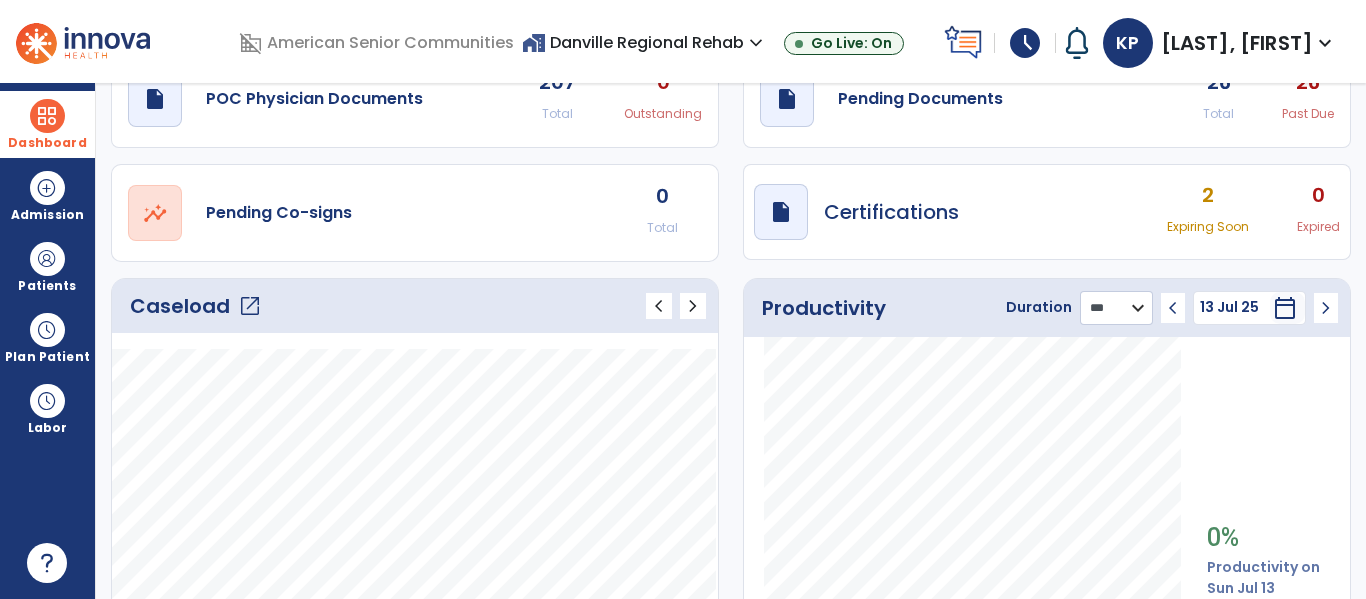 scroll, scrollTop: 0, scrollLeft: 0, axis: both 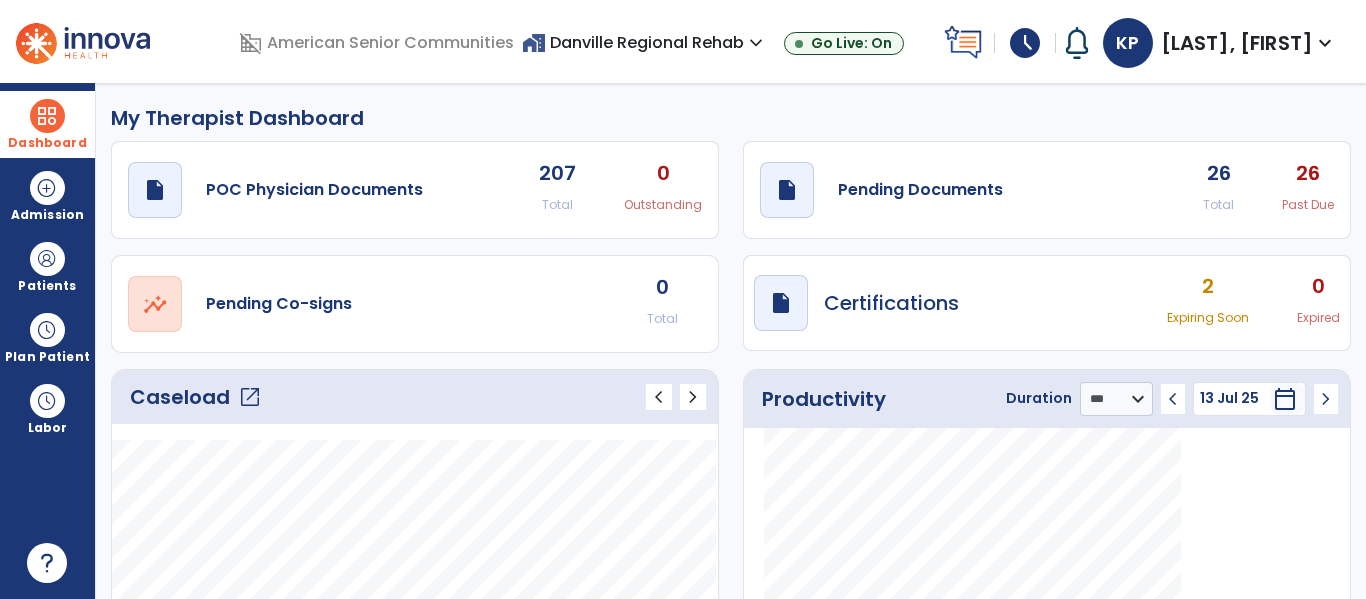 click on "expand_more" at bounding box center [1325, 43] 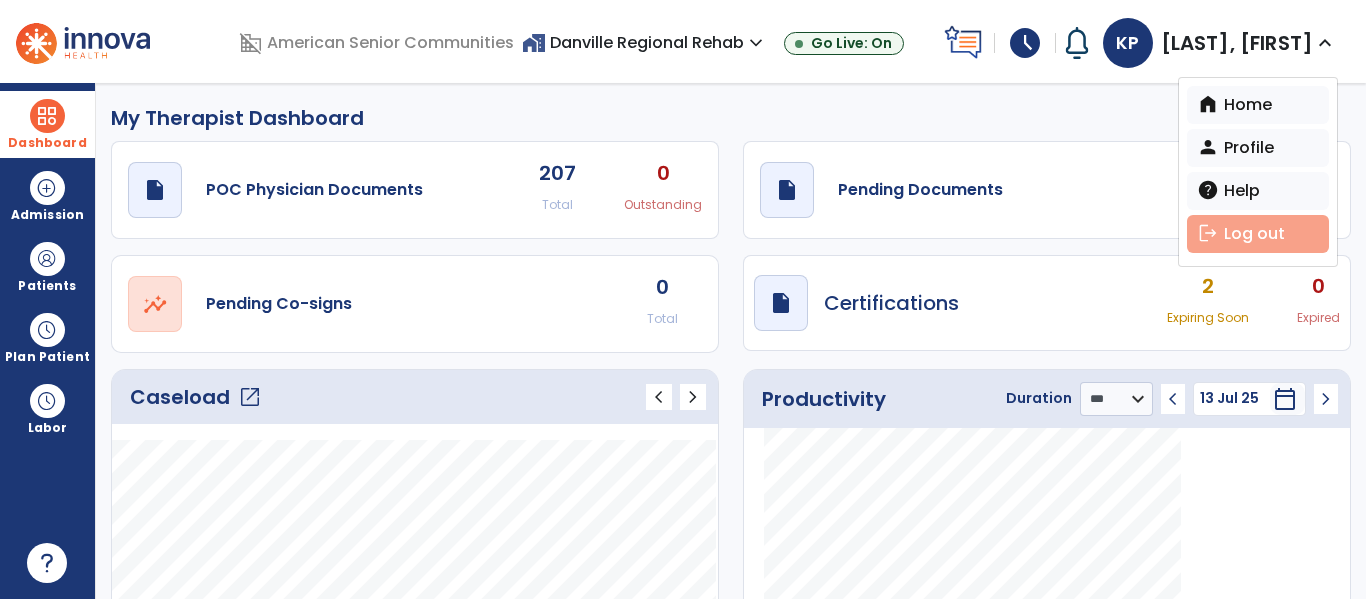 click on "logout   Log out" at bounding box center [1258, 234] 